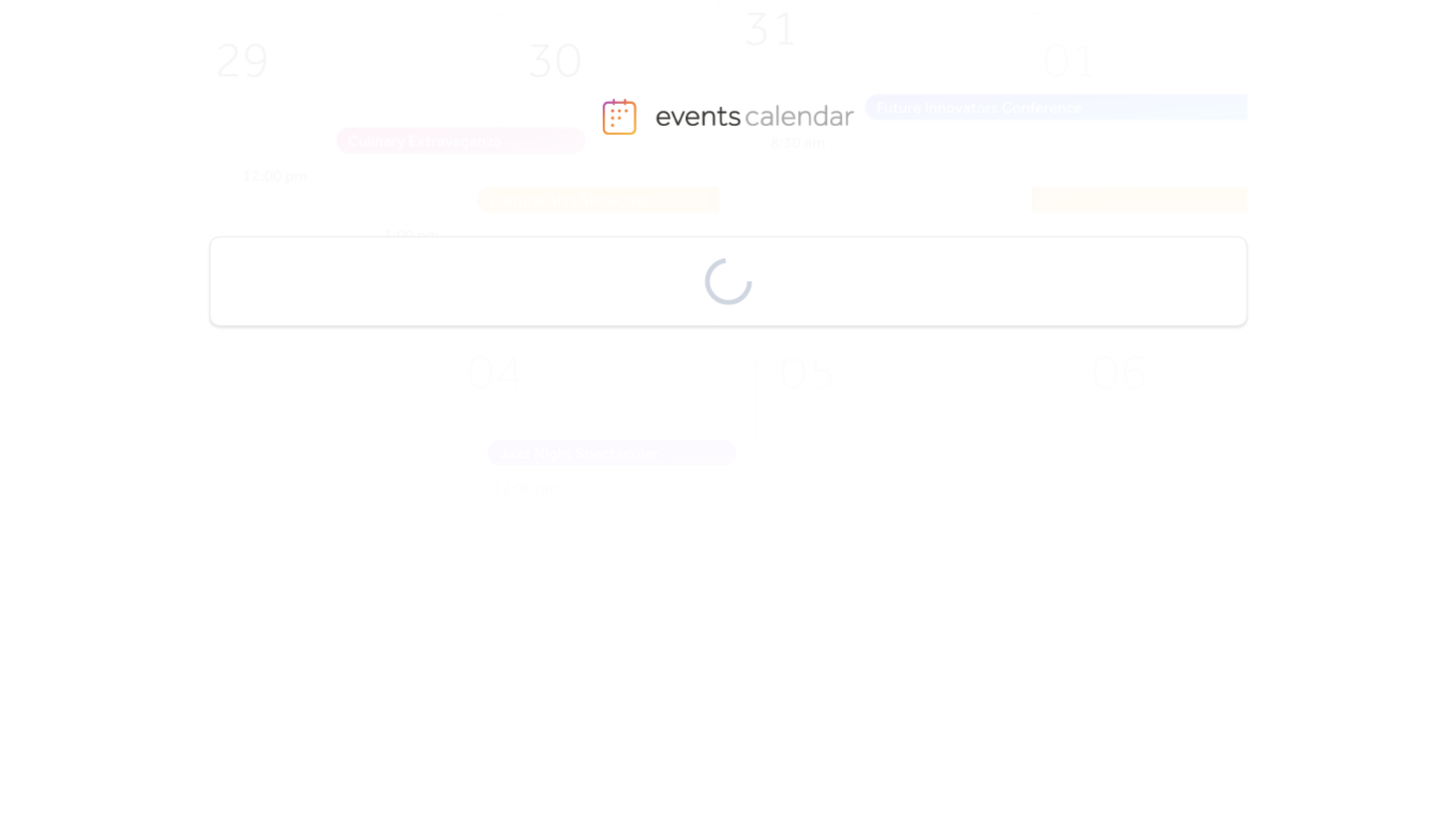scroll, scrollTop: 0, scrollLeft: 0, axis: both 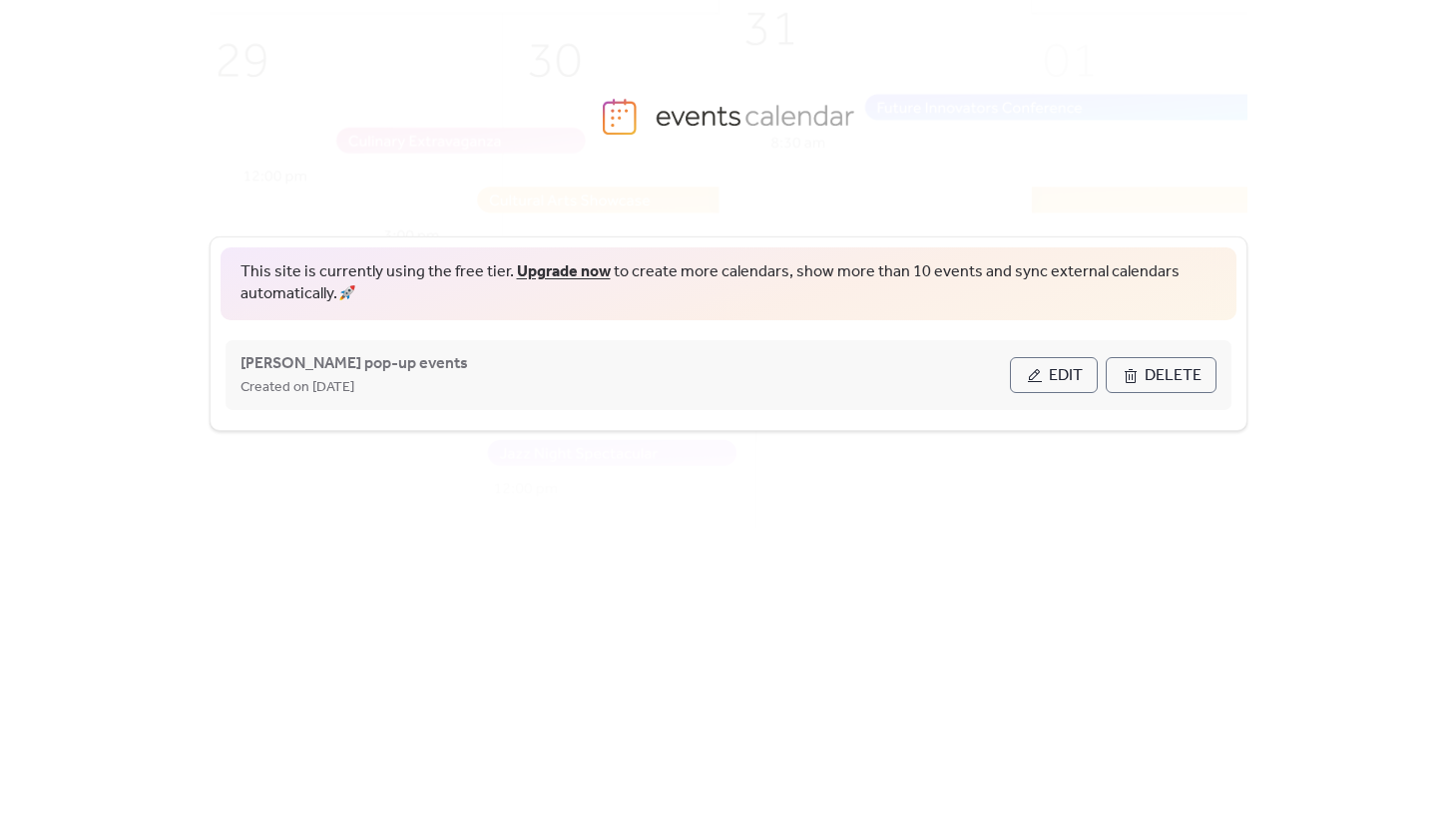 click on "Edit" at bounding box center [1054, 375] 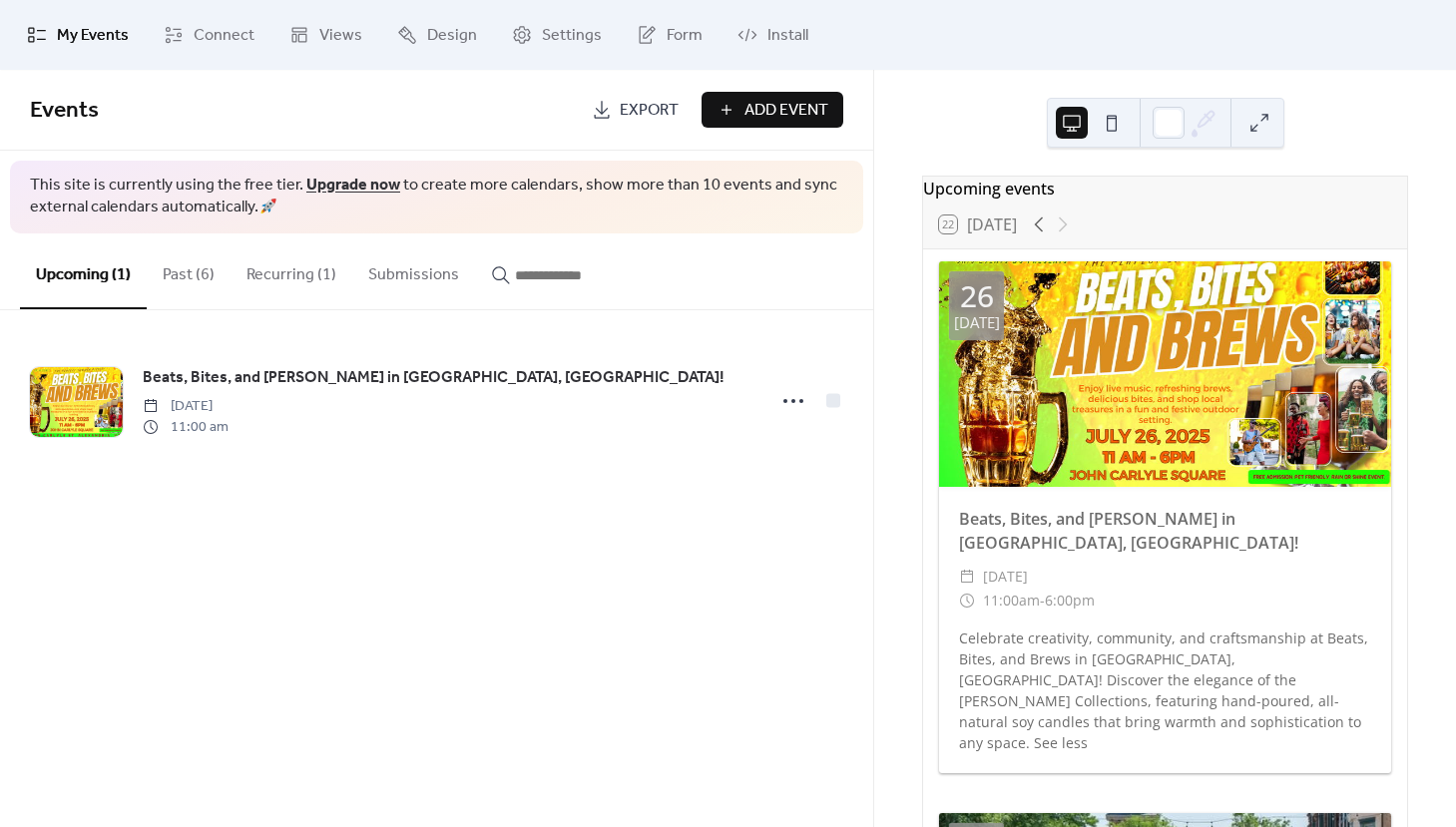 click on "Past (6)" at bounding box center [189, 270] 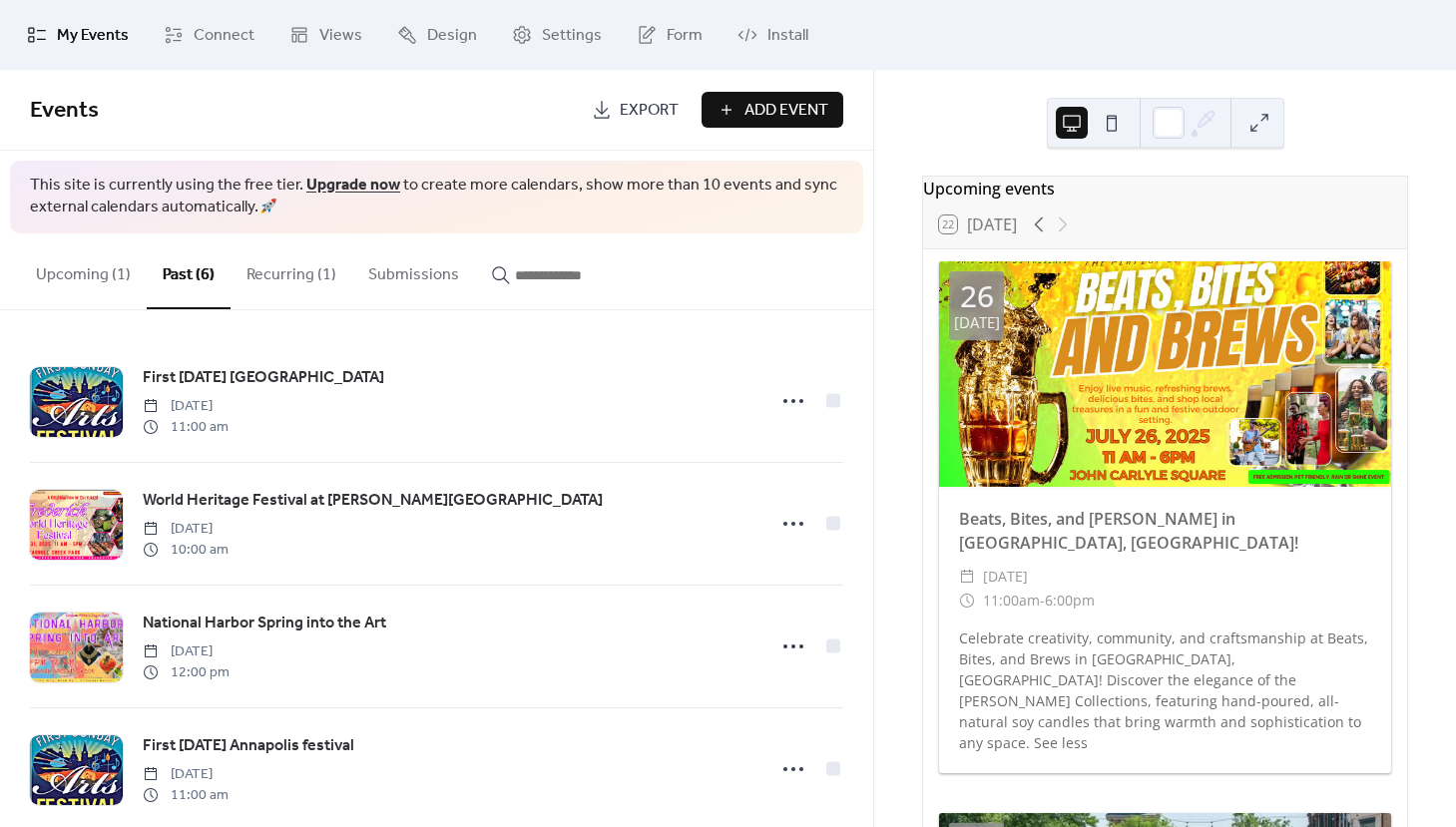click on "Recurring (1)" at bounding box center (291, 270) 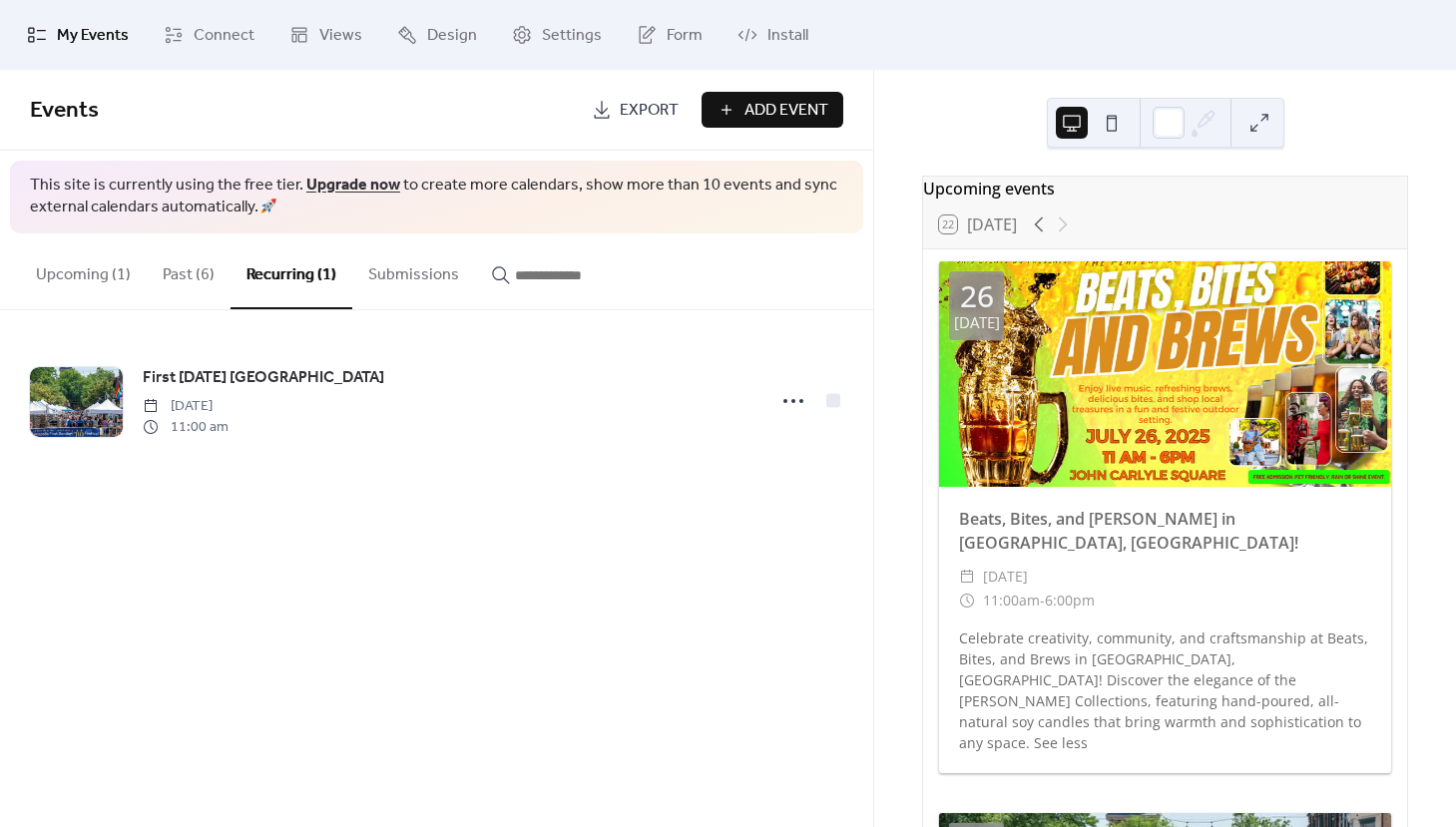 click on "Past (6)" at bounding box center (189, 270) 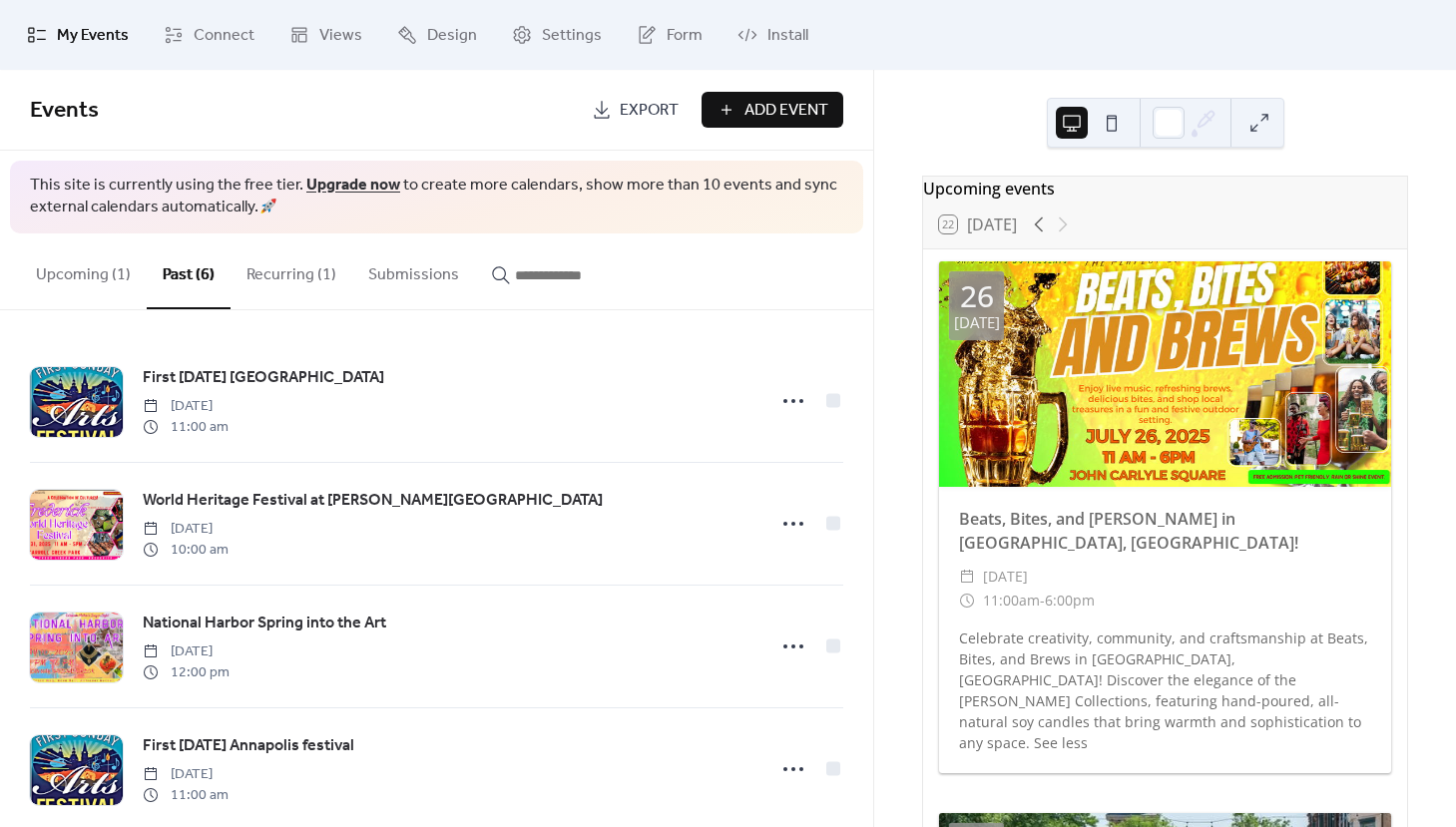 click on "Upcoming (1)" at bounding box center (83, 270) 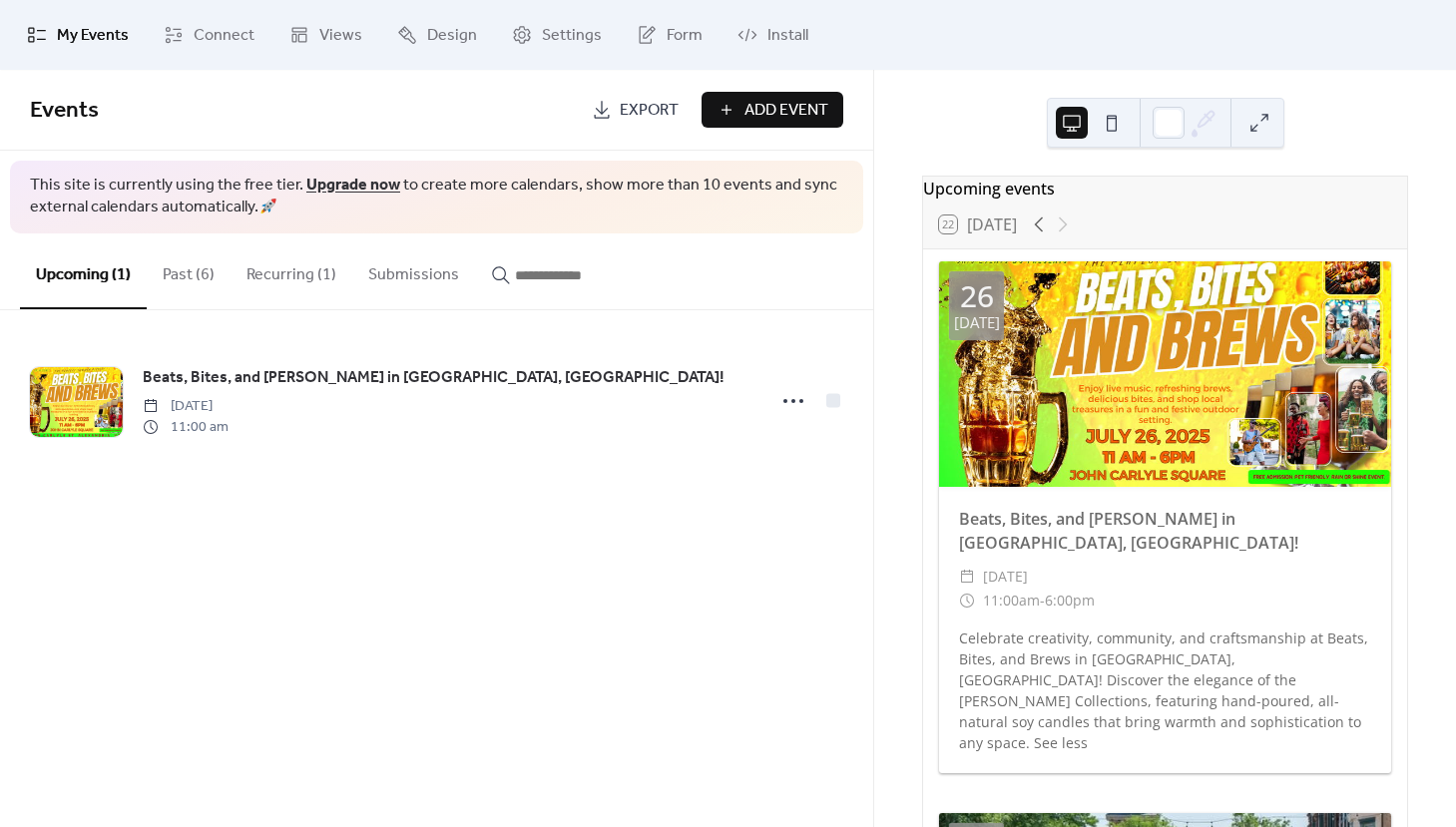 click on "Recurring (1)" at bounding box center [291, 270] 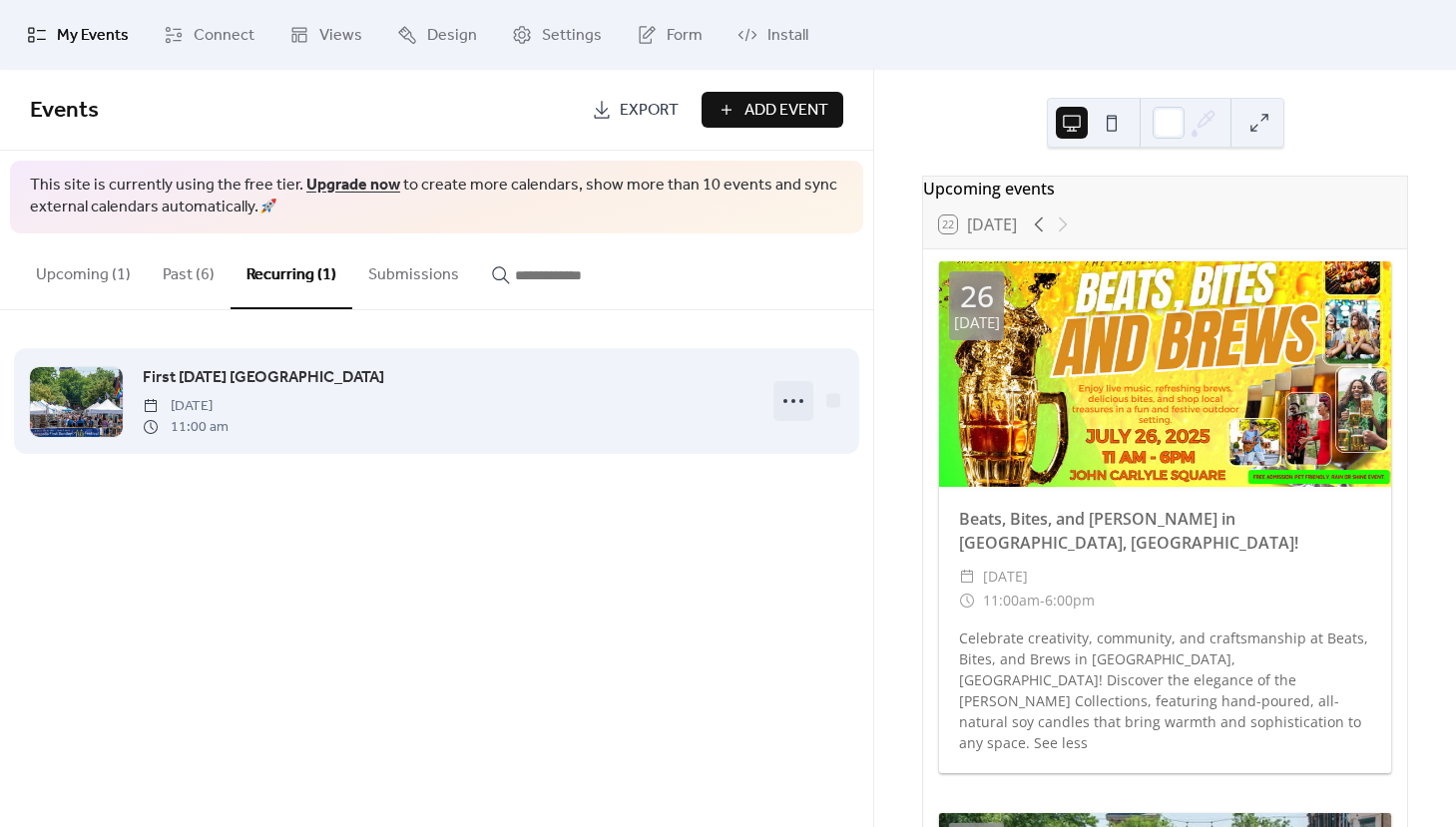 click 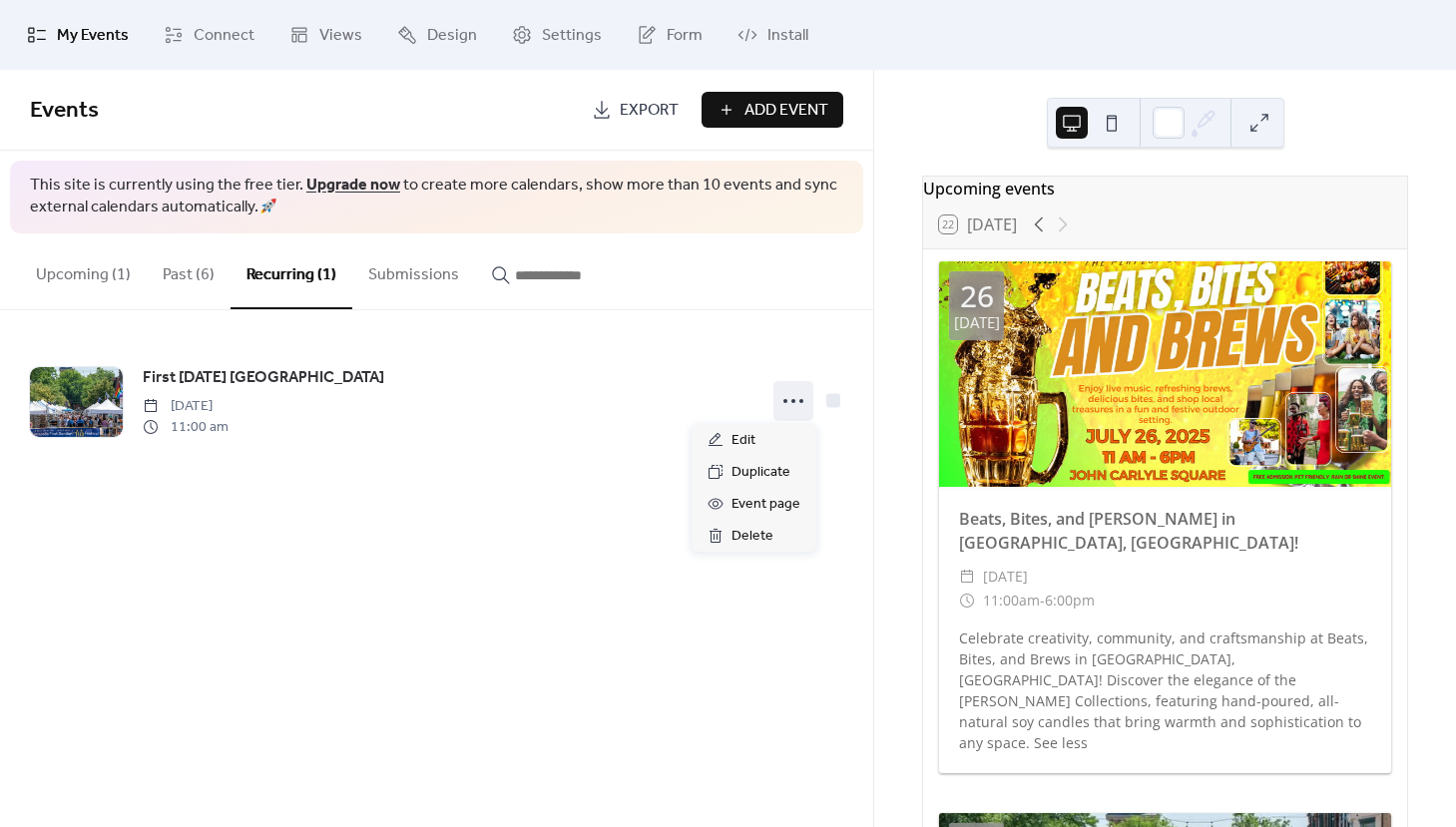 click on "Events Export Add Event This site is currently using the free tier.   Upgrade now   to create more calendars, show more than 10 events and sync external calendars automatically. 🚀 Upcoming (1) Past (6) Recurring (1) Submissions Beats, Bites, and Brews in [GEOGRAPHIC_DATA], [GEOGRAPHIC_DATA]! [DATE] 11:00 am First [DATE] Annapolis [DATE] 11:00 am World Heritage Festival at [PERSON_NAME][GEOGRAPHIC_DATA] [DATE] 10:00 am [GEOGRAPHIC_DATA] into the Art  [DATE] 12:00 pm First [DATE] Annapolis festival [DATE] 11:00 am [GEOGRAPHIC_DATA] Art show  [DATE] 11:00 am Welcome Spring on the Creek: Art & Crafts Show [DATE] 11:00 am First [DATE] Annapolis [DATE] 11:00 am Cancel" at bounding box center [436, 448] 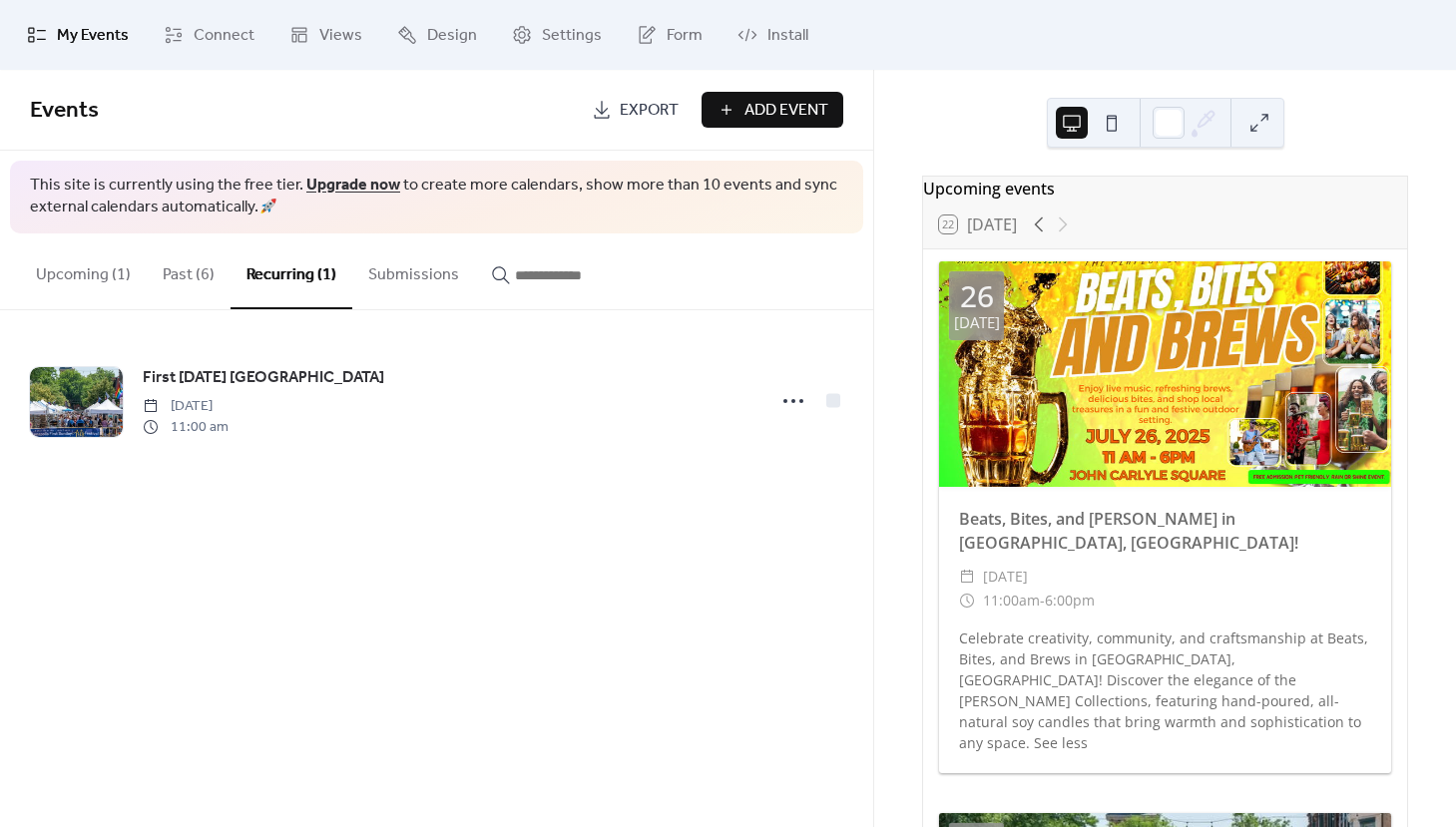 click on "Upcoming (1)" at bounding box center (83, 270) 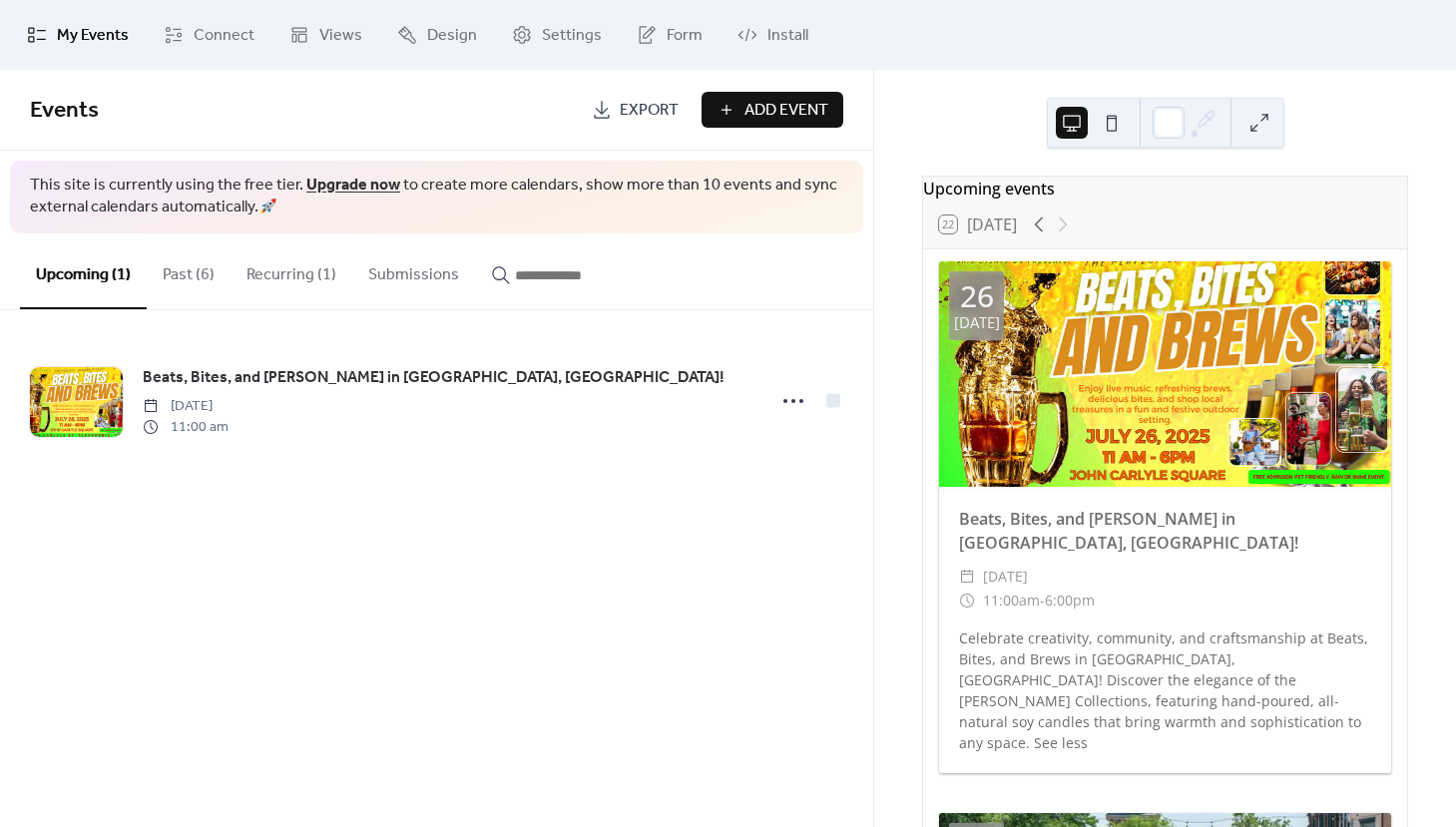 click on "Past (6)" at bounding box center (189, 270) 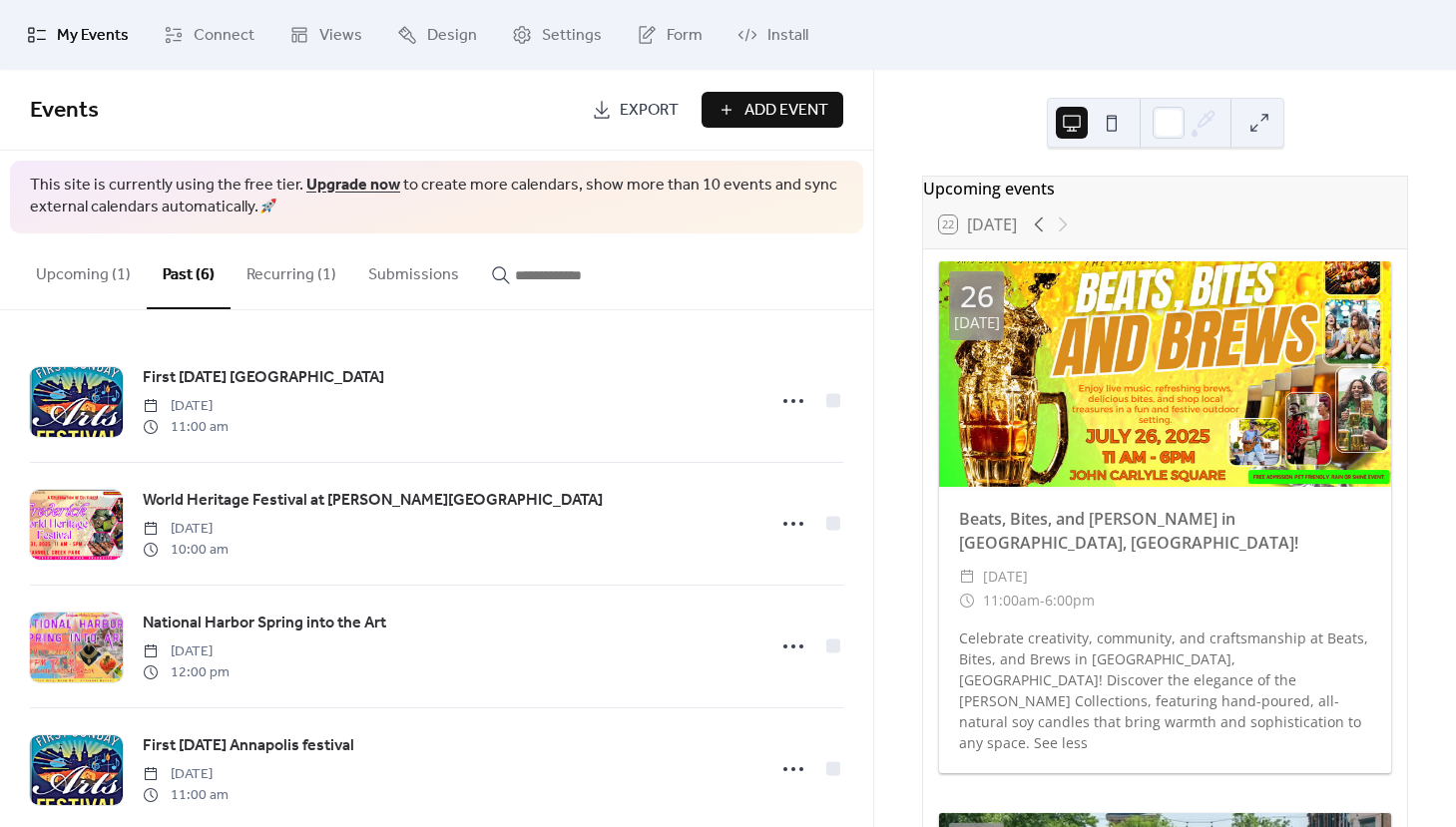 click on "Recurring (1)" at bounding box center (291, 270) 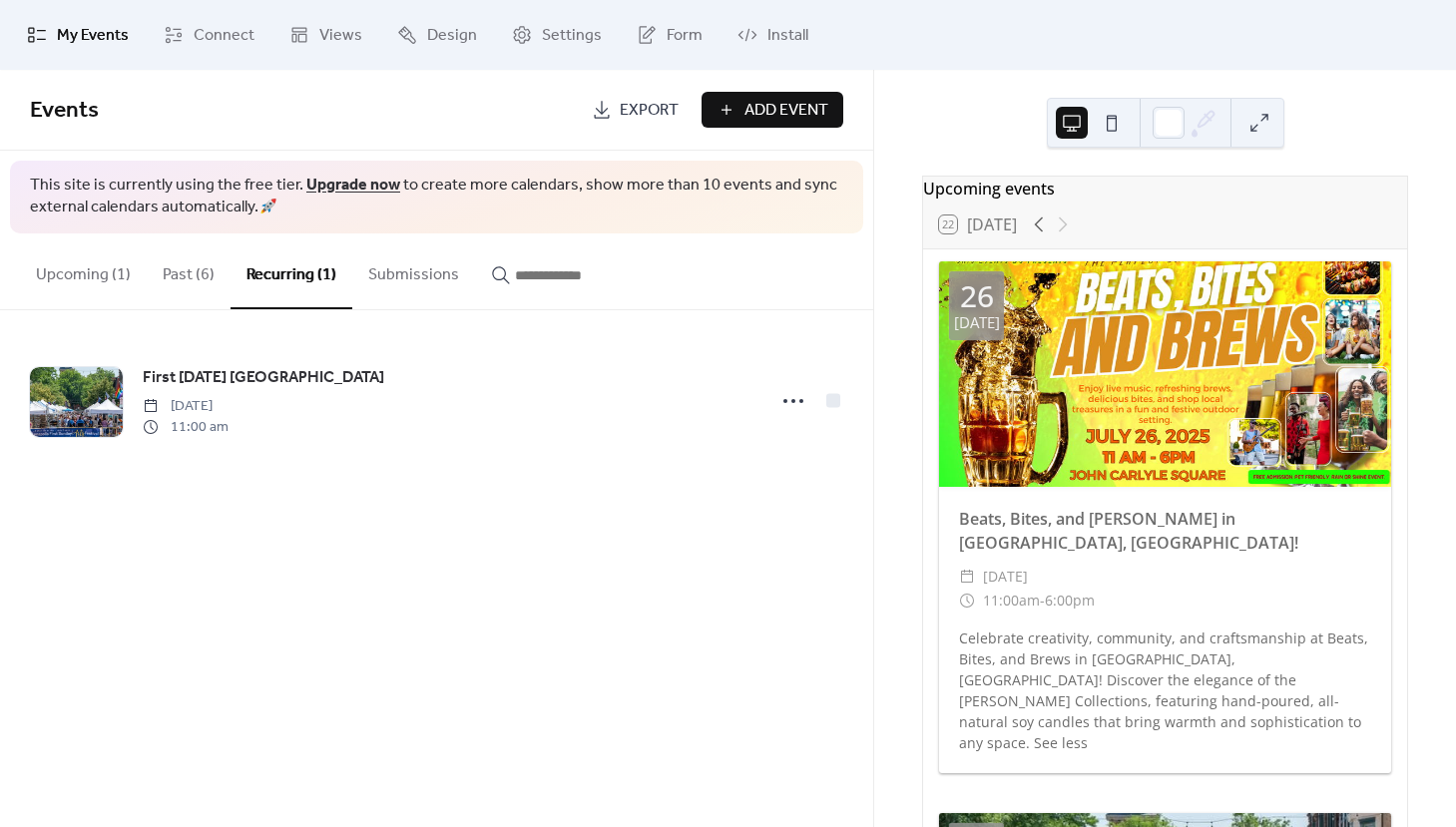 click on "Upcoming (1)" at bounding box center (83, 270) 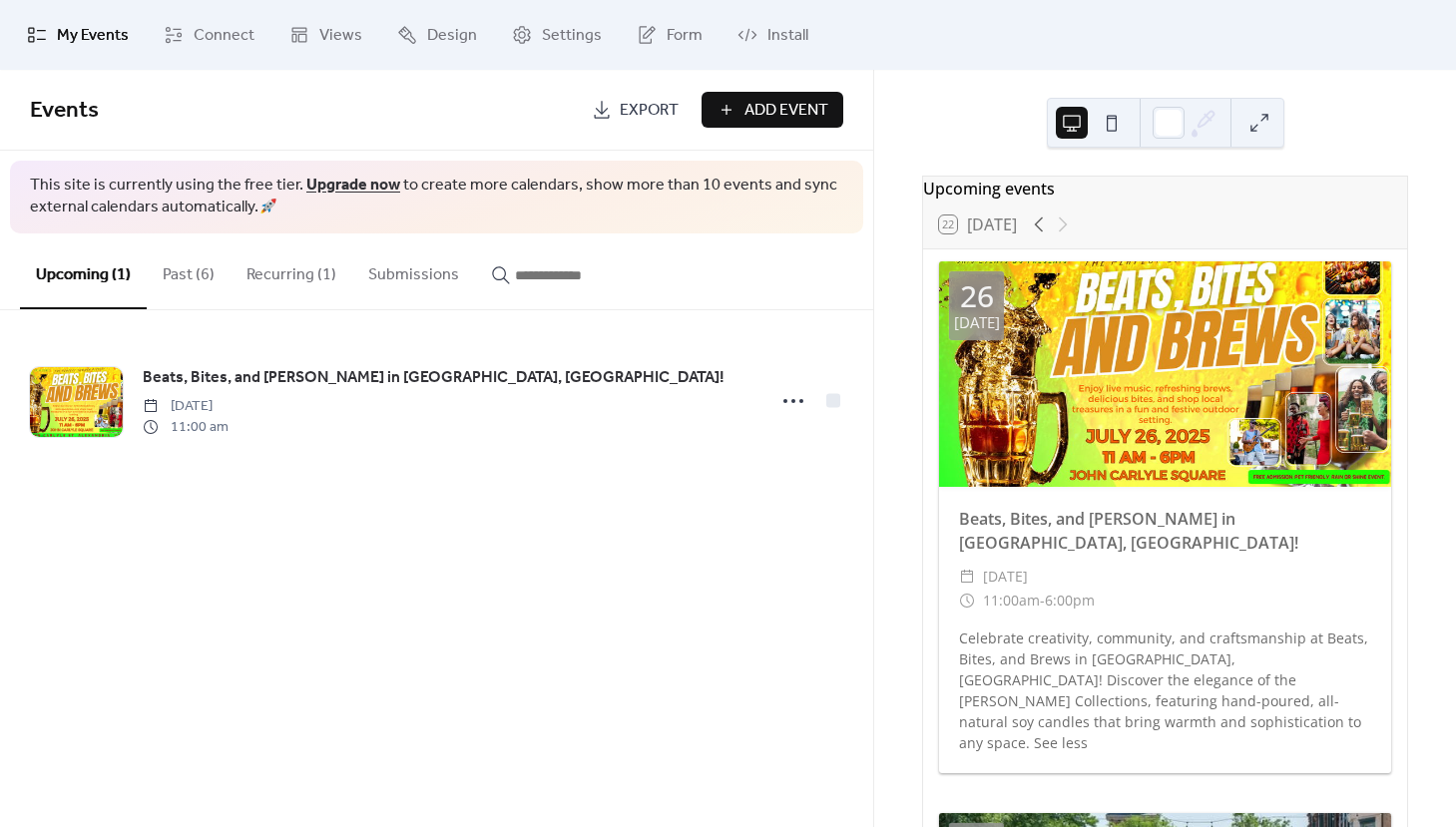 click on "Recurring (1)" at bounding box center (291, 270) 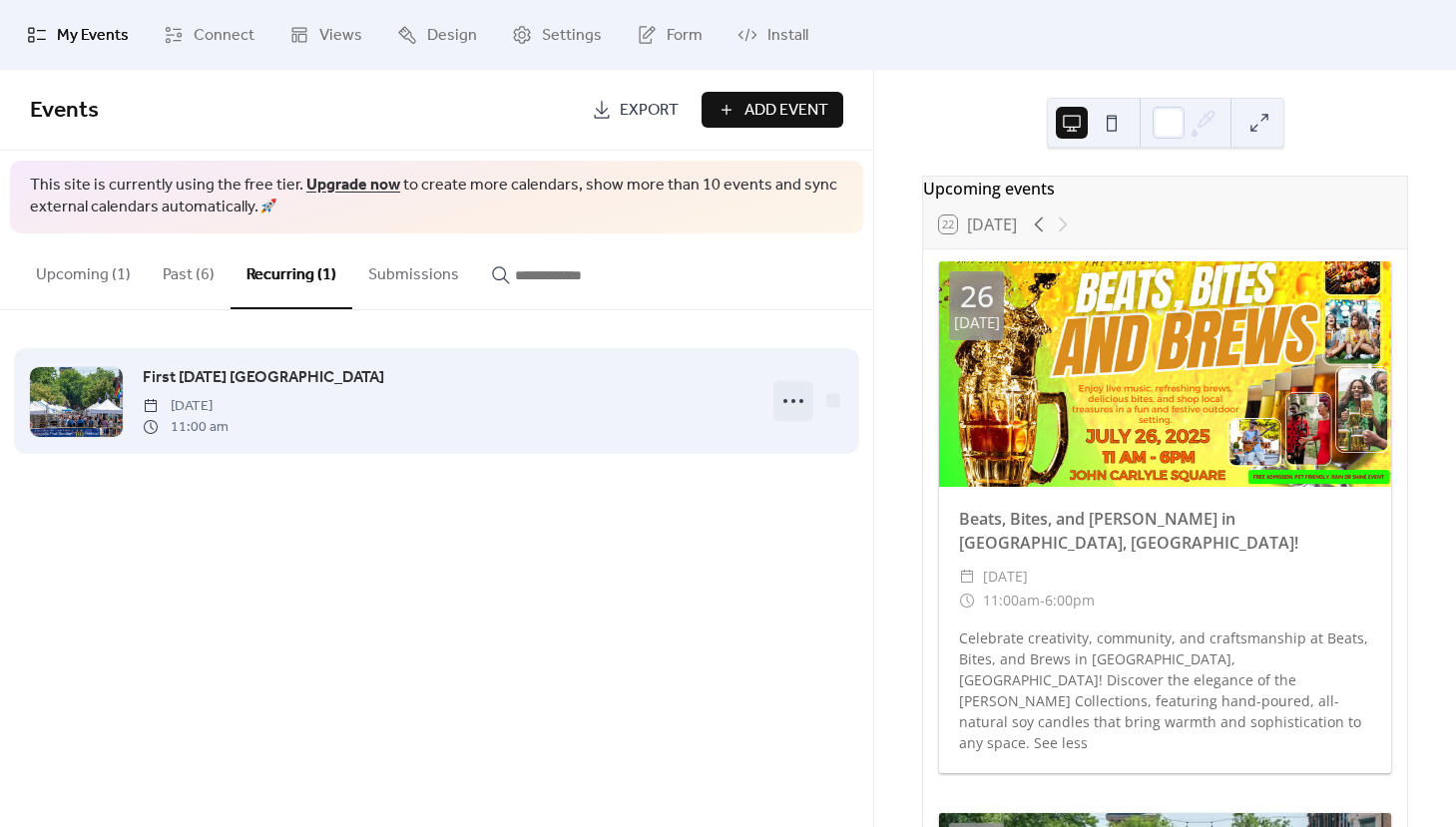 click 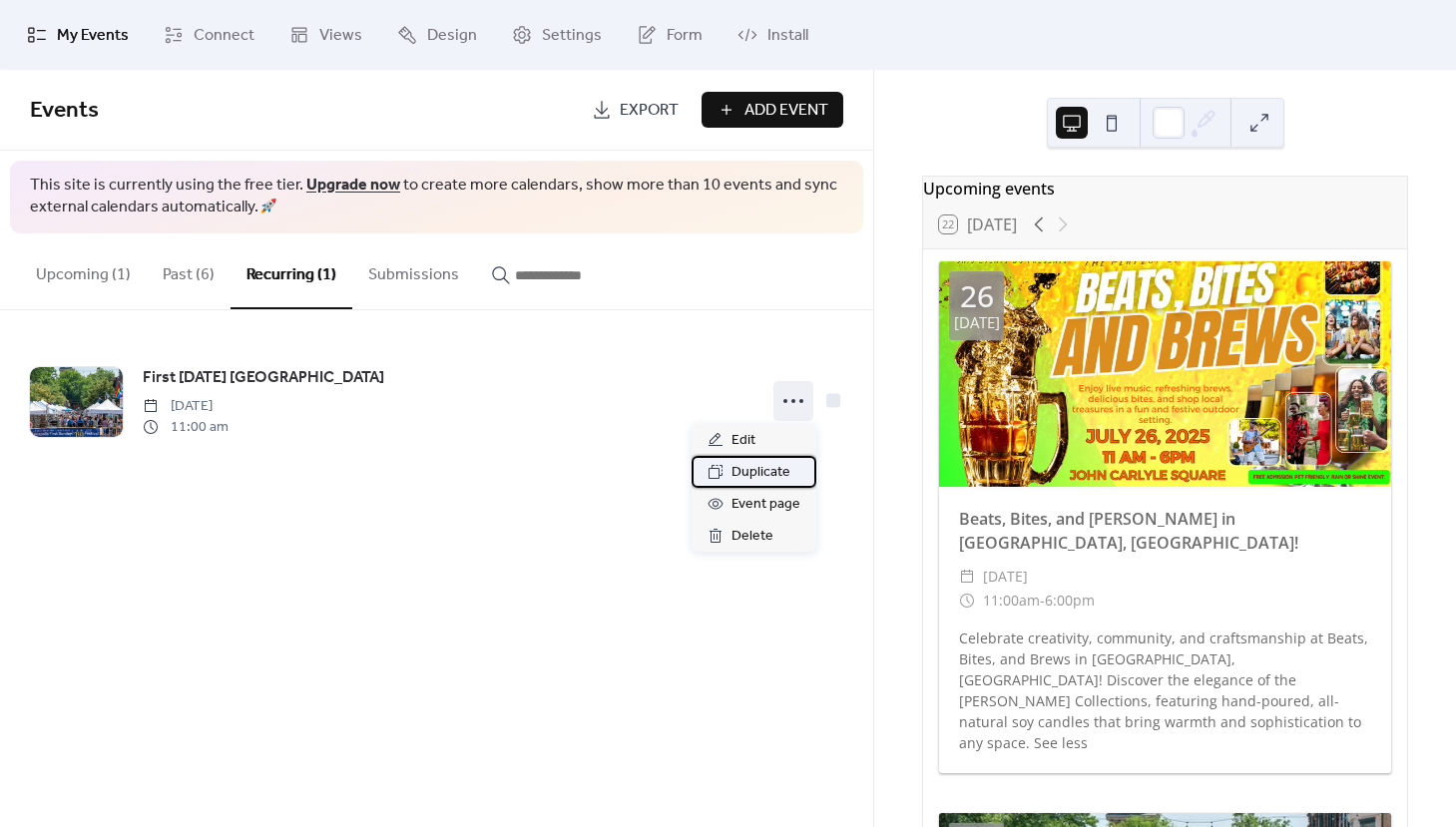 click on "Duplicate" at bounding box center (760, 473) 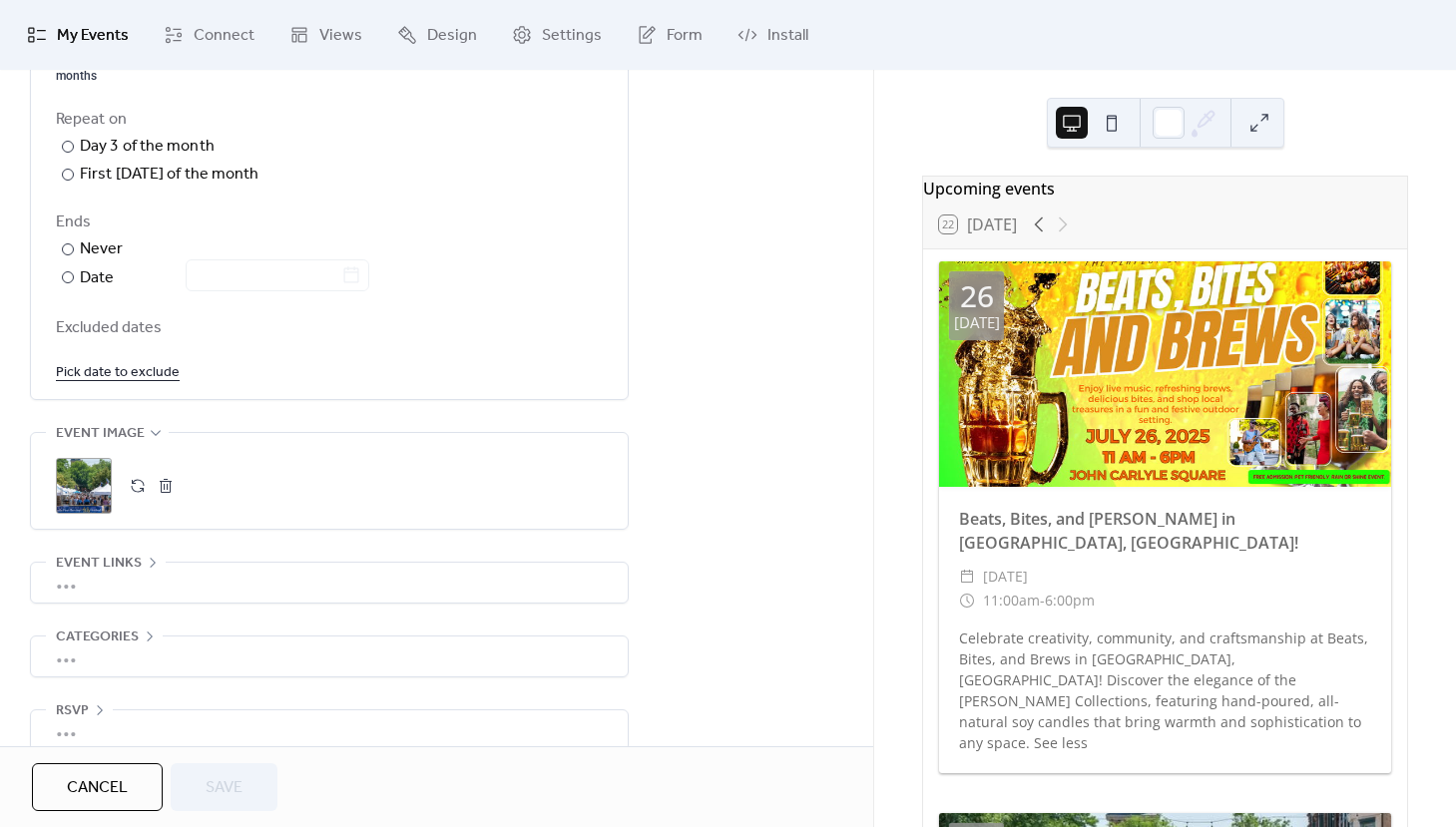 scroll, scrollTop: 1112, scrollLeft: 0, axis: vertical 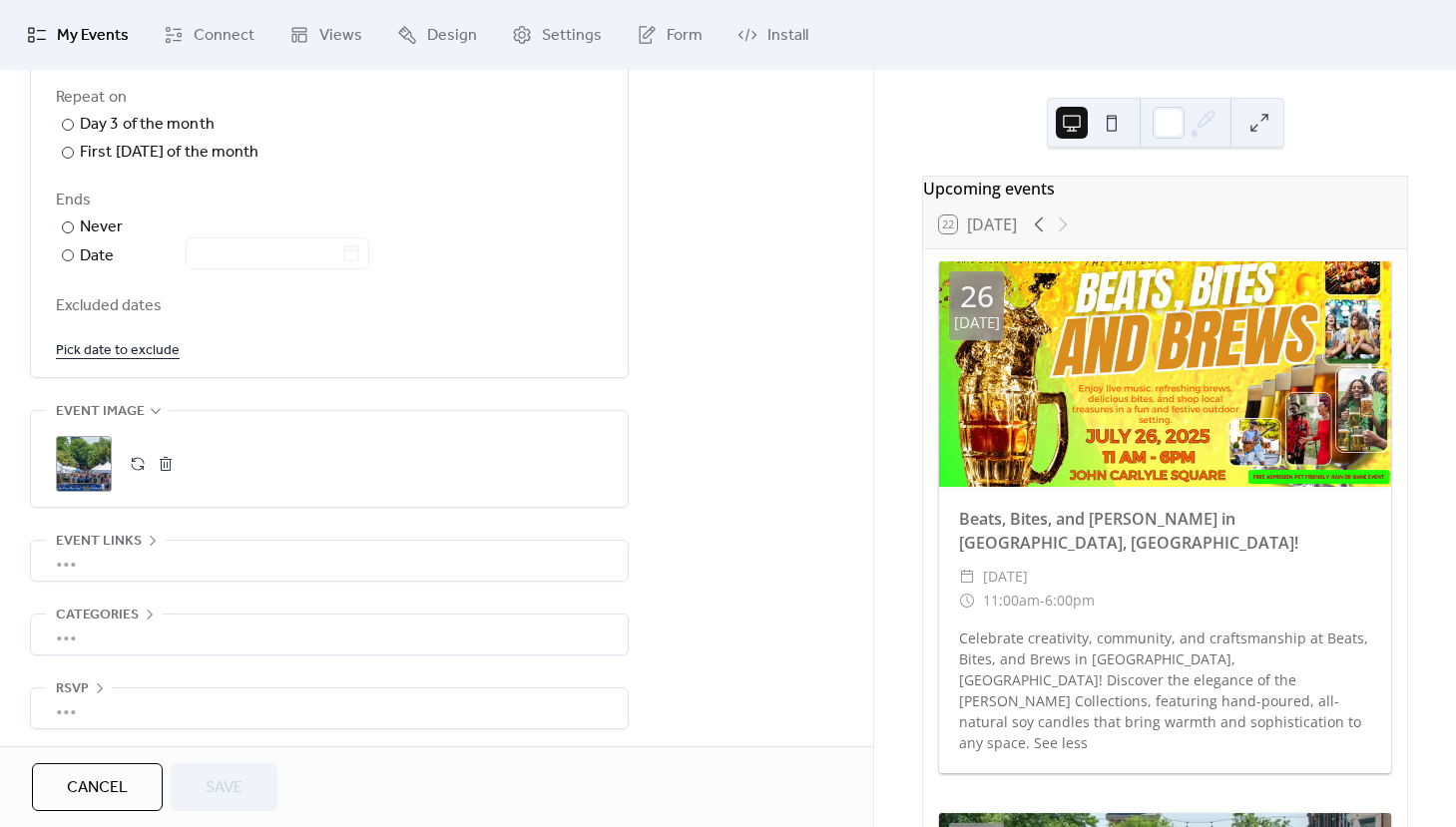 click on "Cancel" at bounding box center (97, 787) 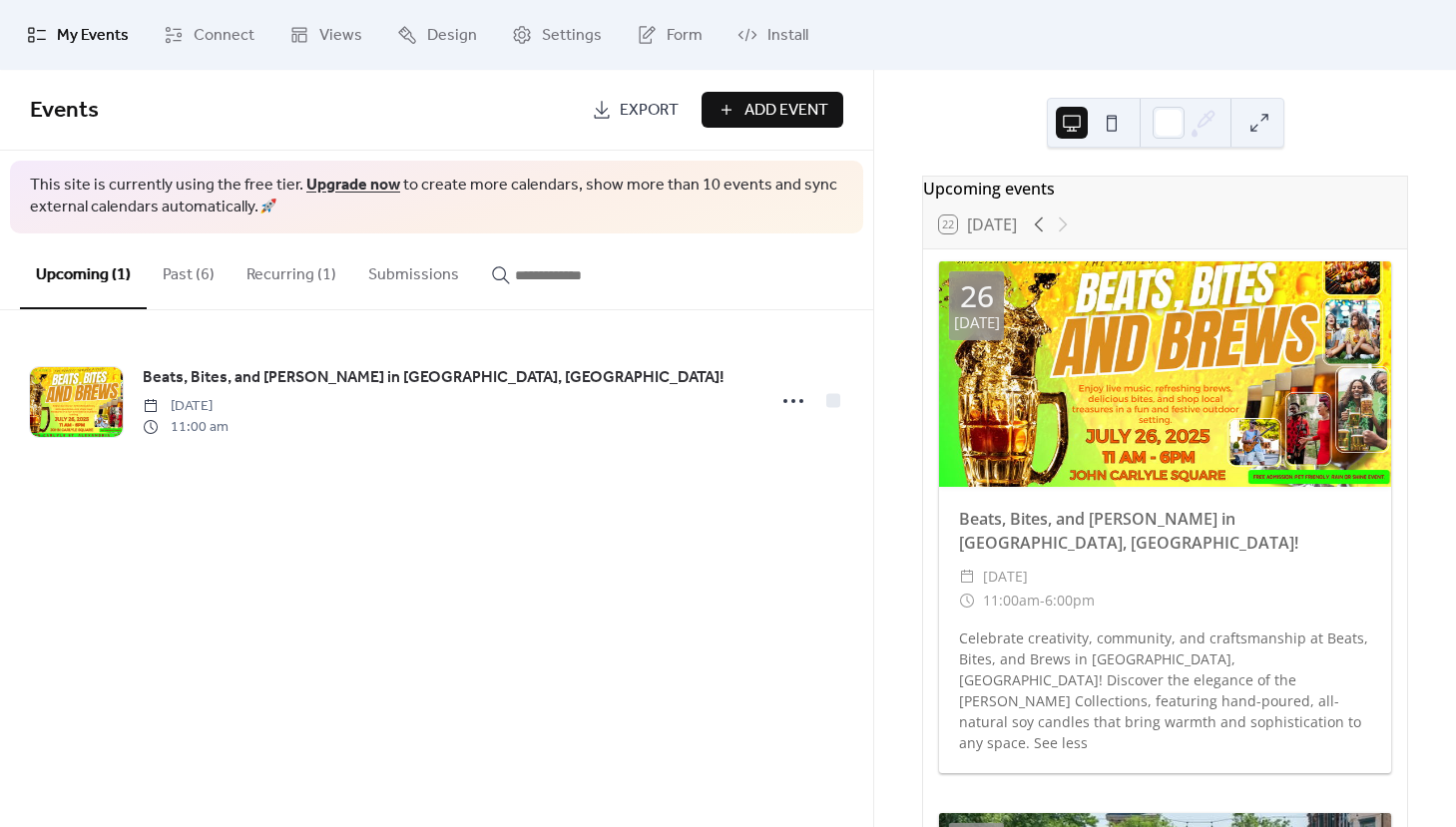 click on "Events Export Add Event This site is currently using the free tier.   Upgrade now   to create more calendars, show more than 10 events and sync external calendars automatically. 🚀 Upcoming (1) Past (6) Recurring (1) Submissions Beats, Bites, and Brews in [GEOGRAPHIC_DATA], [GEOGRAPHIC_DATA]! [DATE] 11:00 am Cancel" at bounding box center (436, 448) 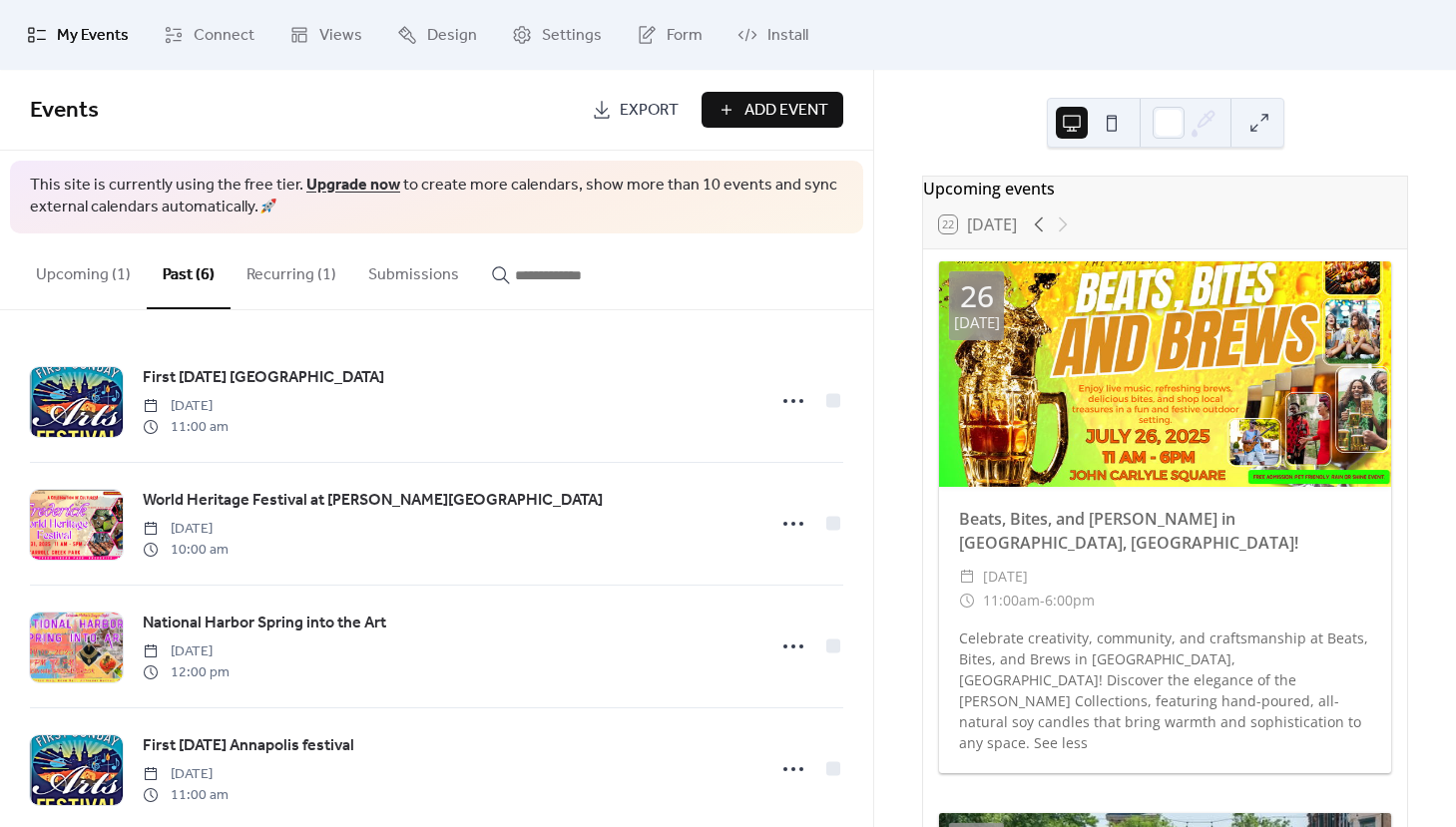 click on "Upcoming (1)" at bounding box center (83, 270) 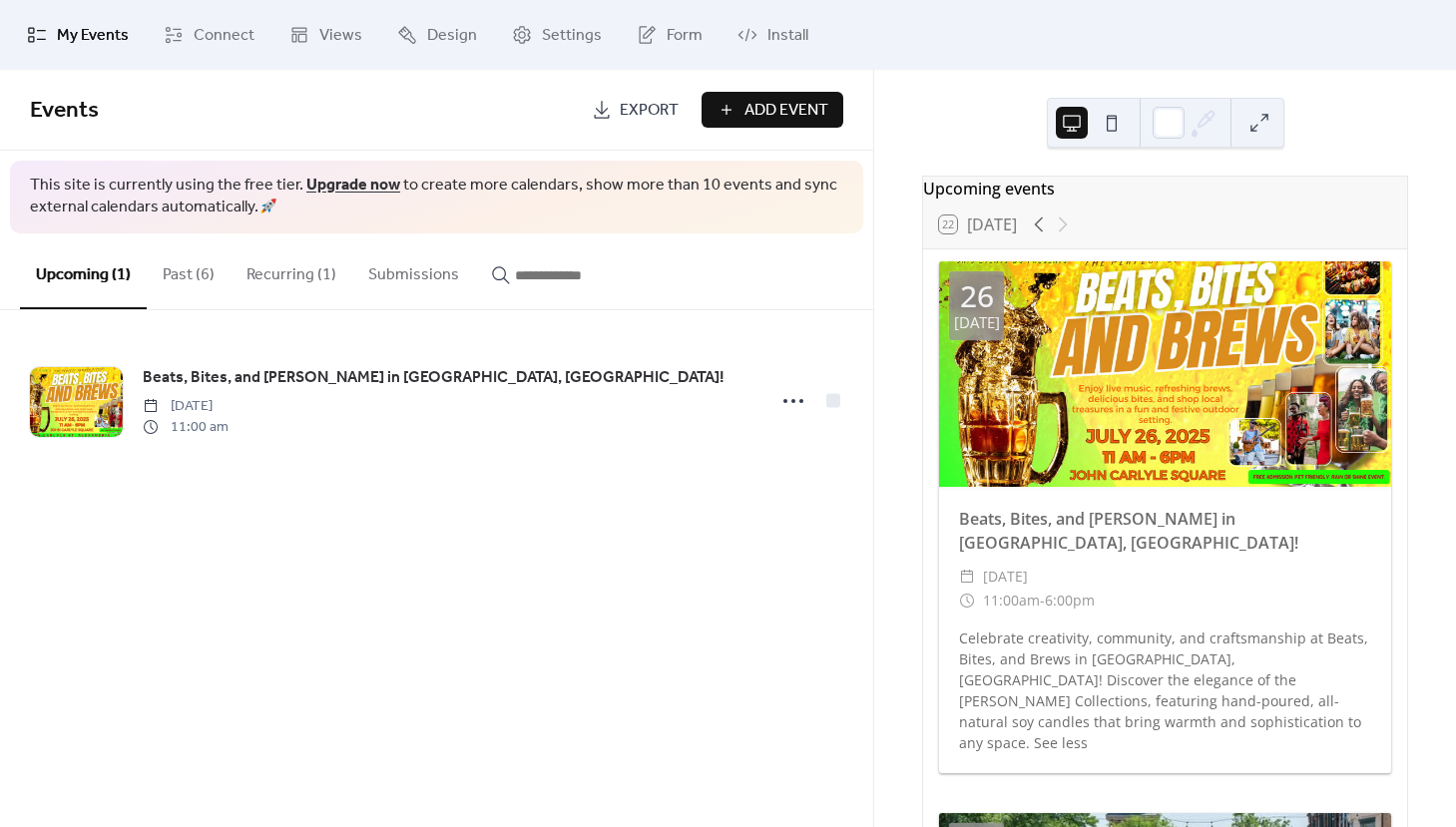 click on "Add Event" at bounding box center [772, 110] 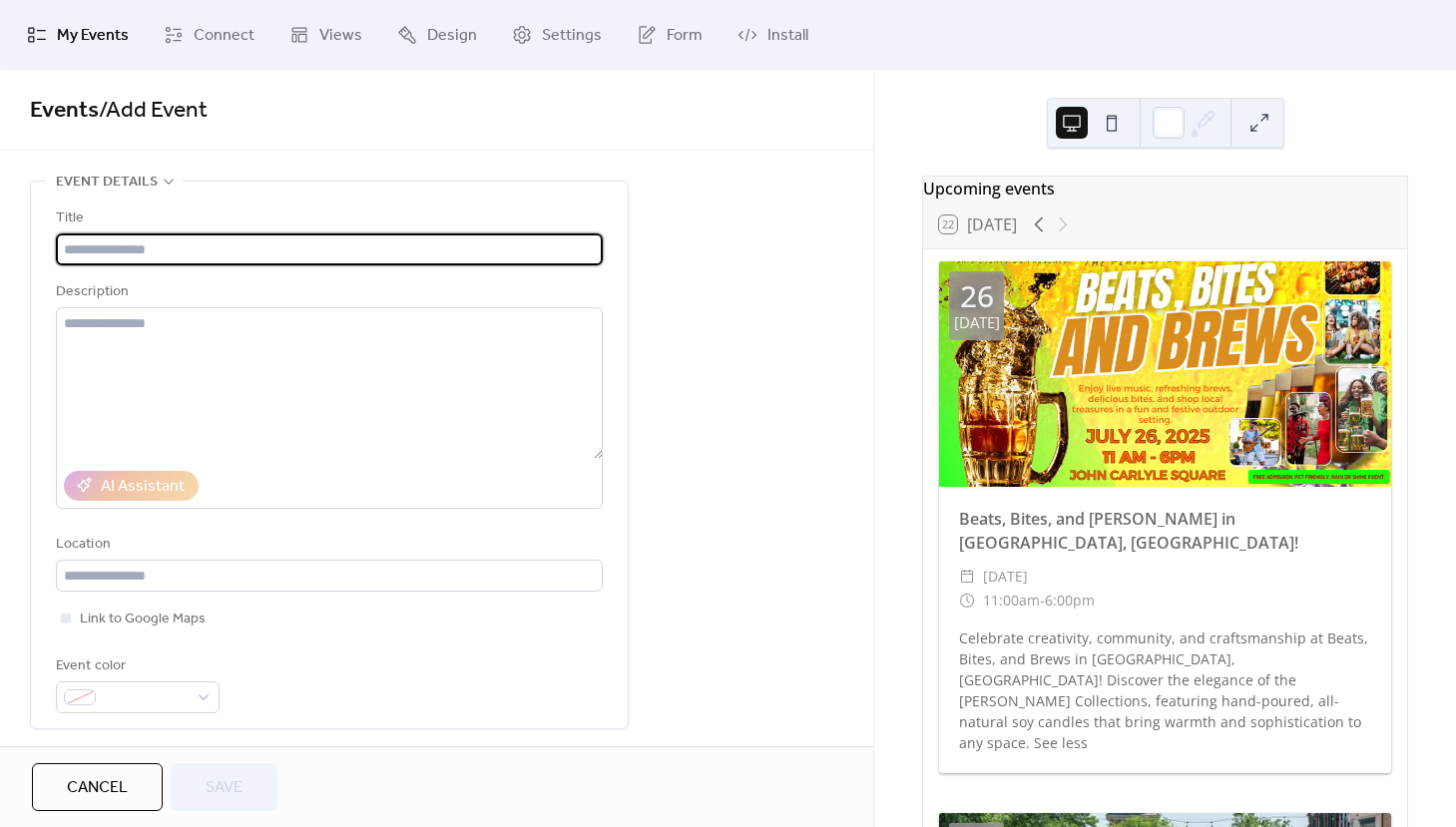 click on "**********" at bounding box center (436, 820) 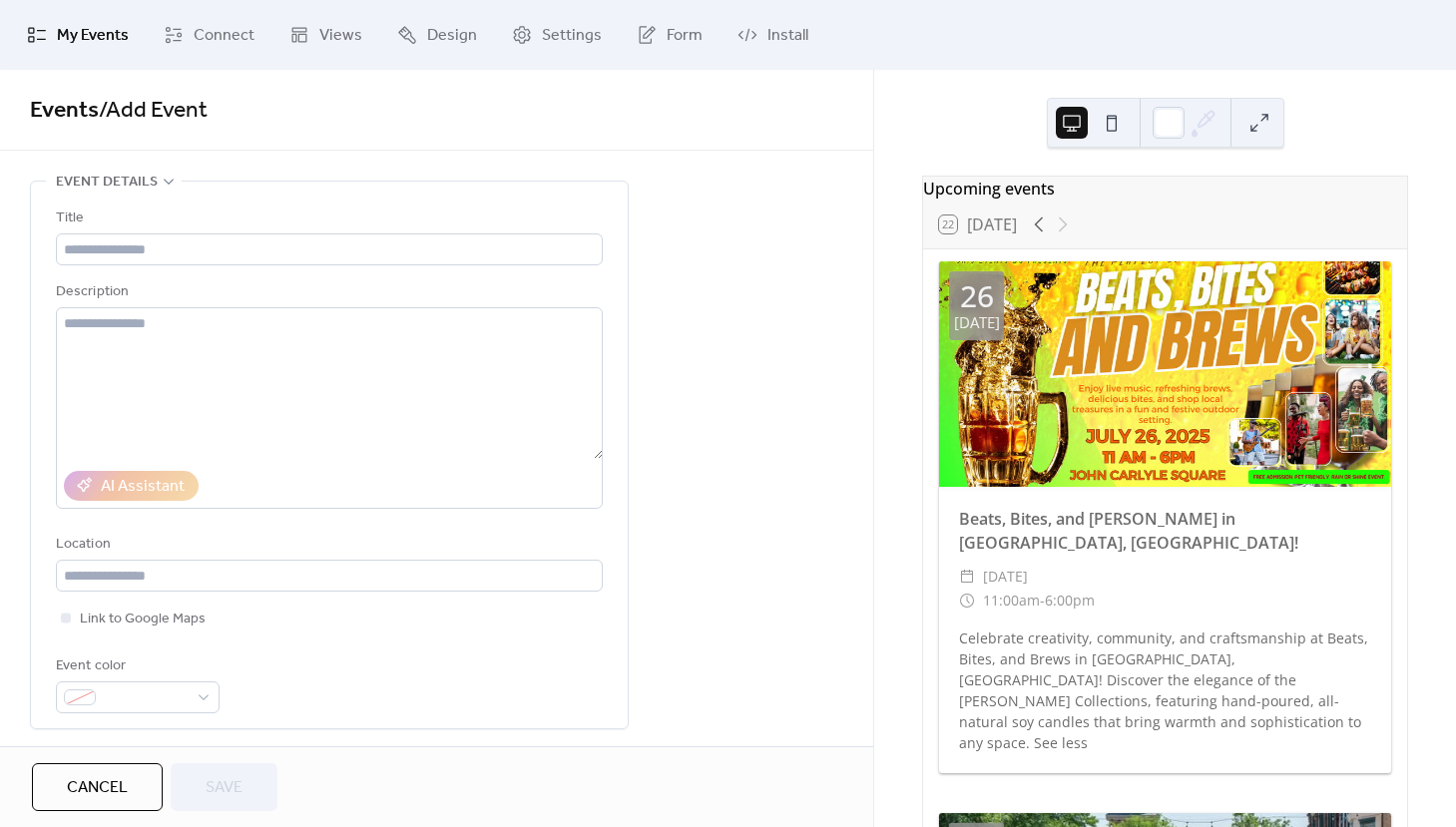 click on "Cancel" at bounding box center [97, 788] 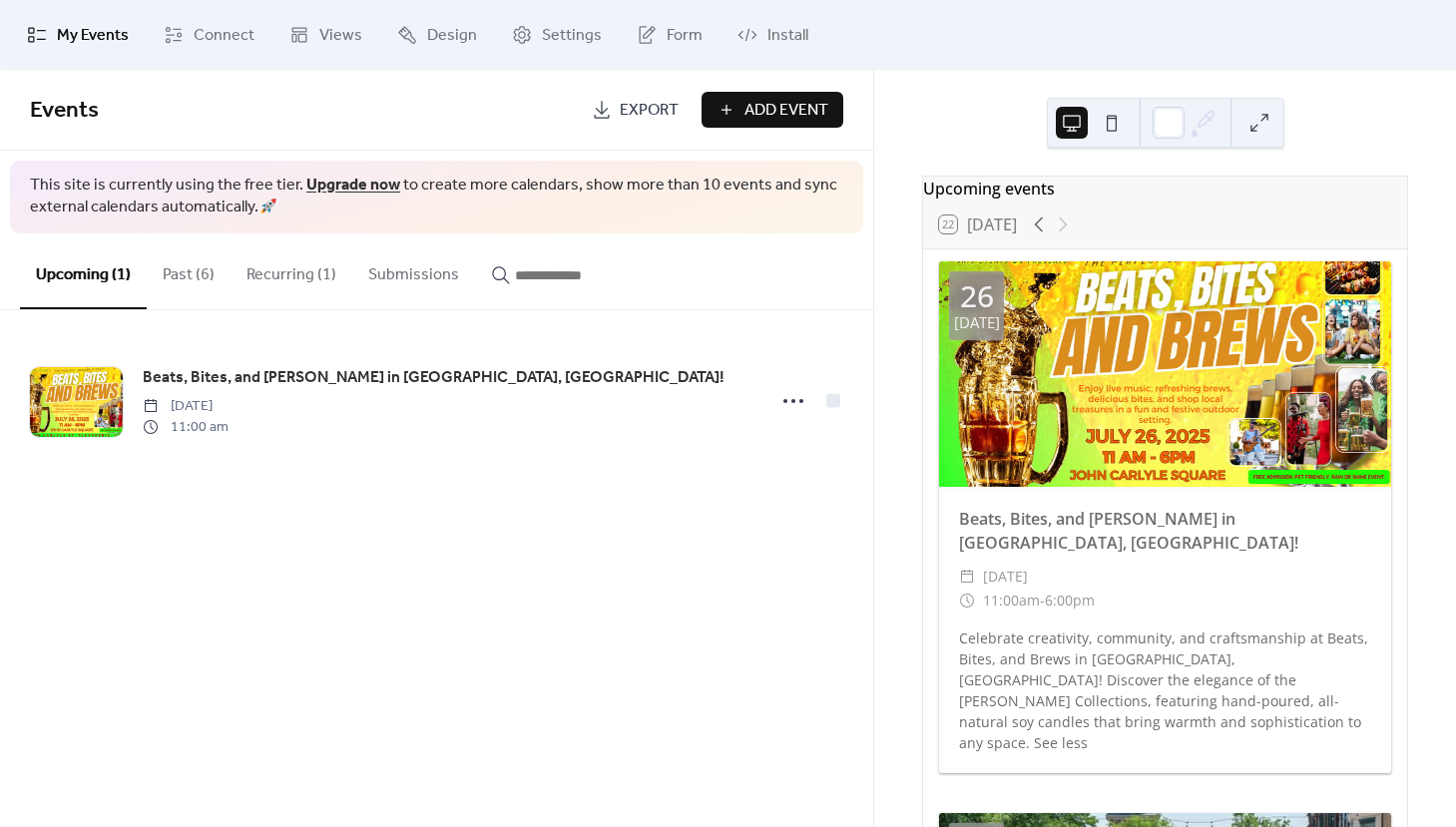 click on "Past (6)" at bounding box center (189, 270) 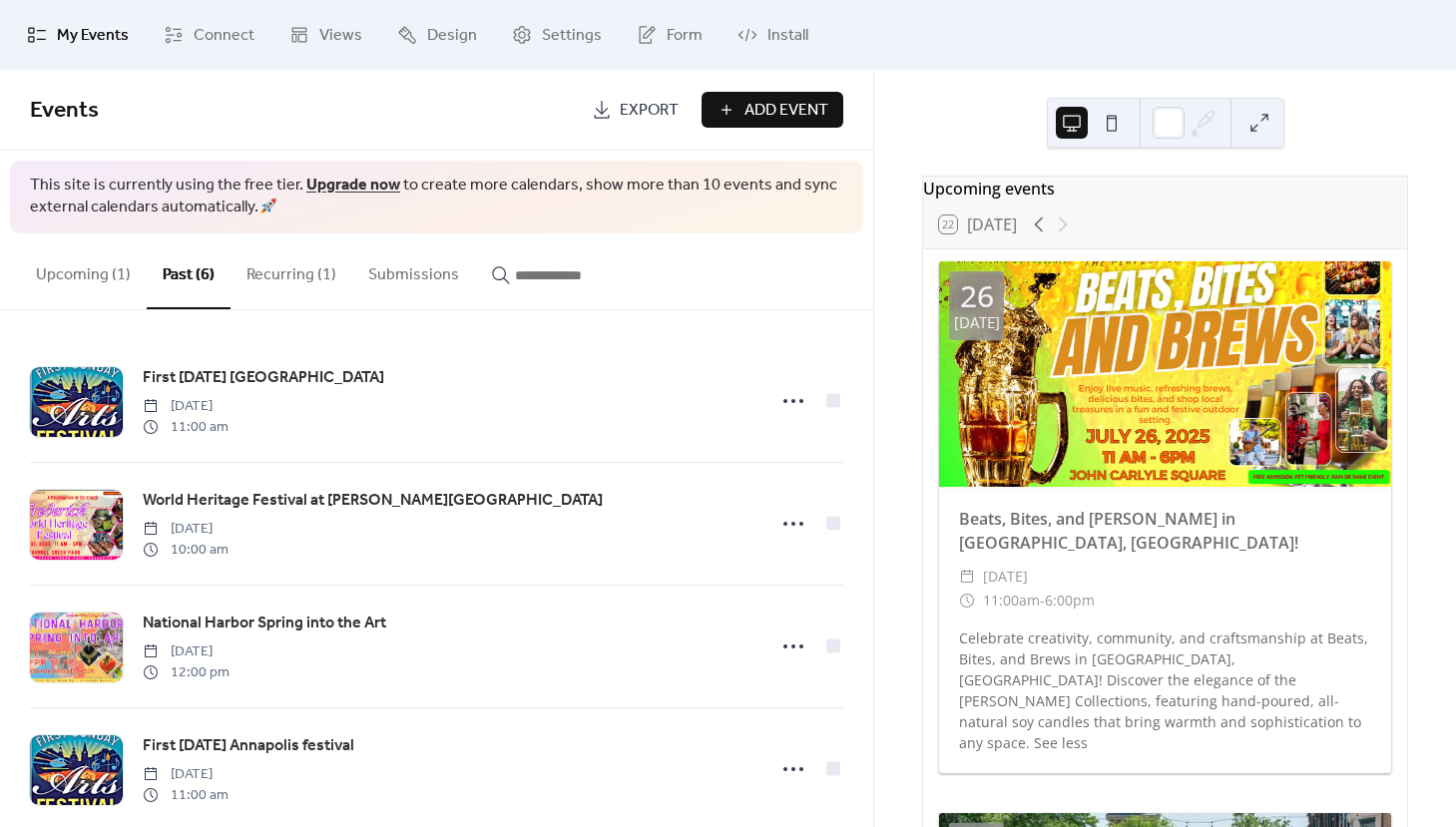 click on "Upcoming (1)" at bounding box center [83, 270] 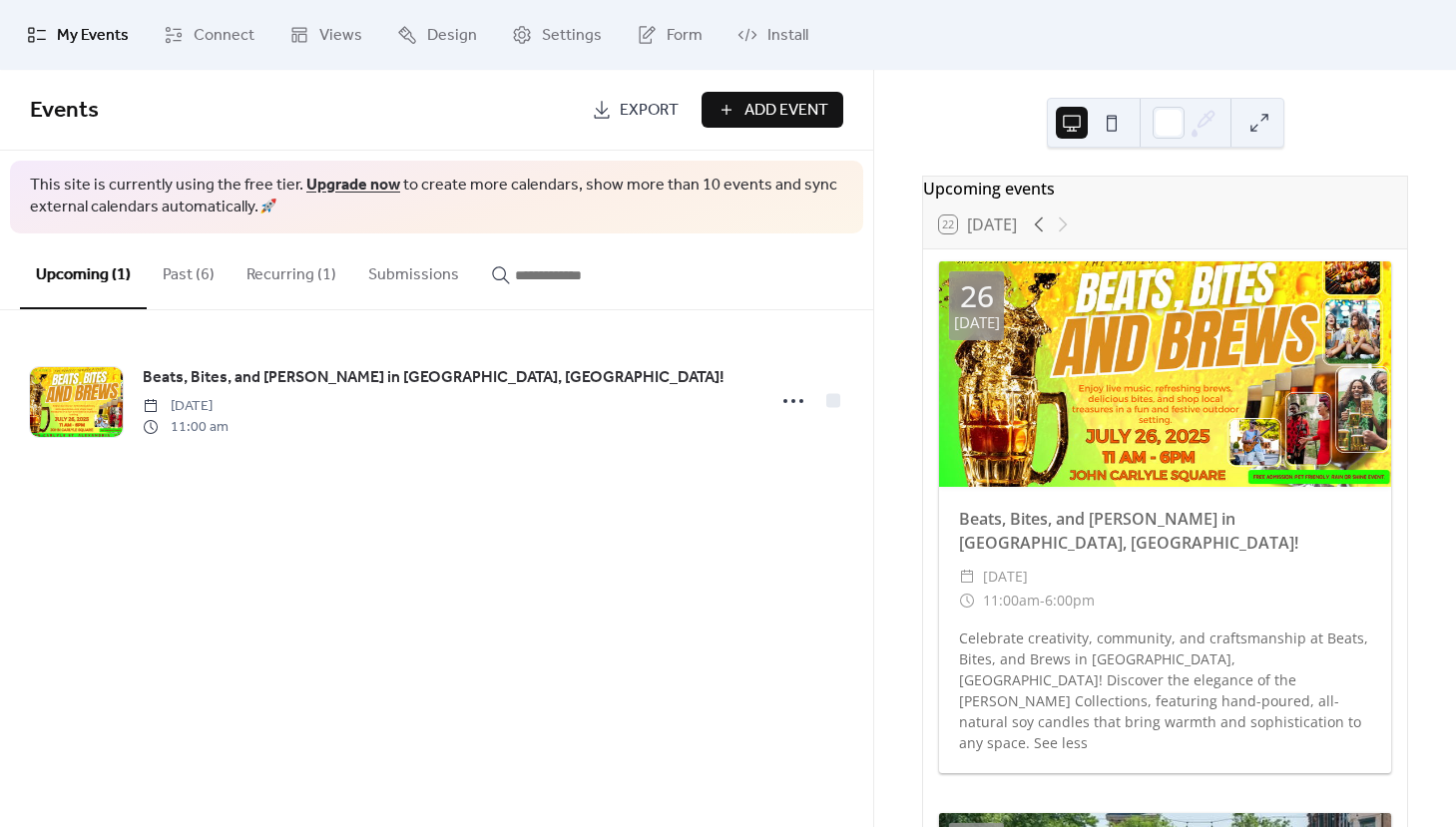 click on "Add Event" at bounding box center [772, 110] 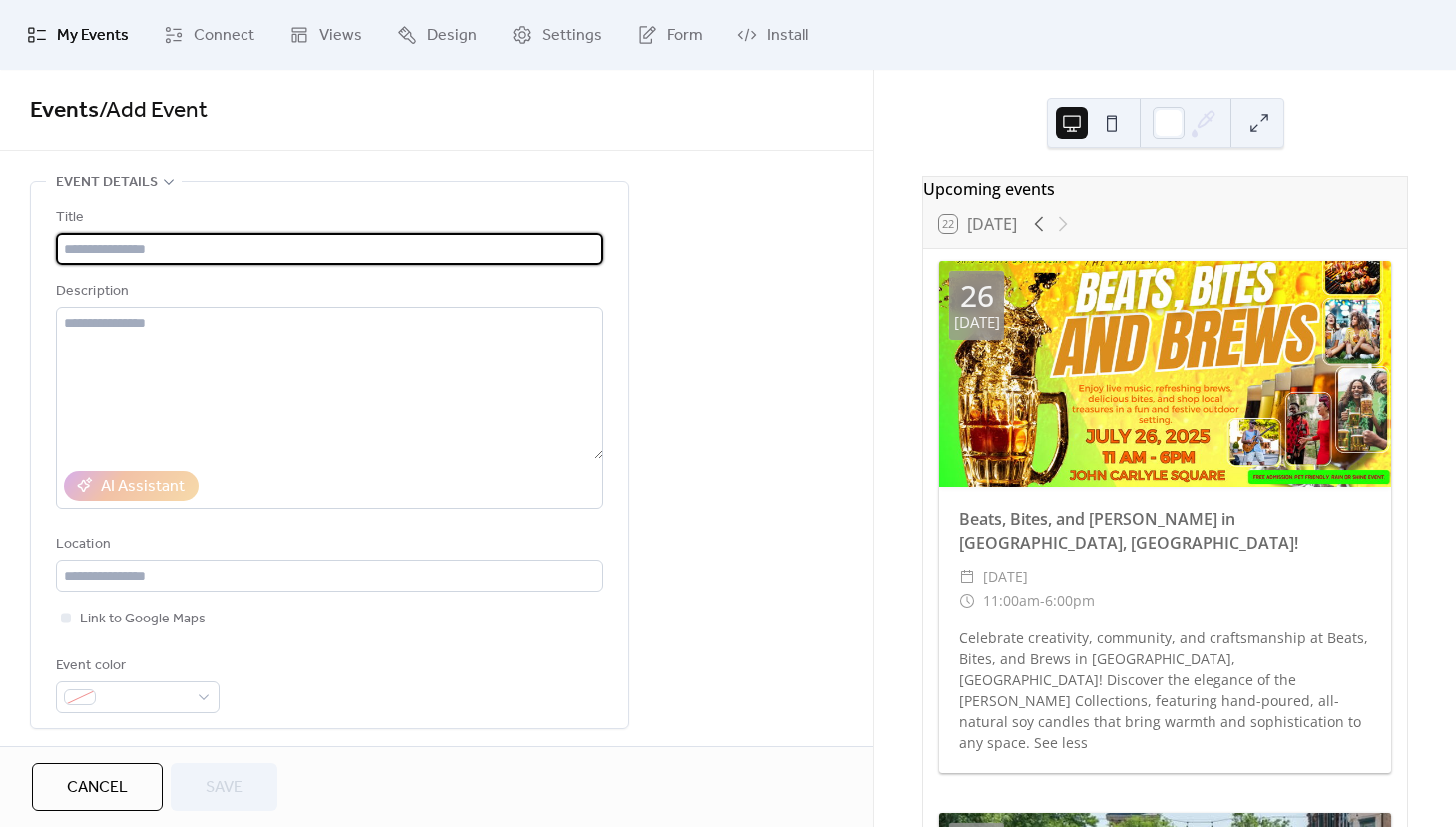 click at bounding box center [329, 249] 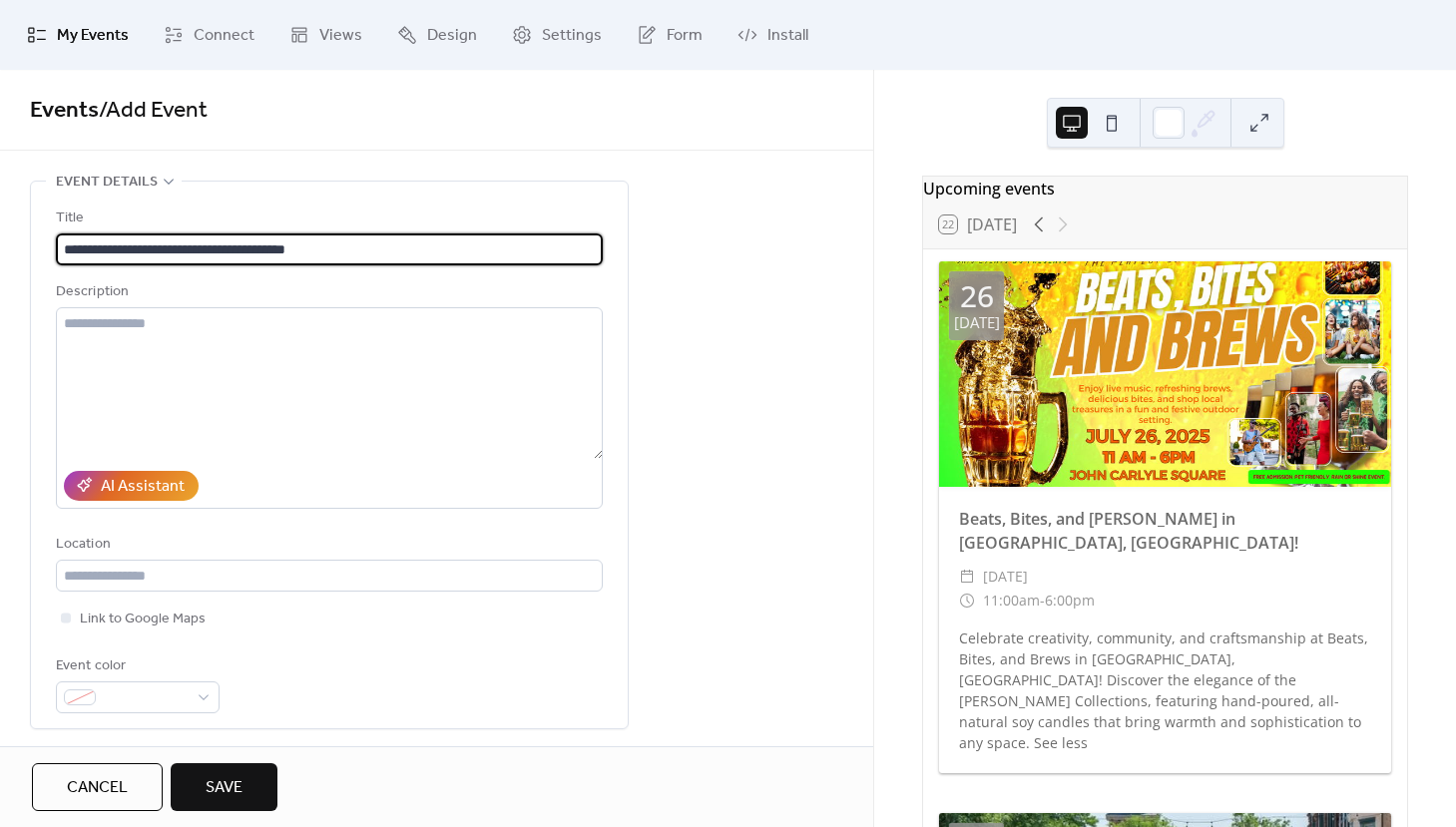 type on "**********" 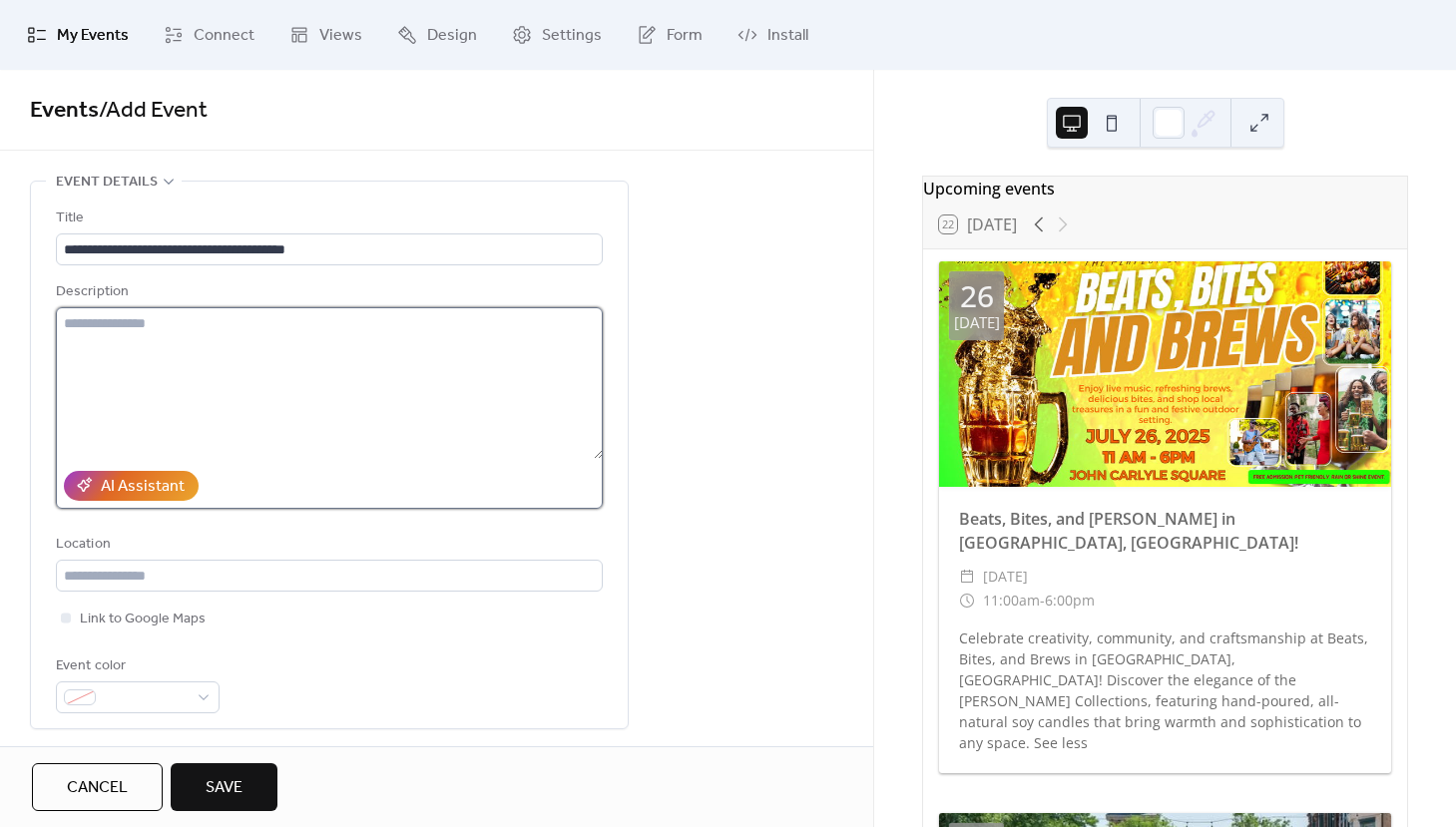 click at bounding box center (329, 383) 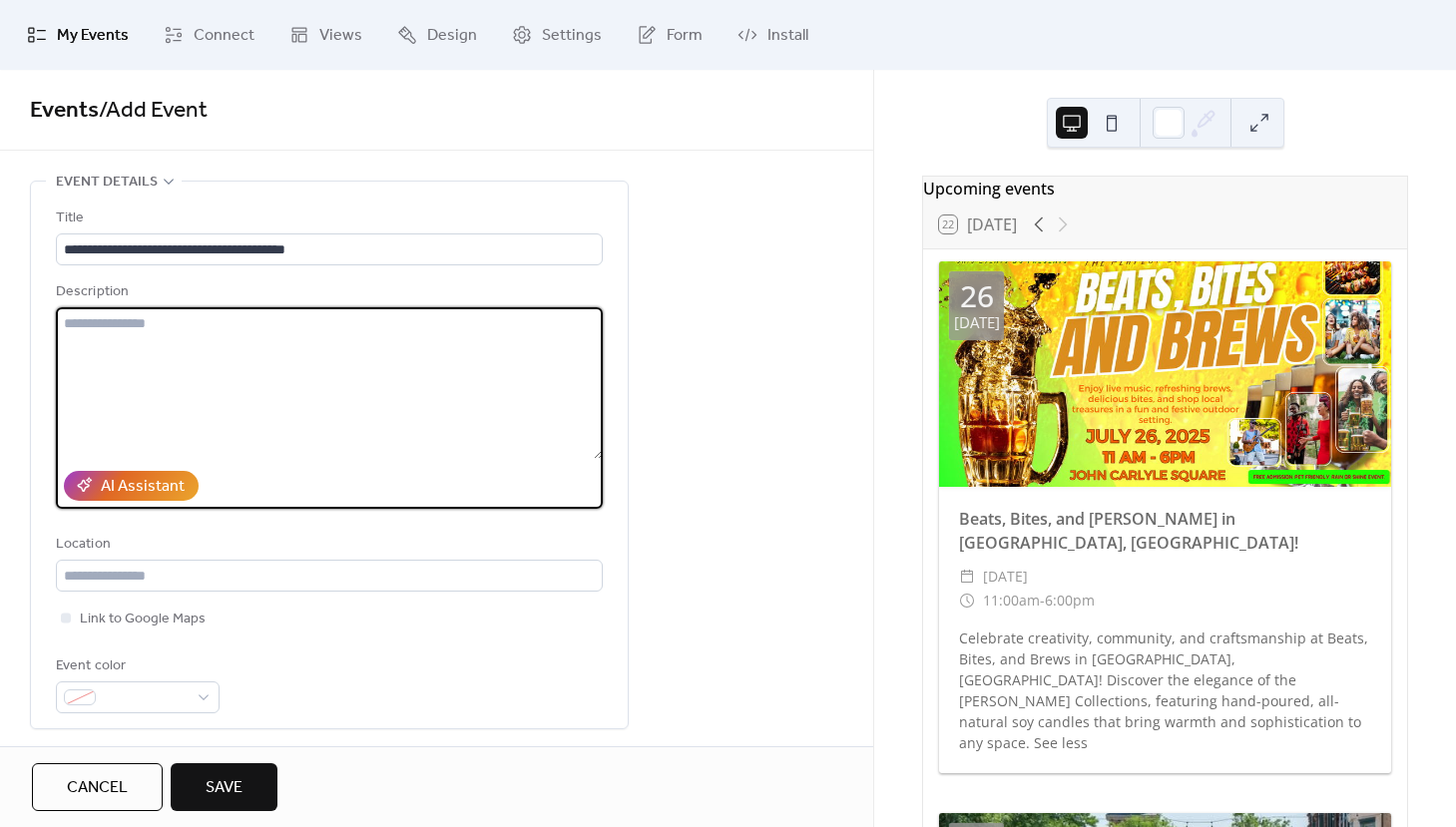 paste on "**********" 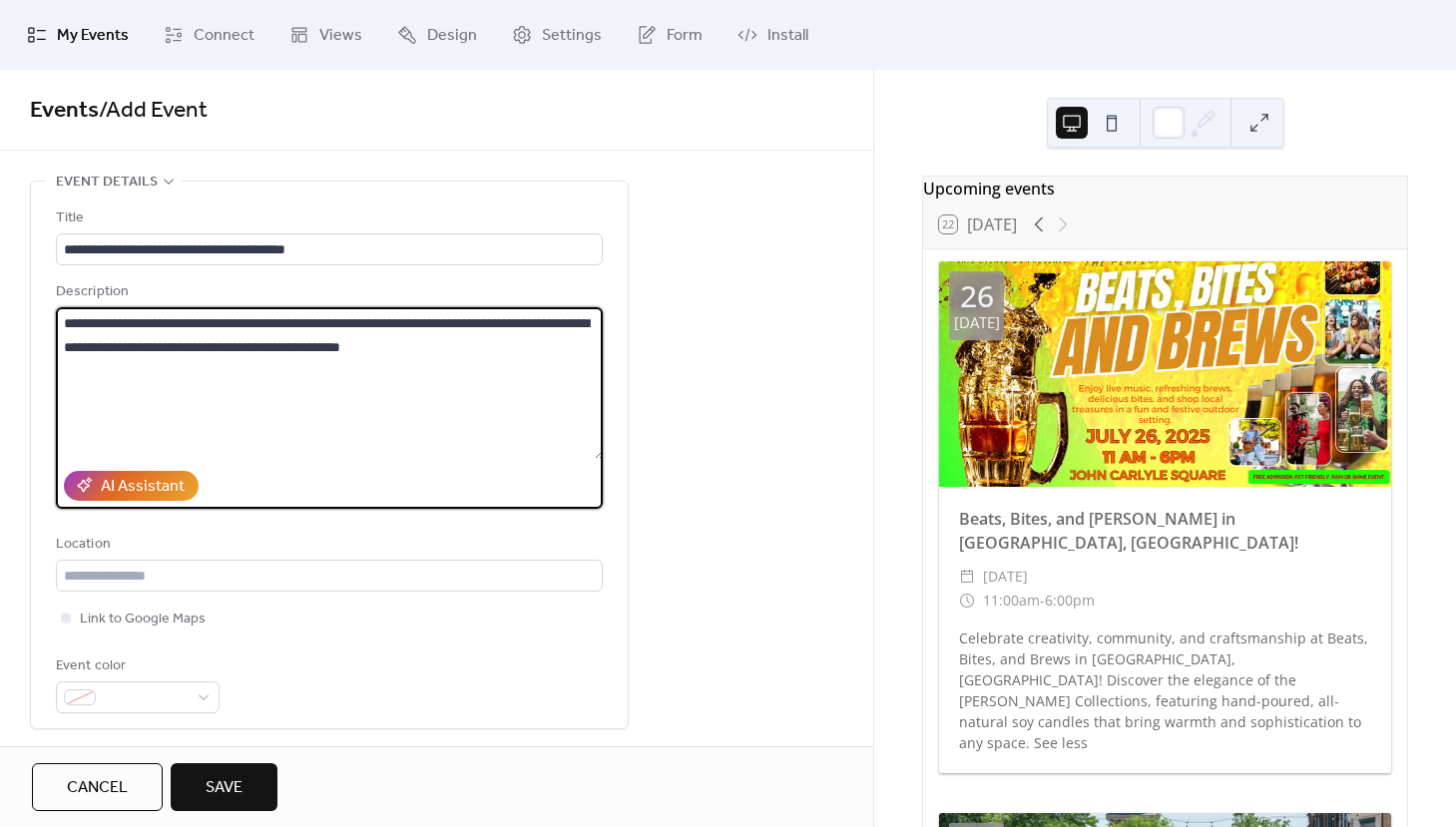 type on "**********" 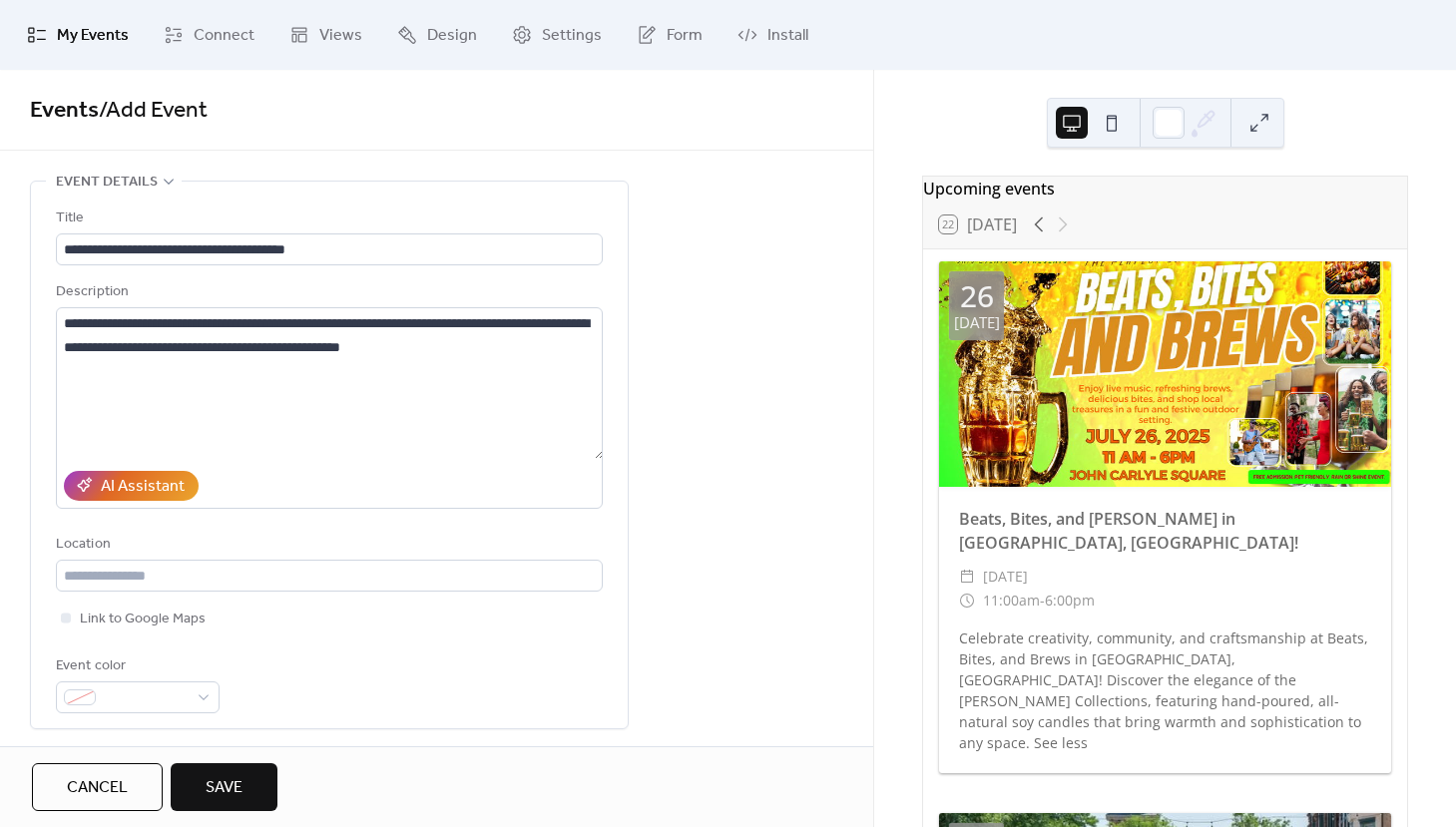 click on "**********" at bounding box center (436, 820) 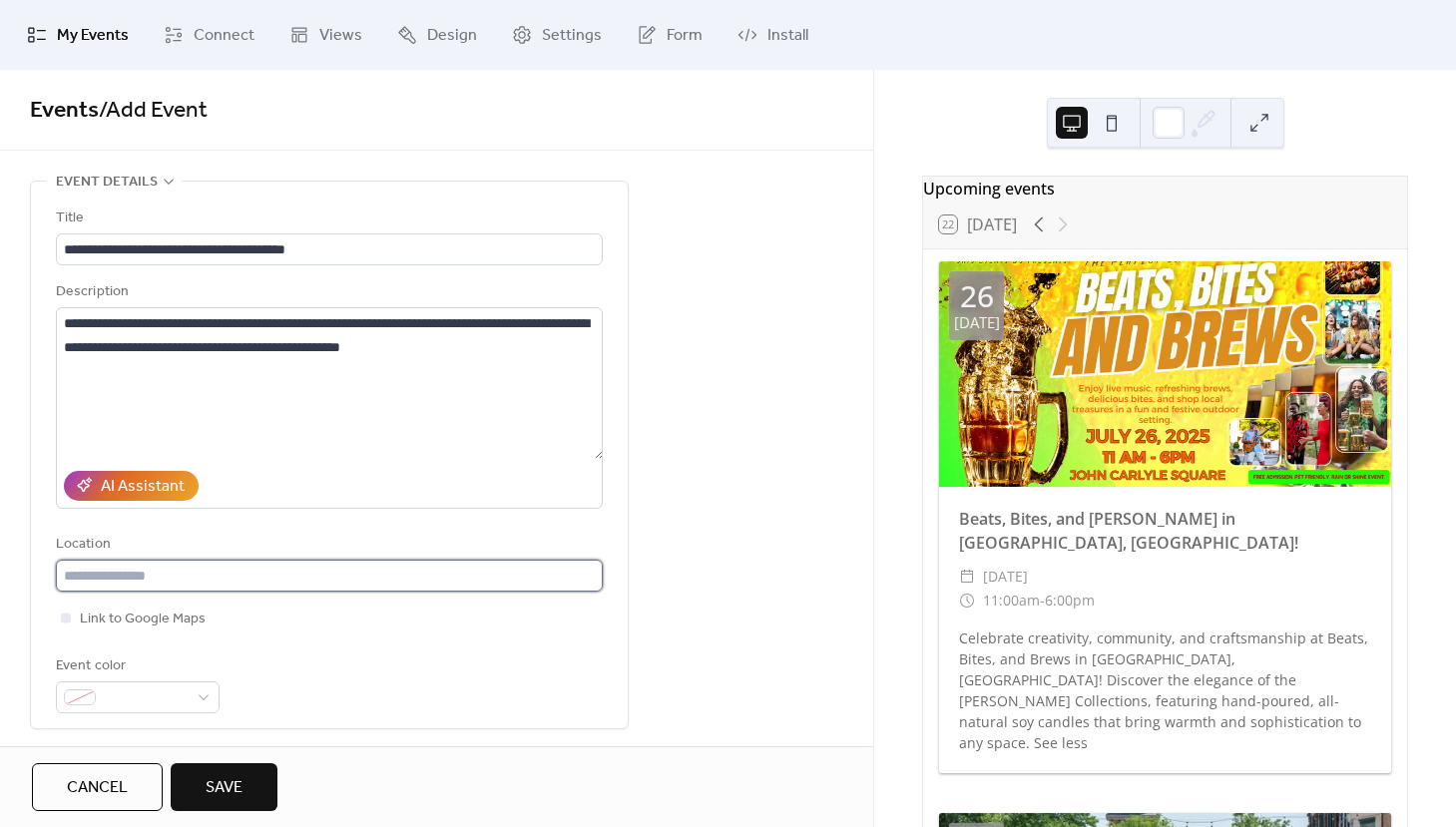 click at bounding box center [329, 576] 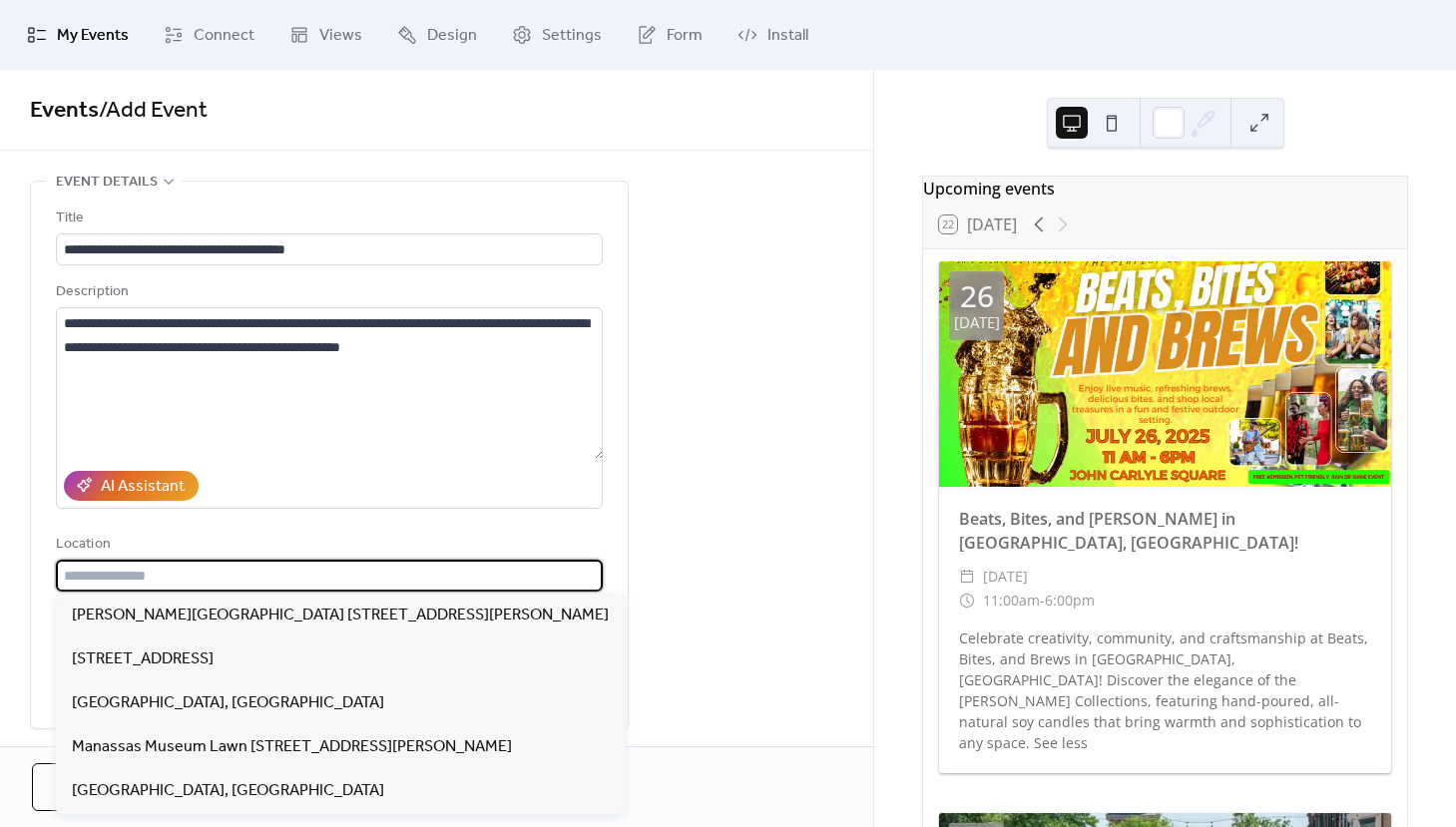 click on "**********" at bounding box center [329, 455] 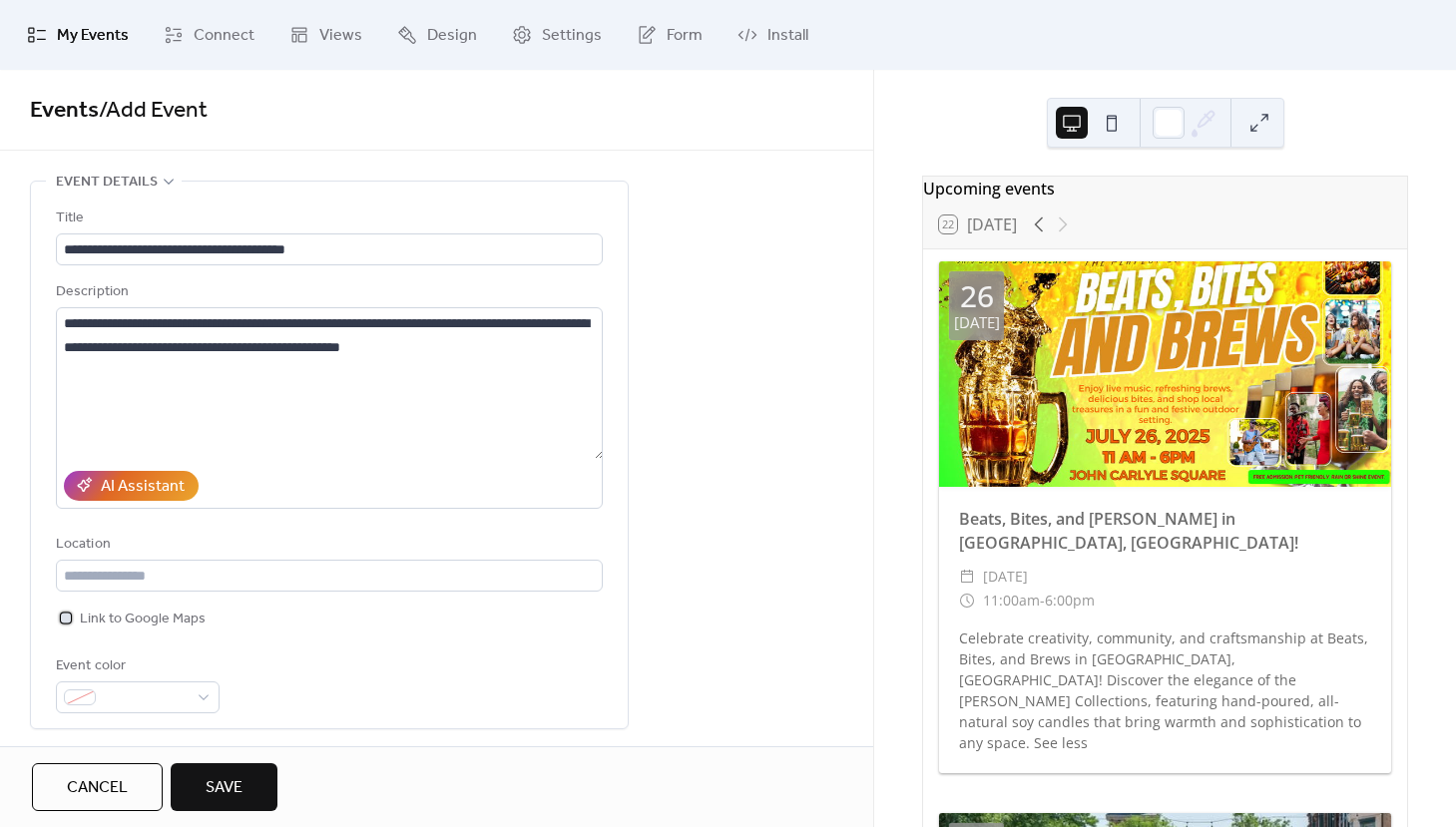 click at bounding box center [66, 618] 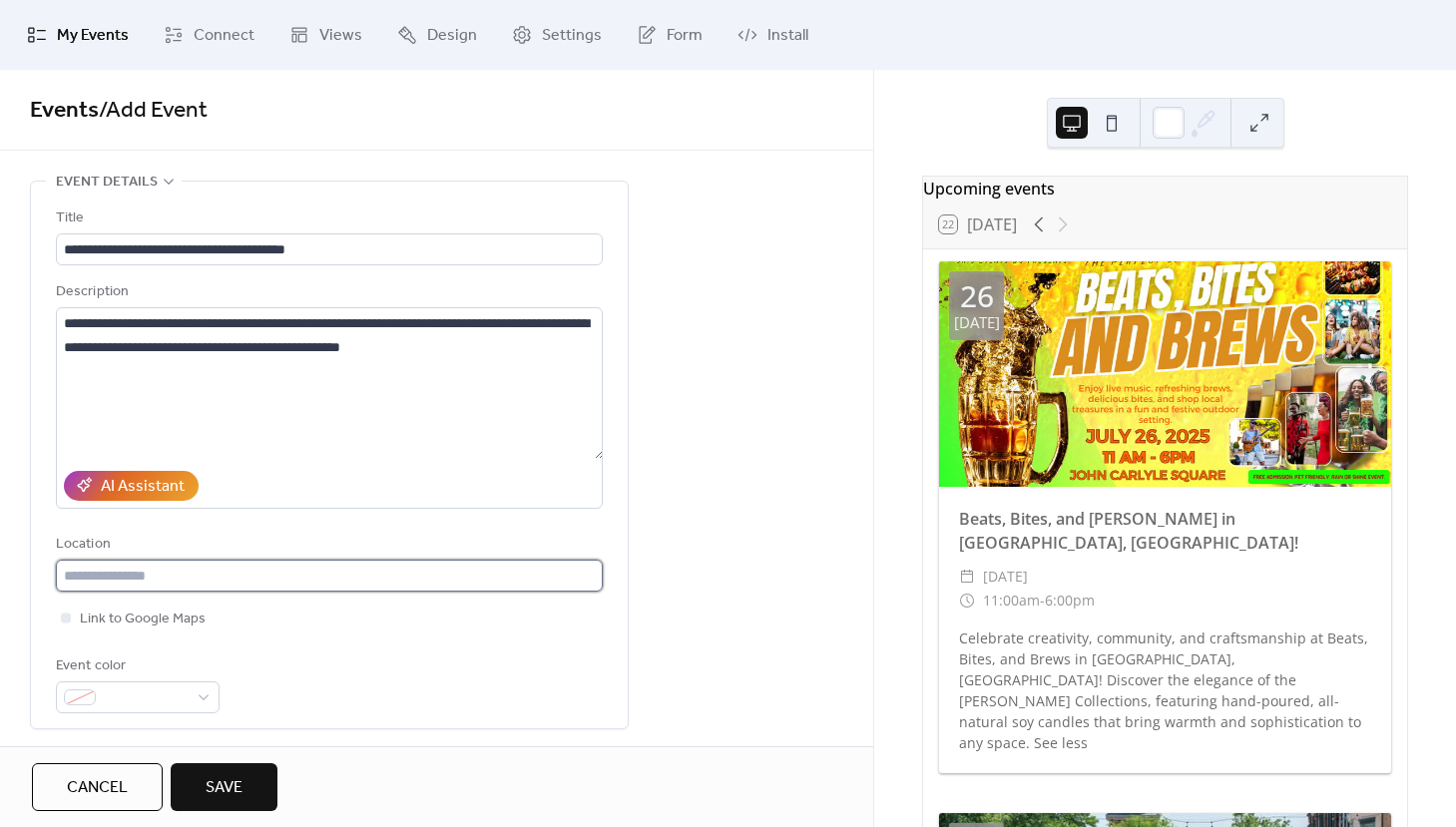 click at bounding box center (329, 576) 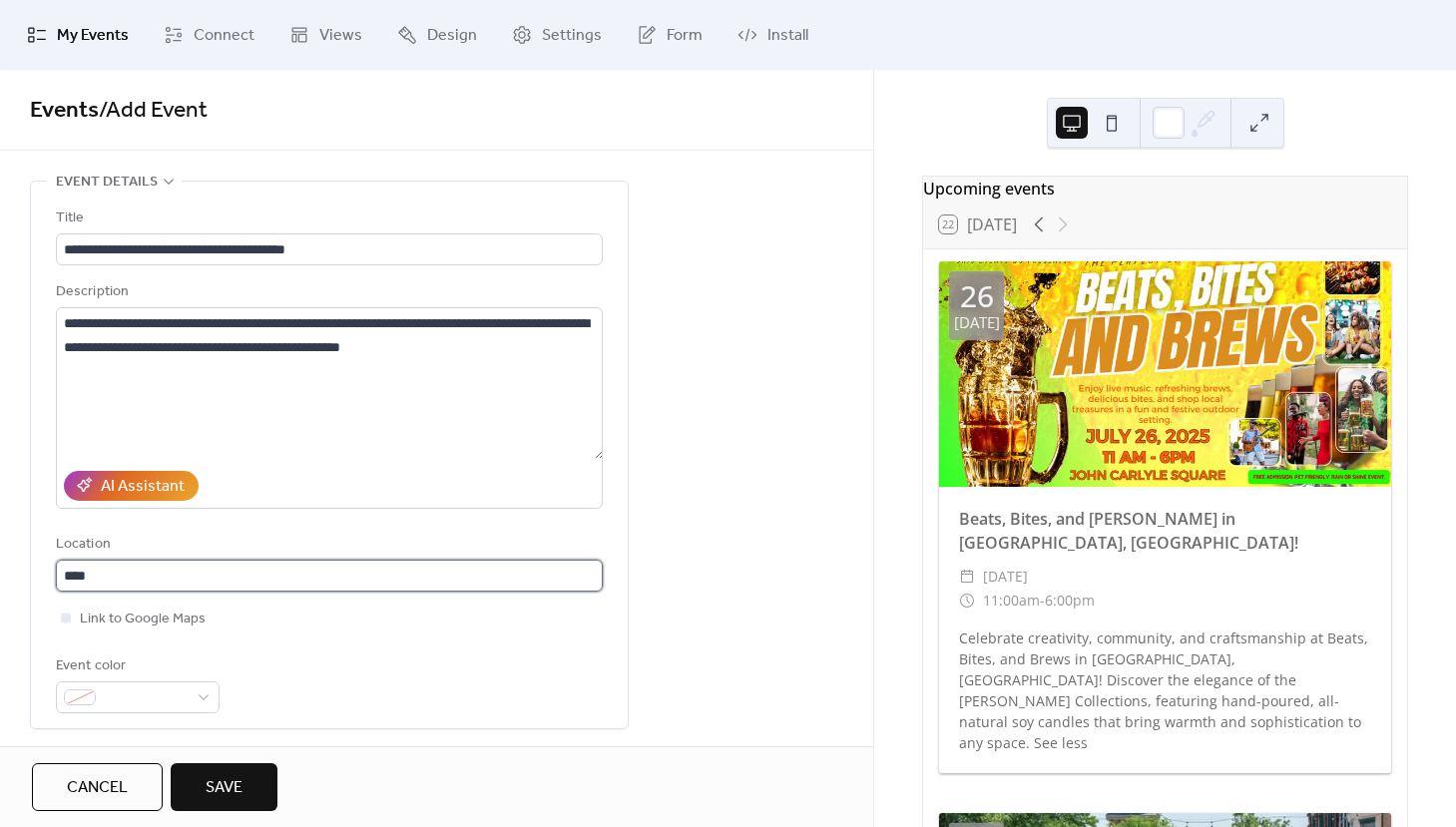 click on "***" at bounding box center [329, 576] 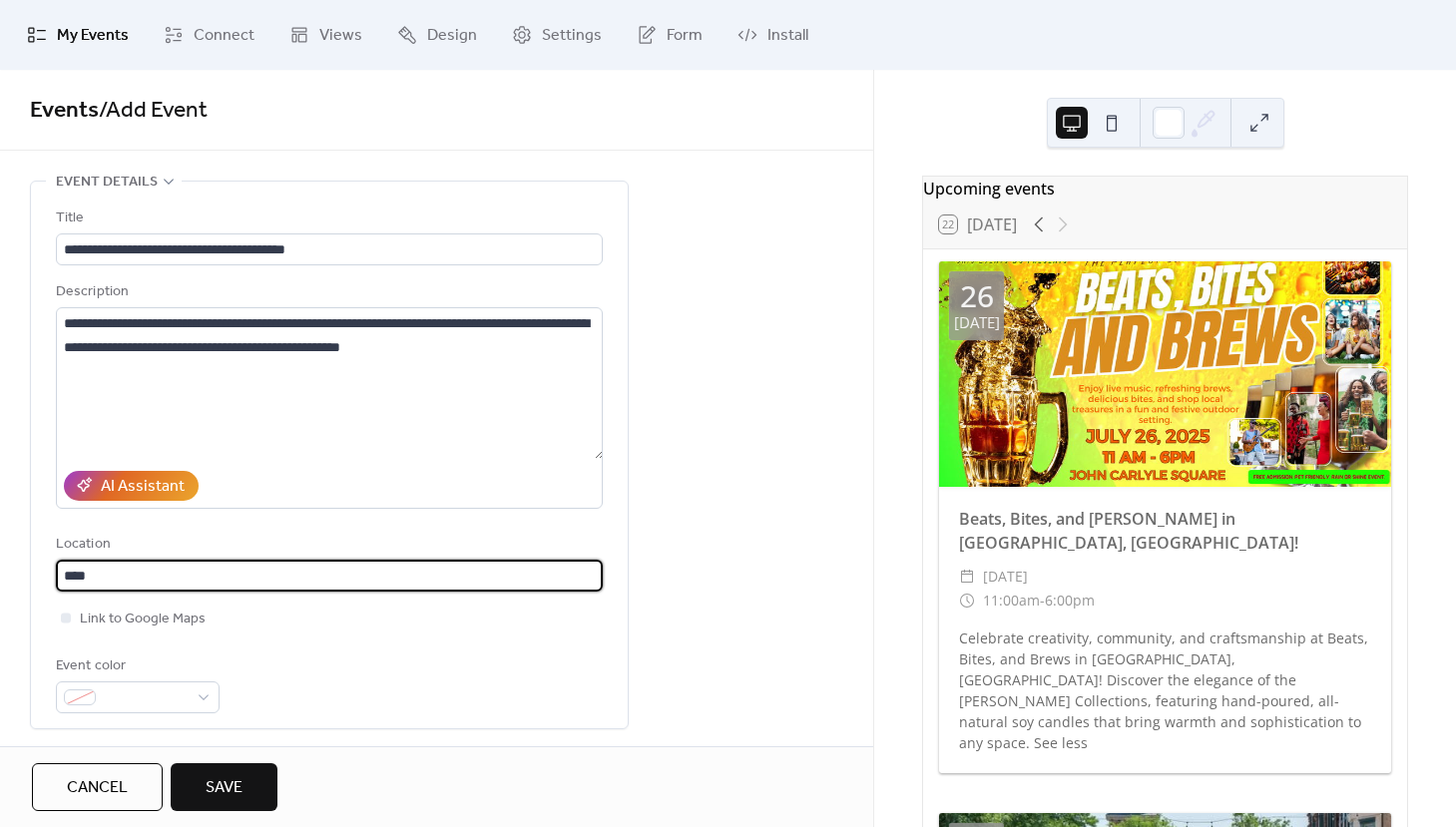 scroll, scrollTop: 1, scrollLeft: 0, axis: vertical 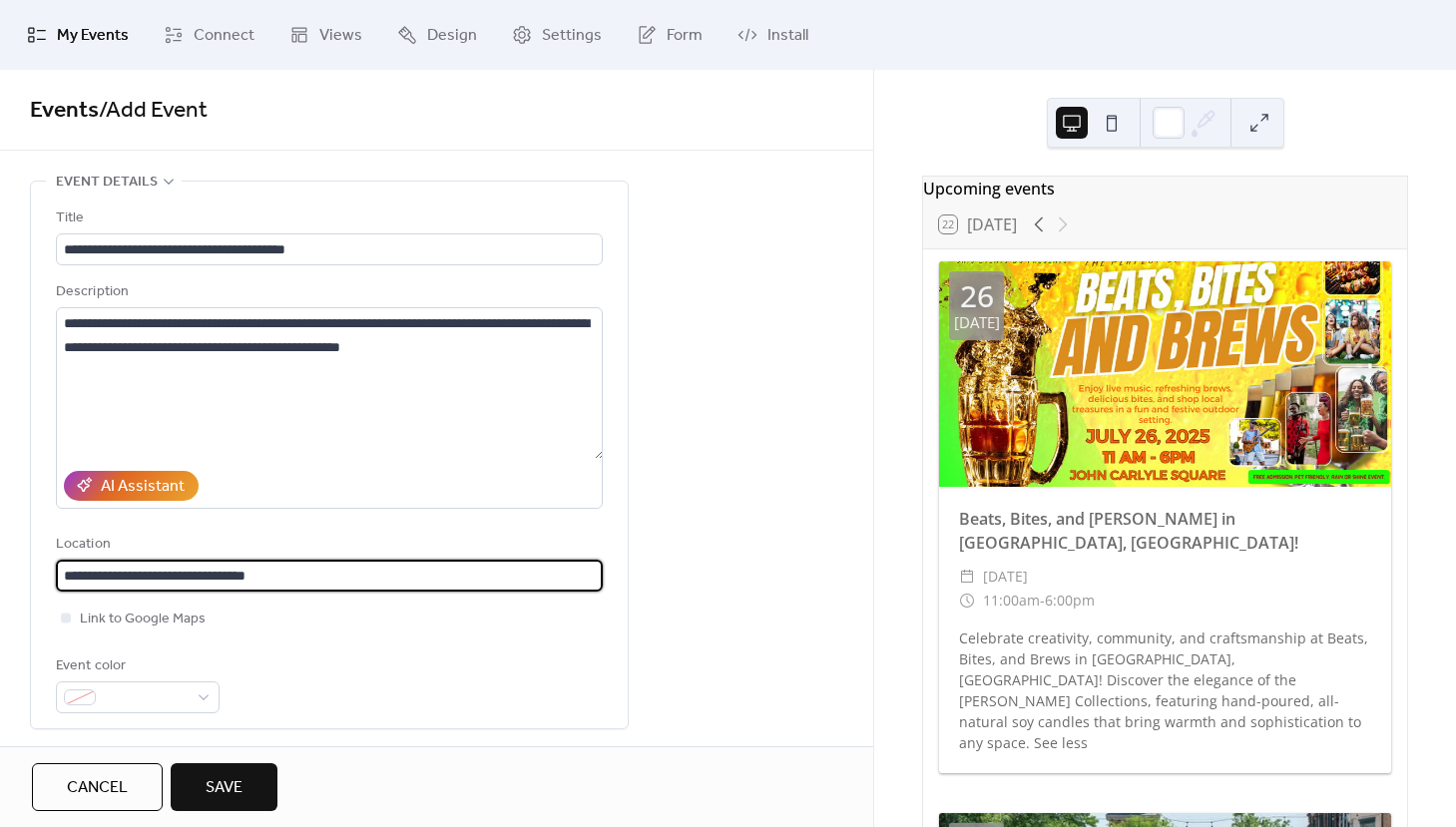 type on "**********" 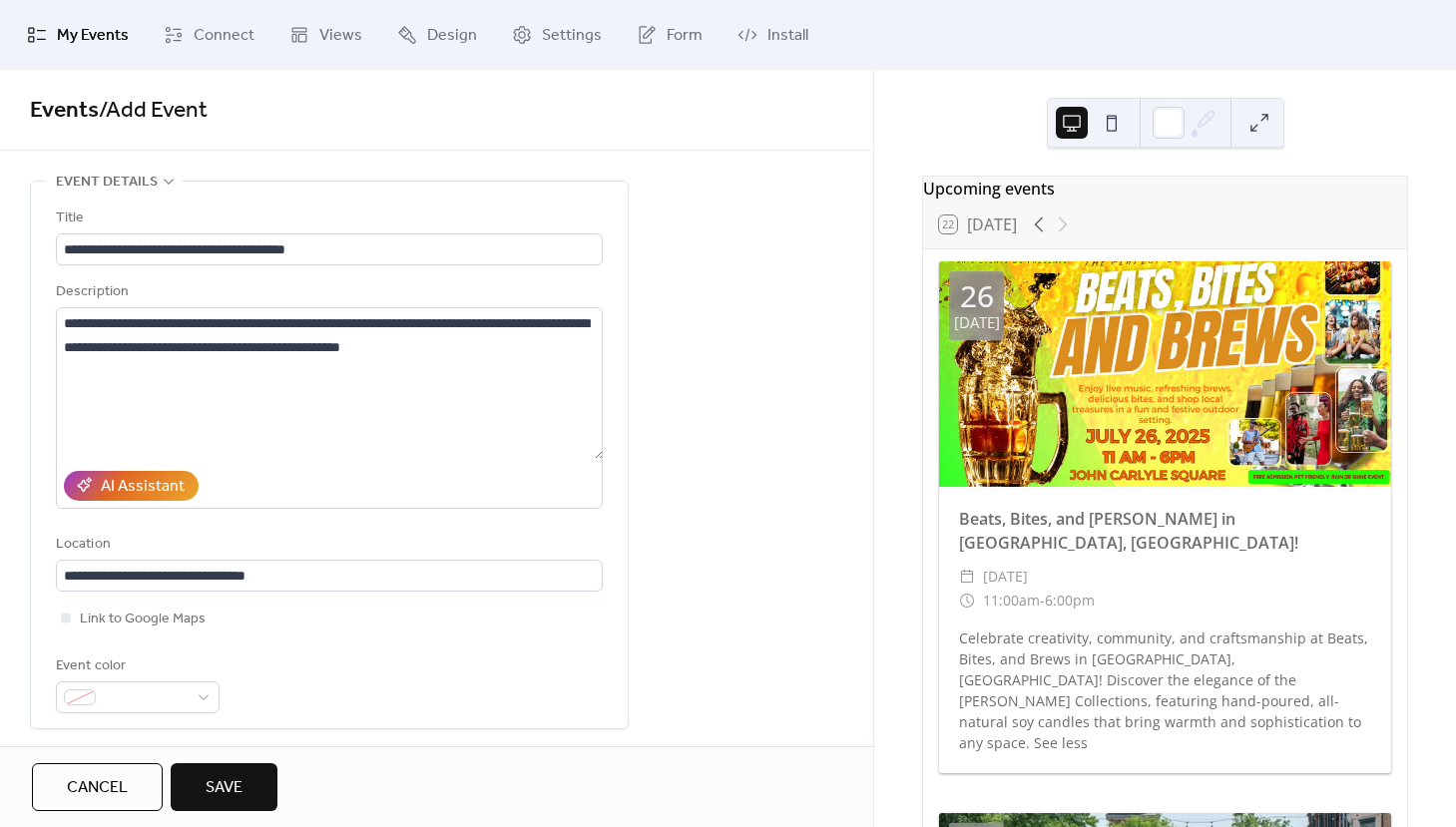 scroll, scrollTop: 465, scrollLeft: 0, axis: vertical 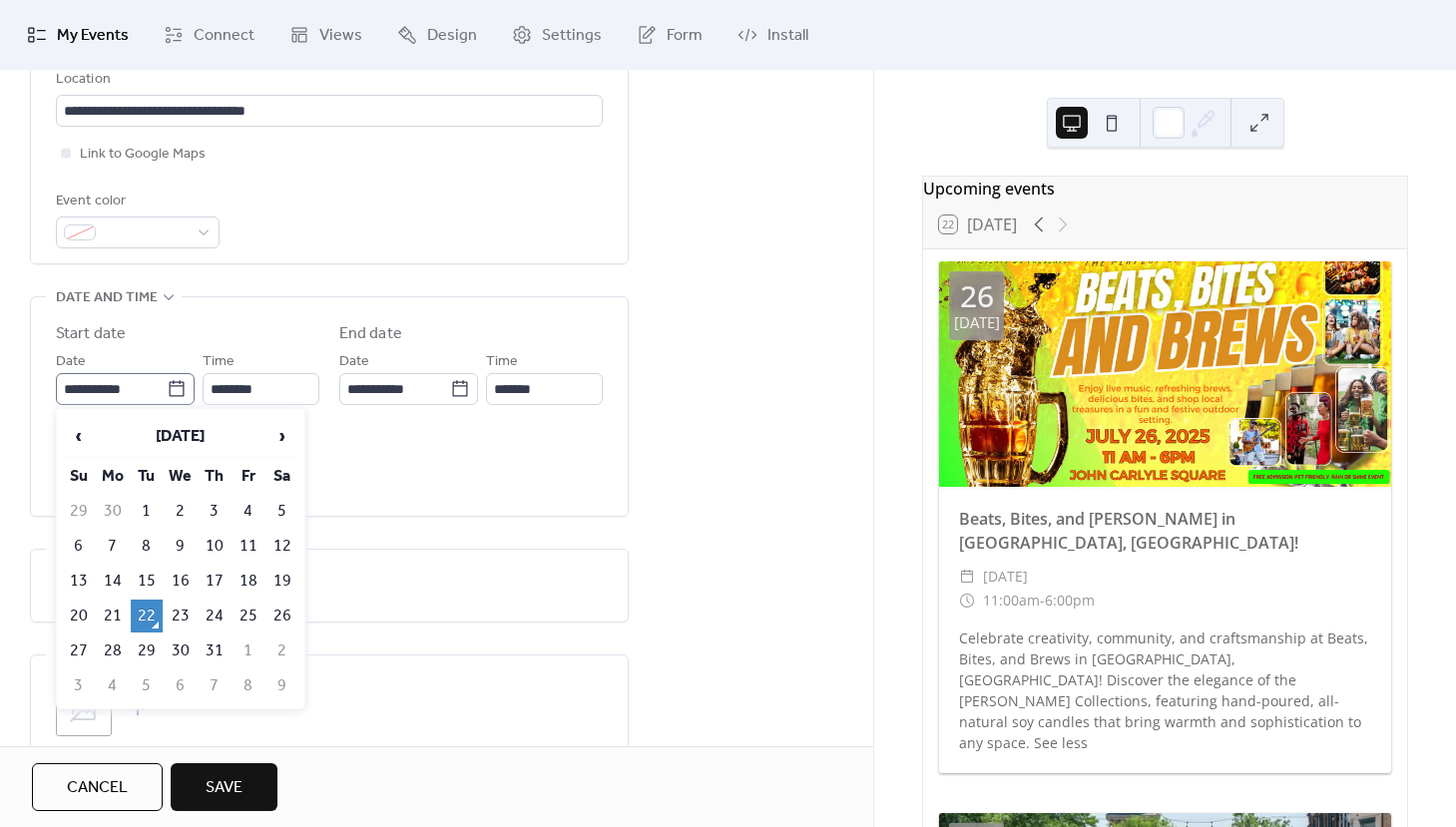 click 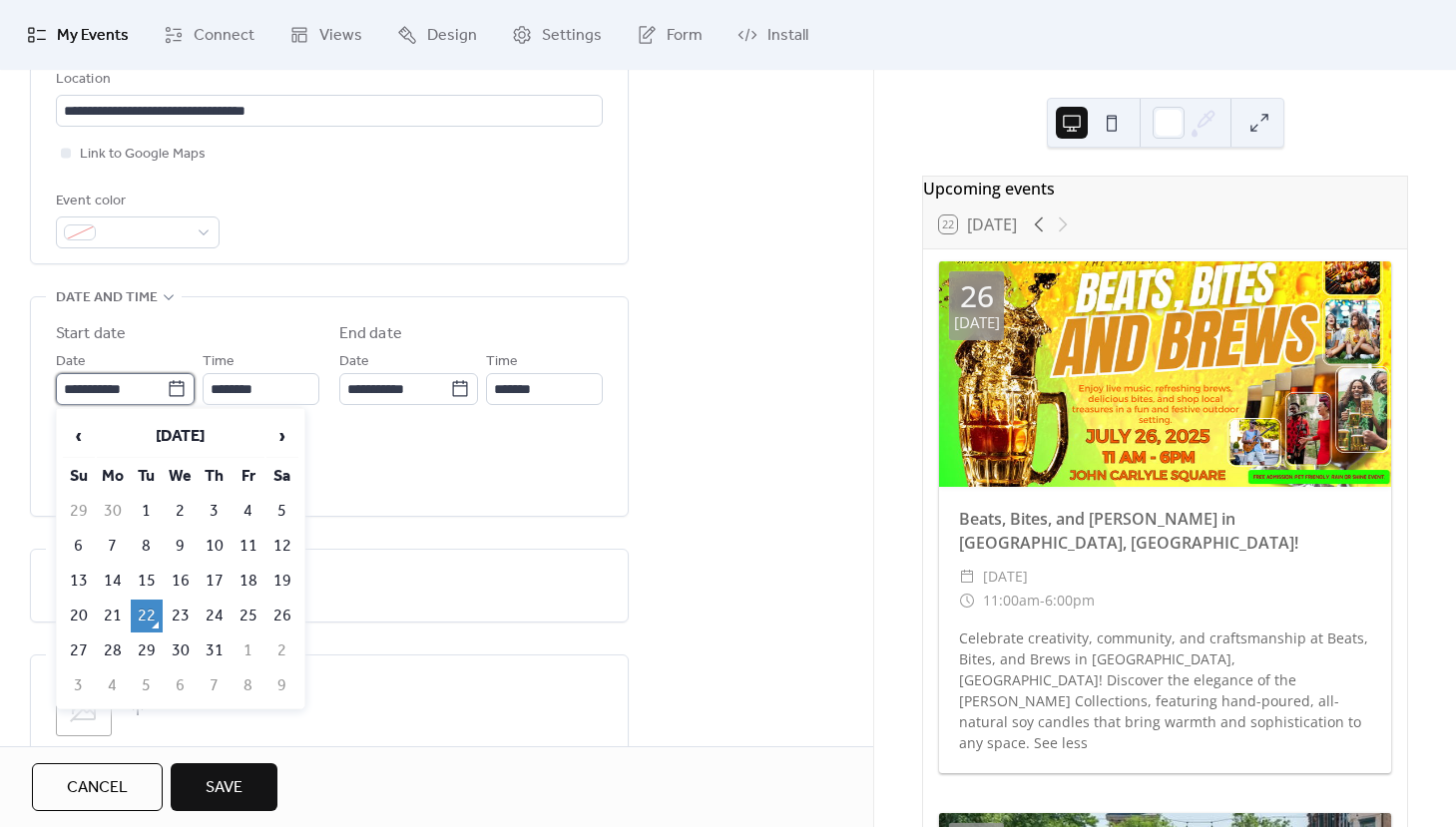 click on "**********" at bounding box center [111, 389] 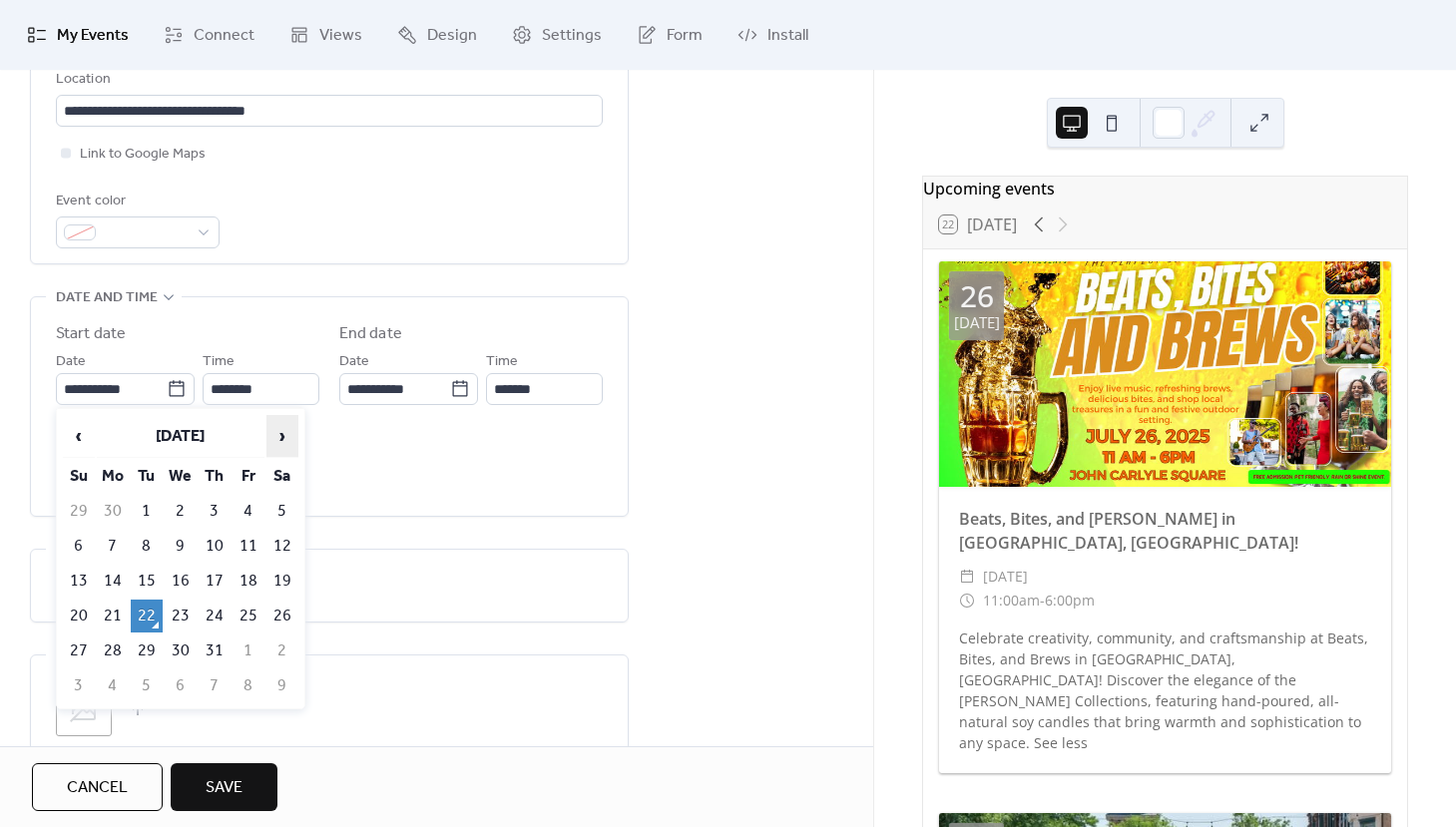 click on "›" at bounding box center (282, 436) 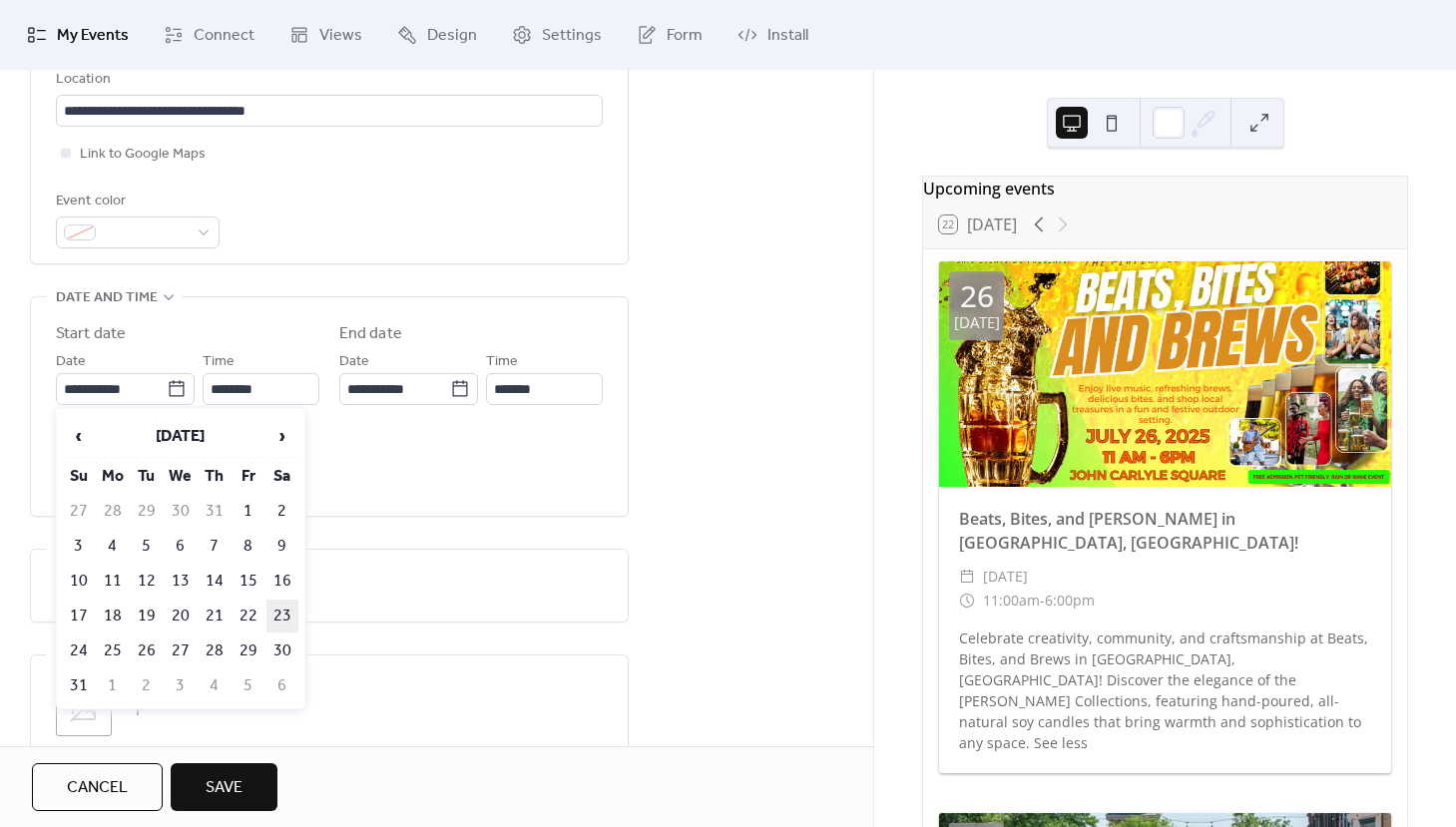 click on "23" at bounding box center (282, 616) 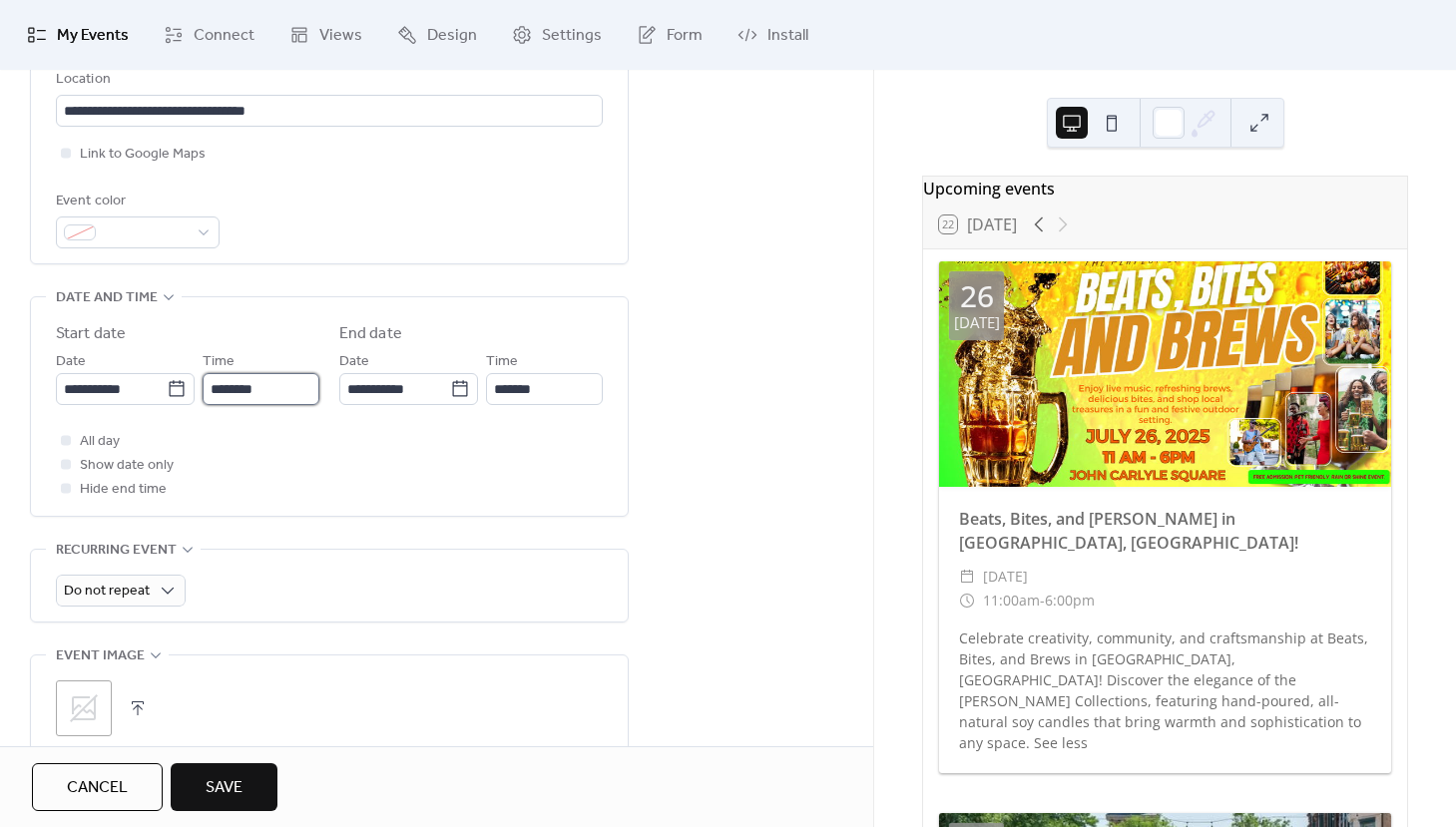 click on "********" at bounding box center [260, 389] 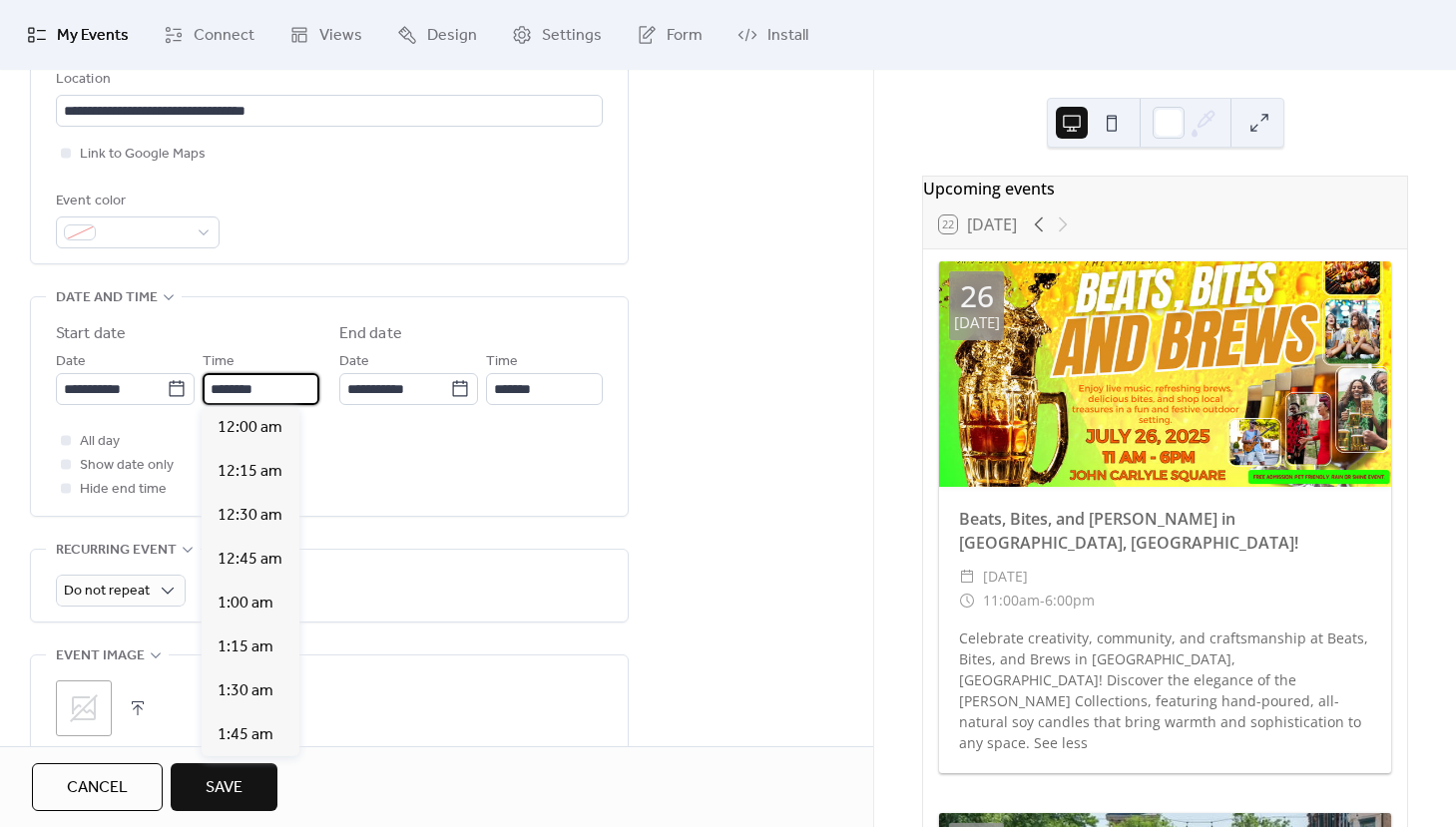 scroll, scrollTop: 2107, scrollLeft: 0, axis: vertical 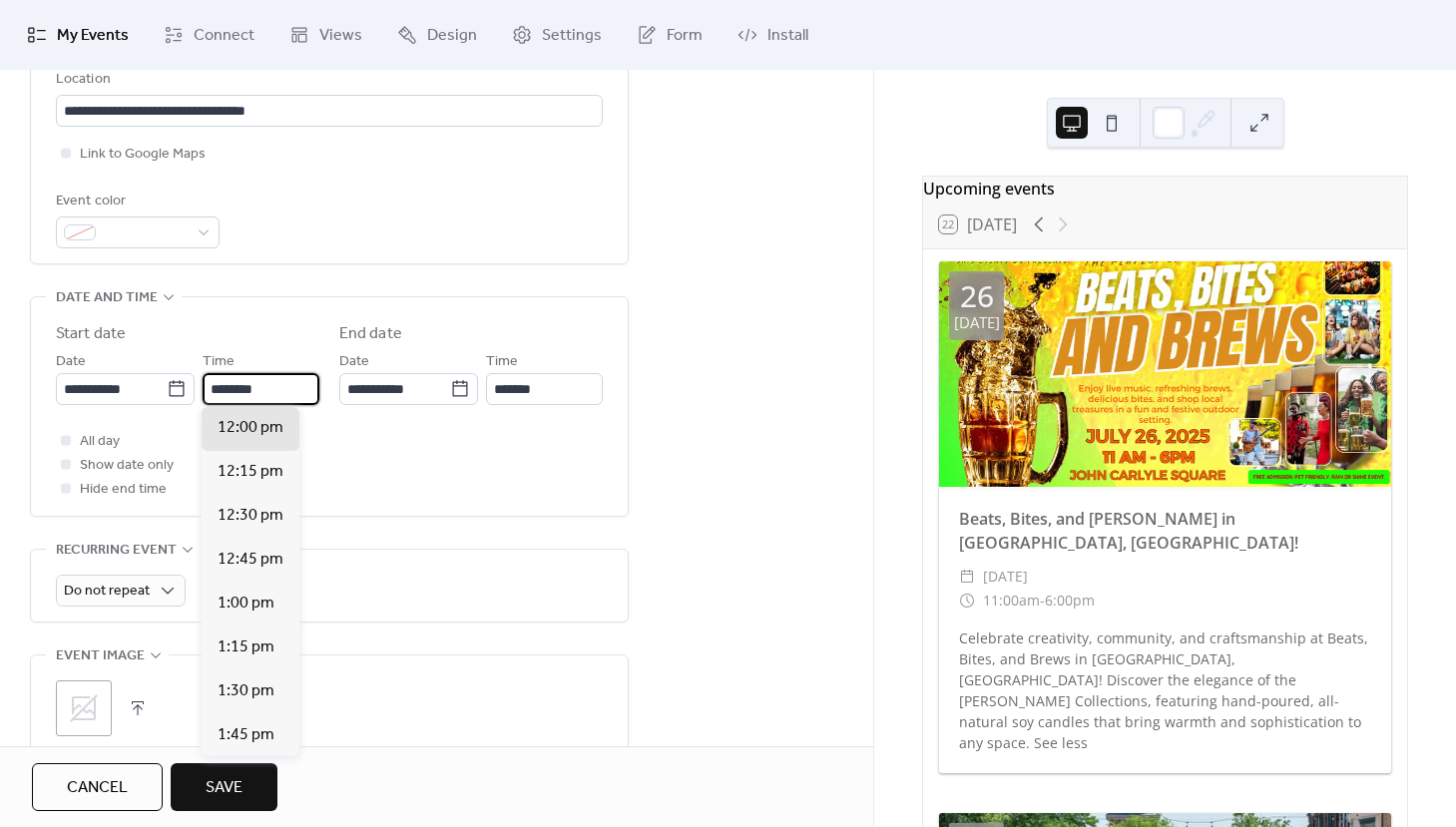 click on "********" at bounding box center [260, 389] 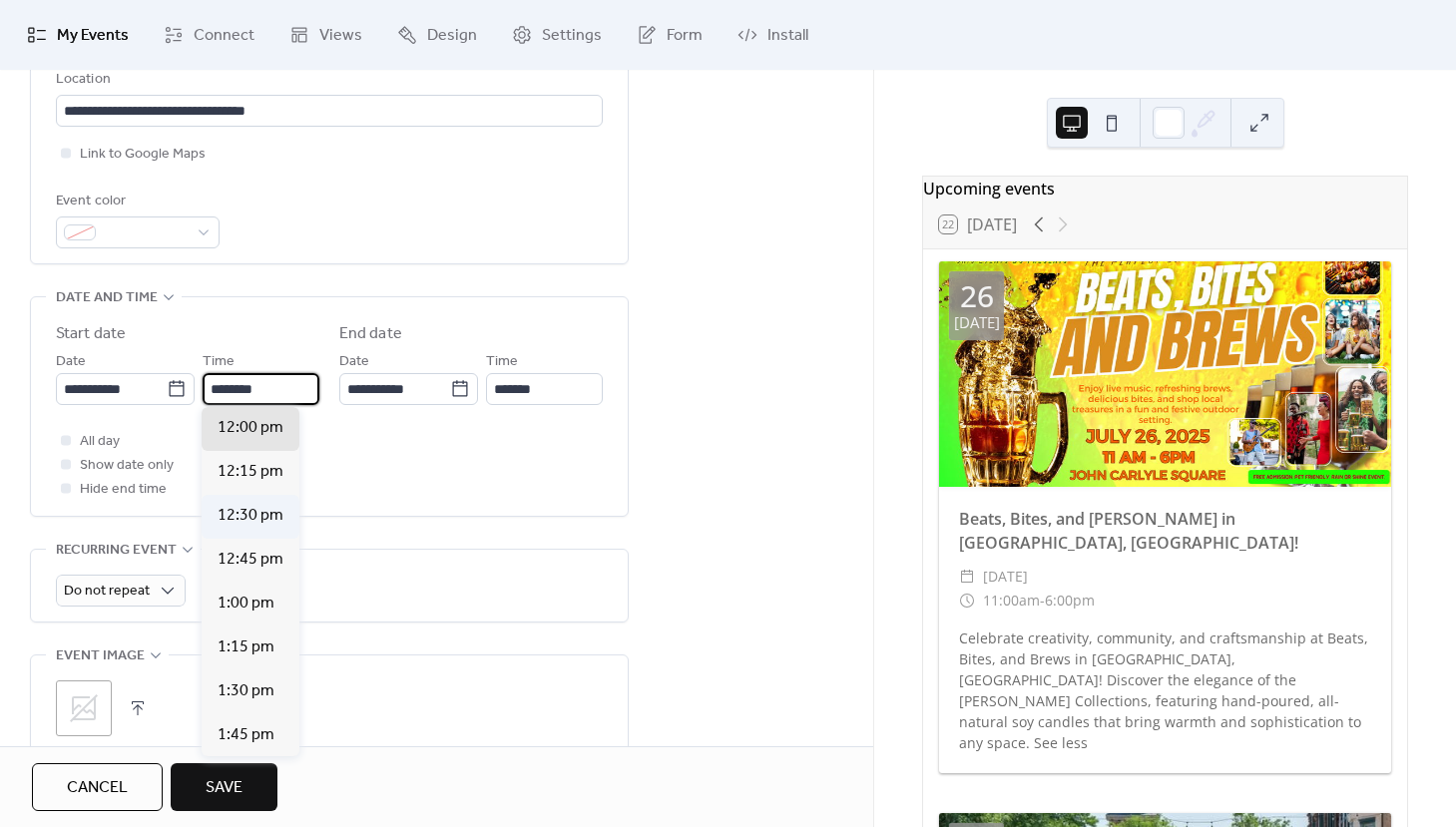 scroll, scrollTop: 1641, scrollLeft: 0, axis: vertical 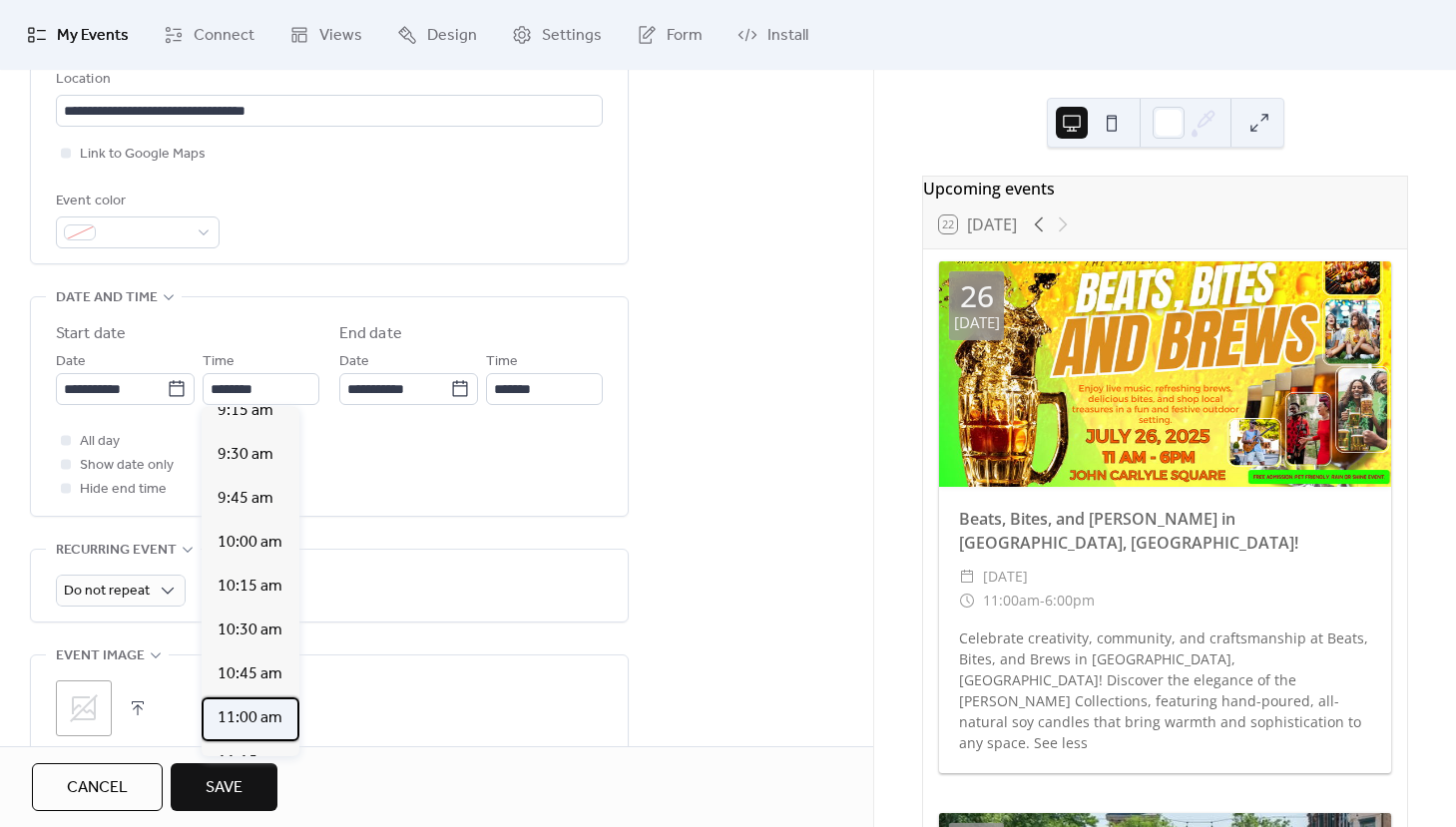 click on "11:00 am" at bounding box center (249, 718) 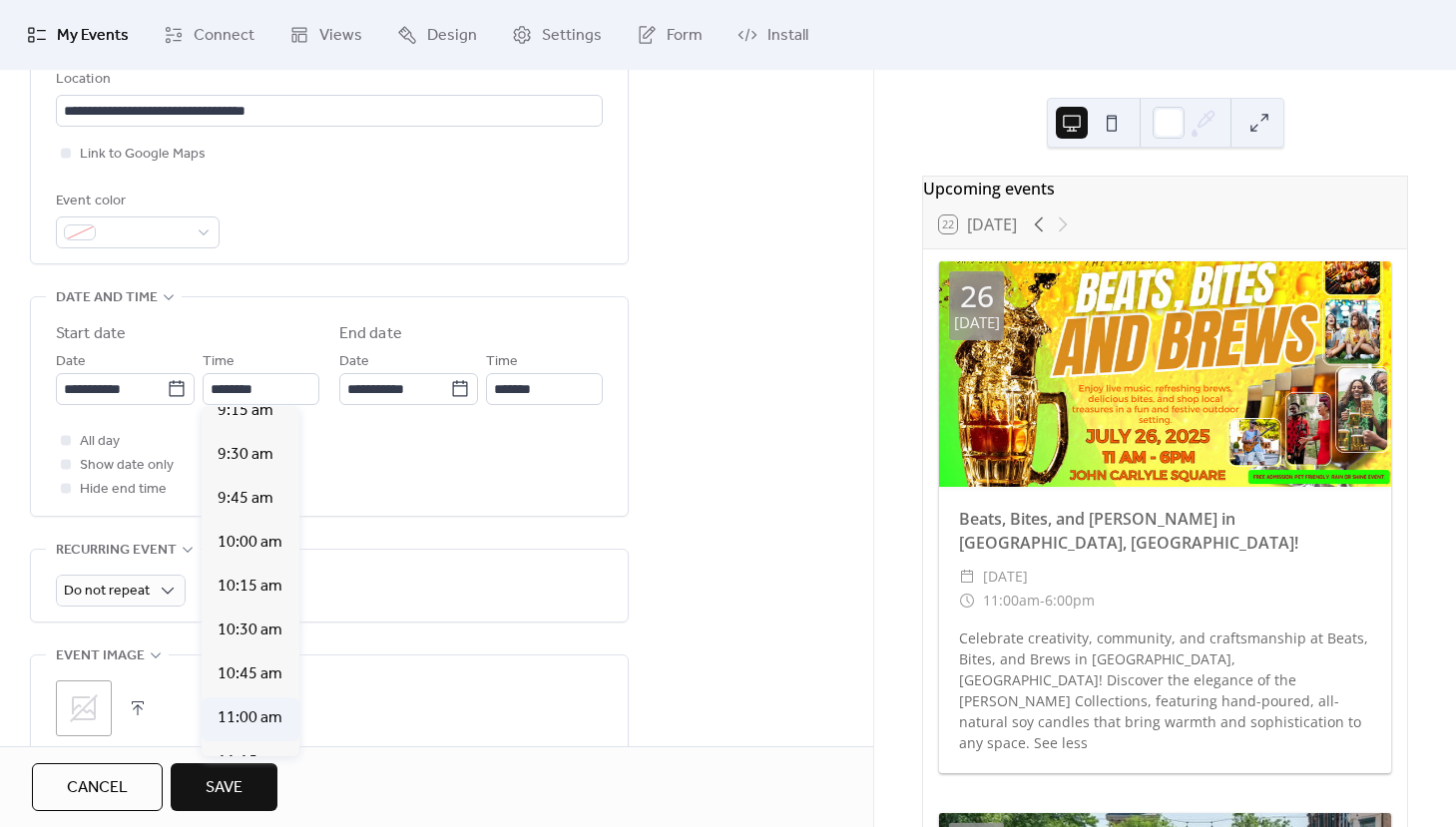 type on "********" 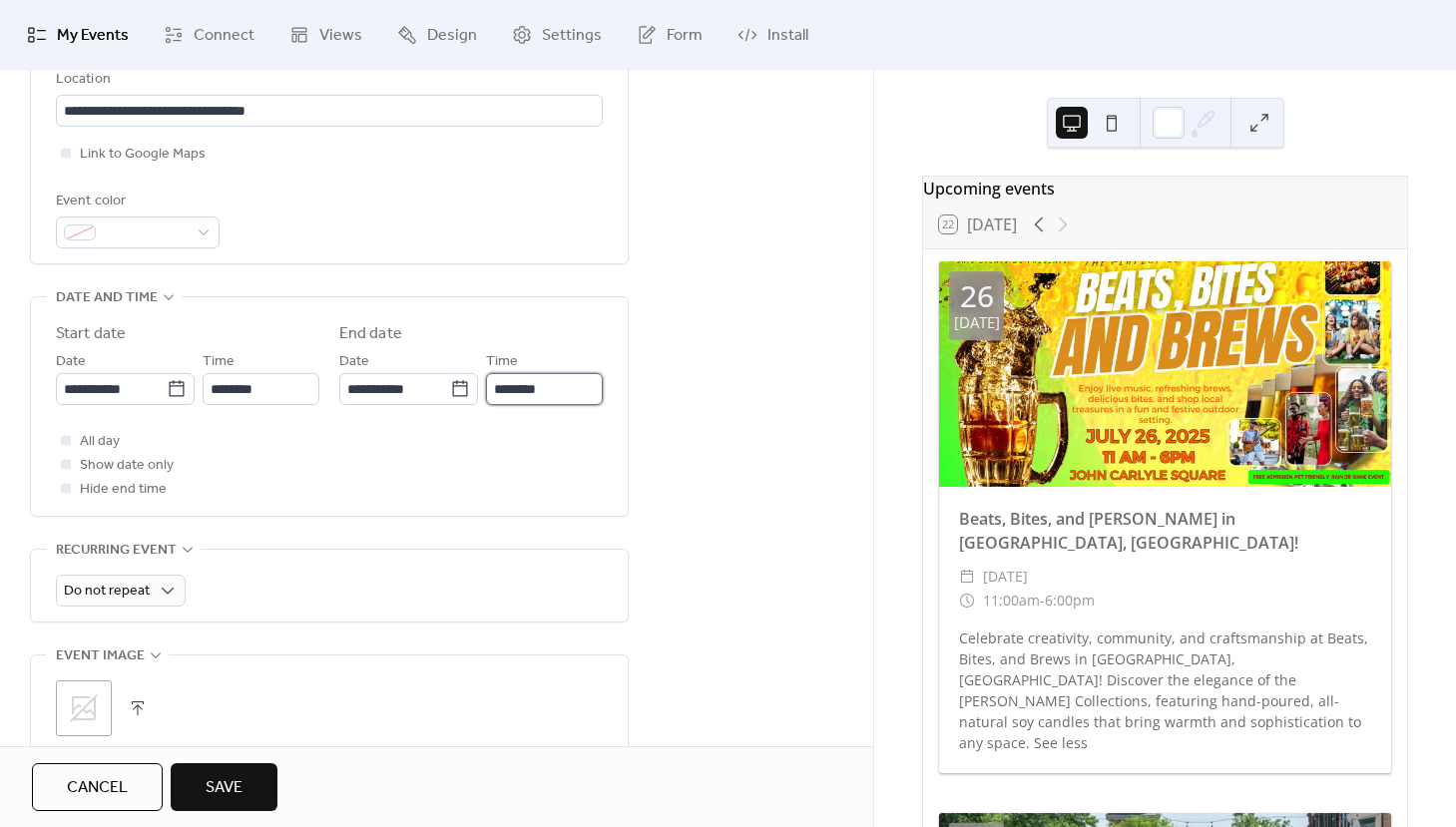 click on "********" at bounding box center (544, 389) 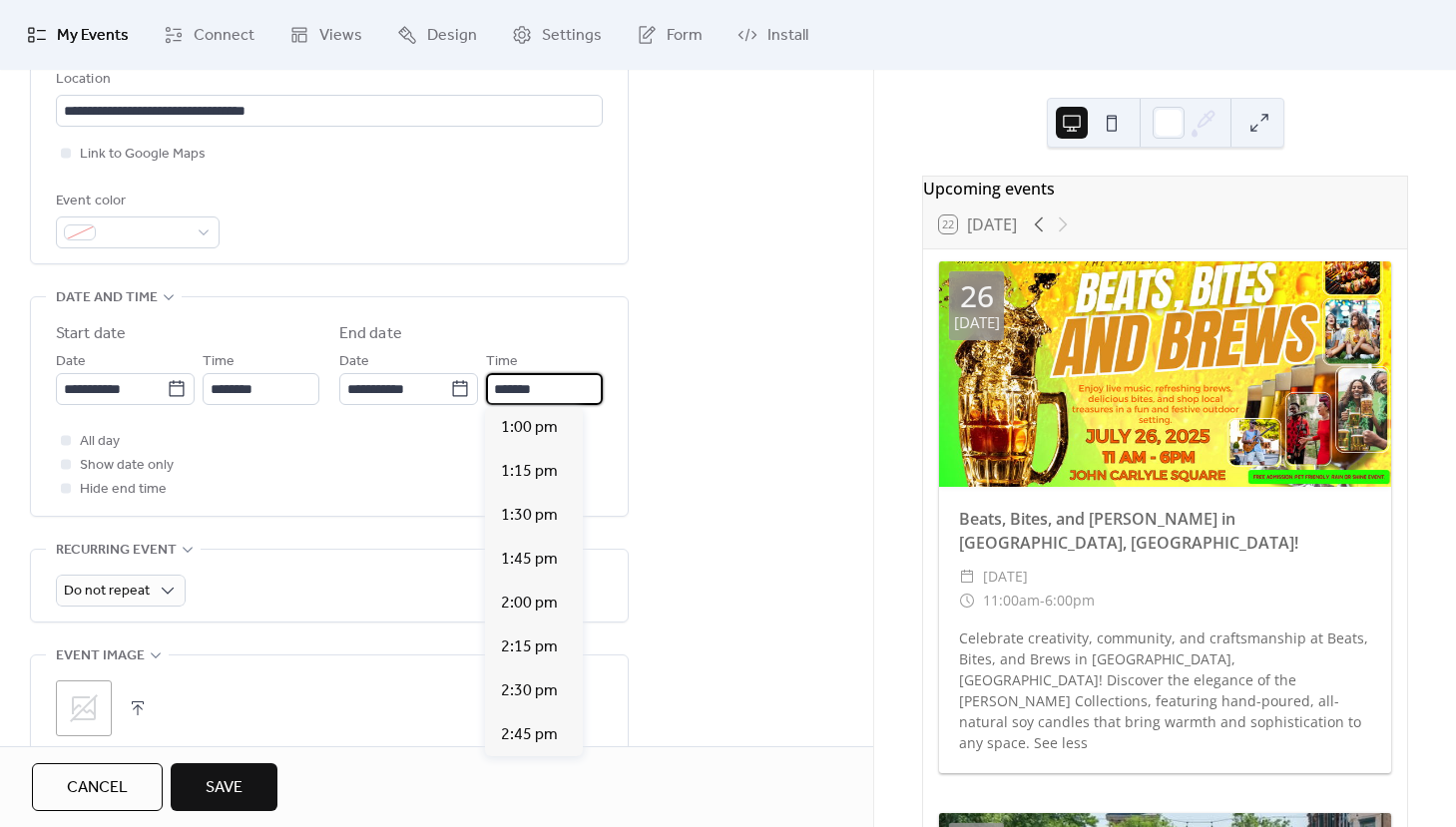 scroll, scrollTop: 1361, scrollLeft: 0, axis: vertical 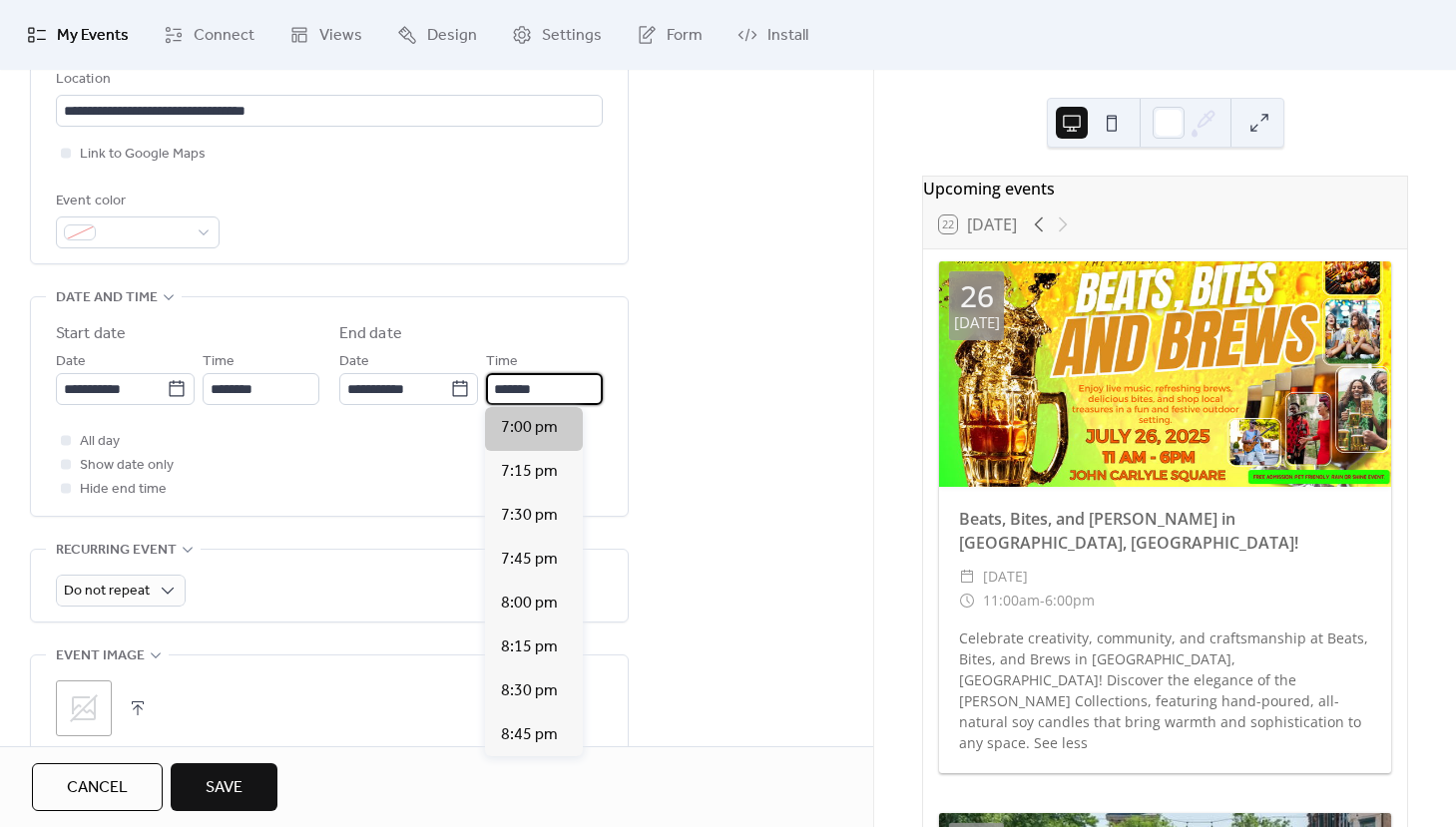 type on "*******" 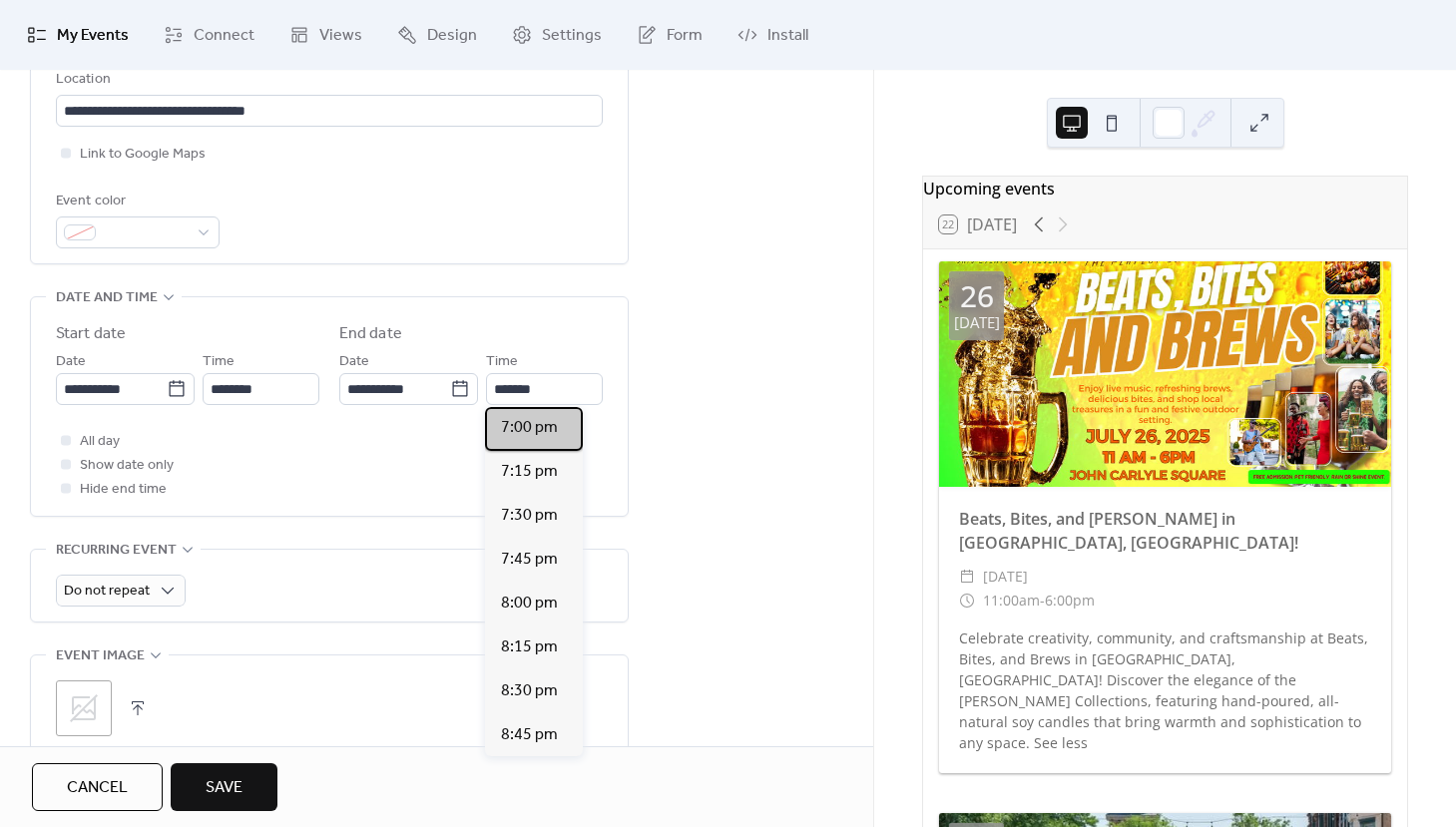 click on "7:00 pm" at bounding box center [529, 428] 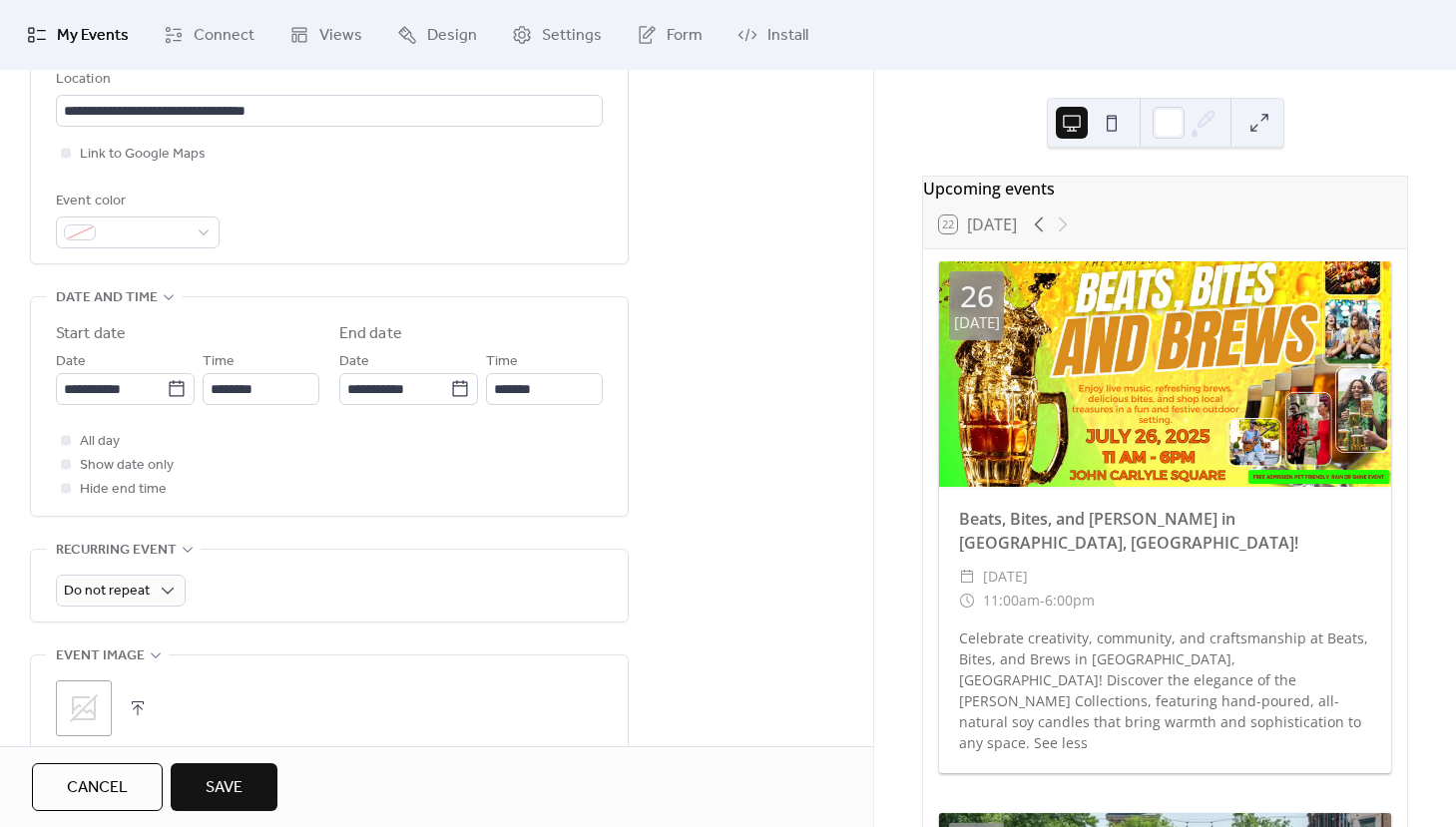 click at bounding box center (138, 708) 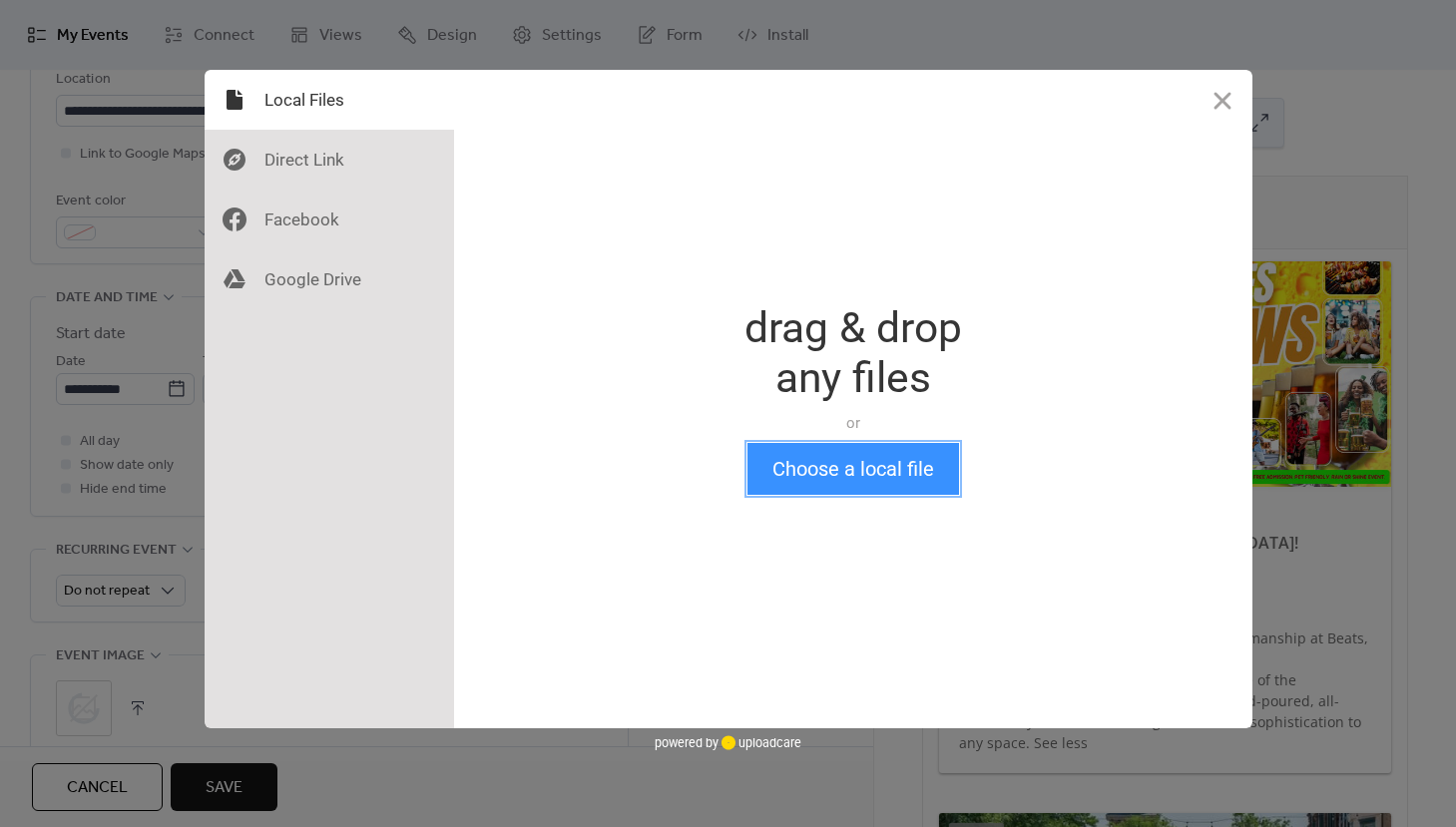 click on "Choose a local file" at bounding box center [853, 469] 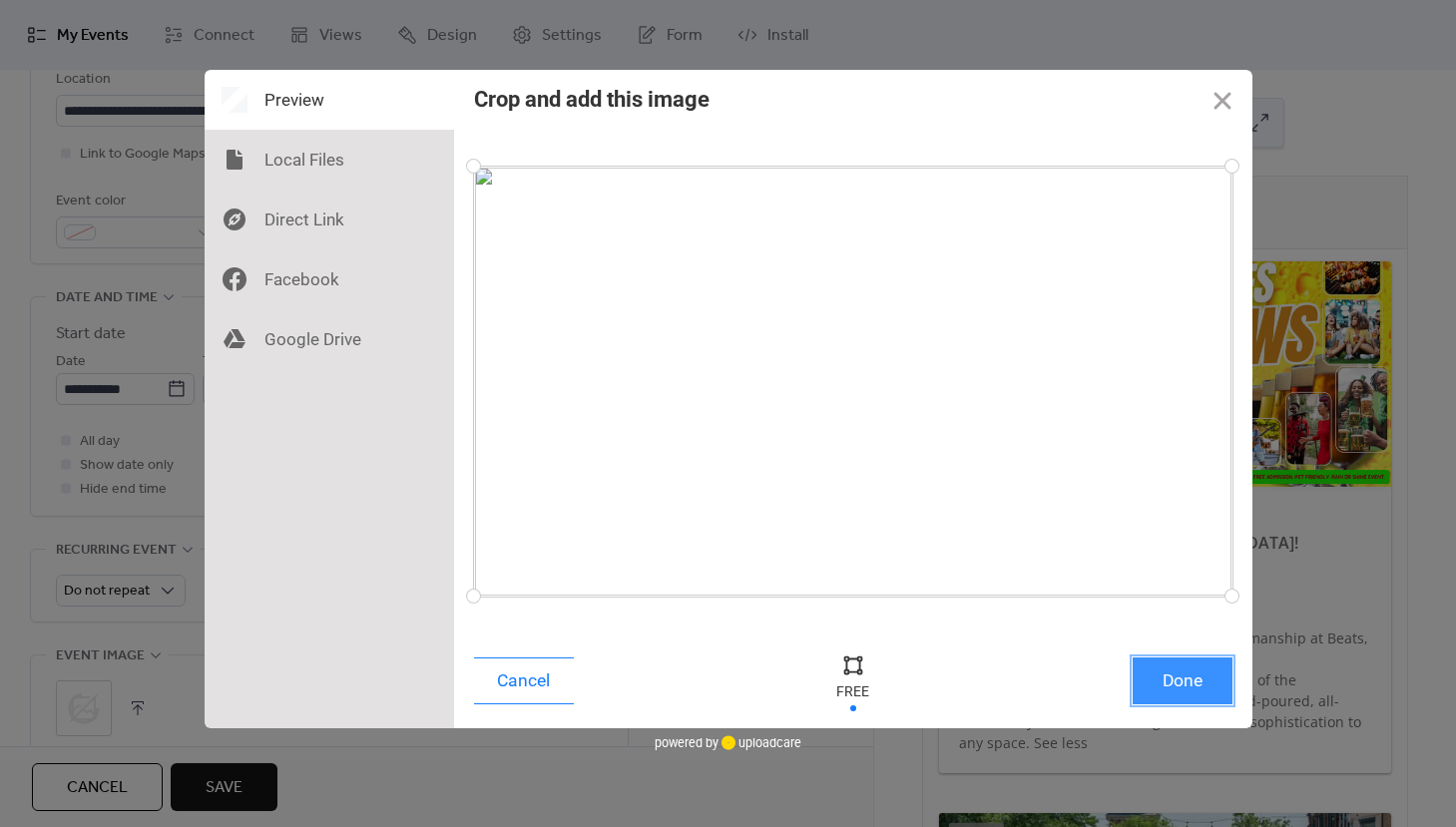 click on "Done" at bounding box center [1183, 680] 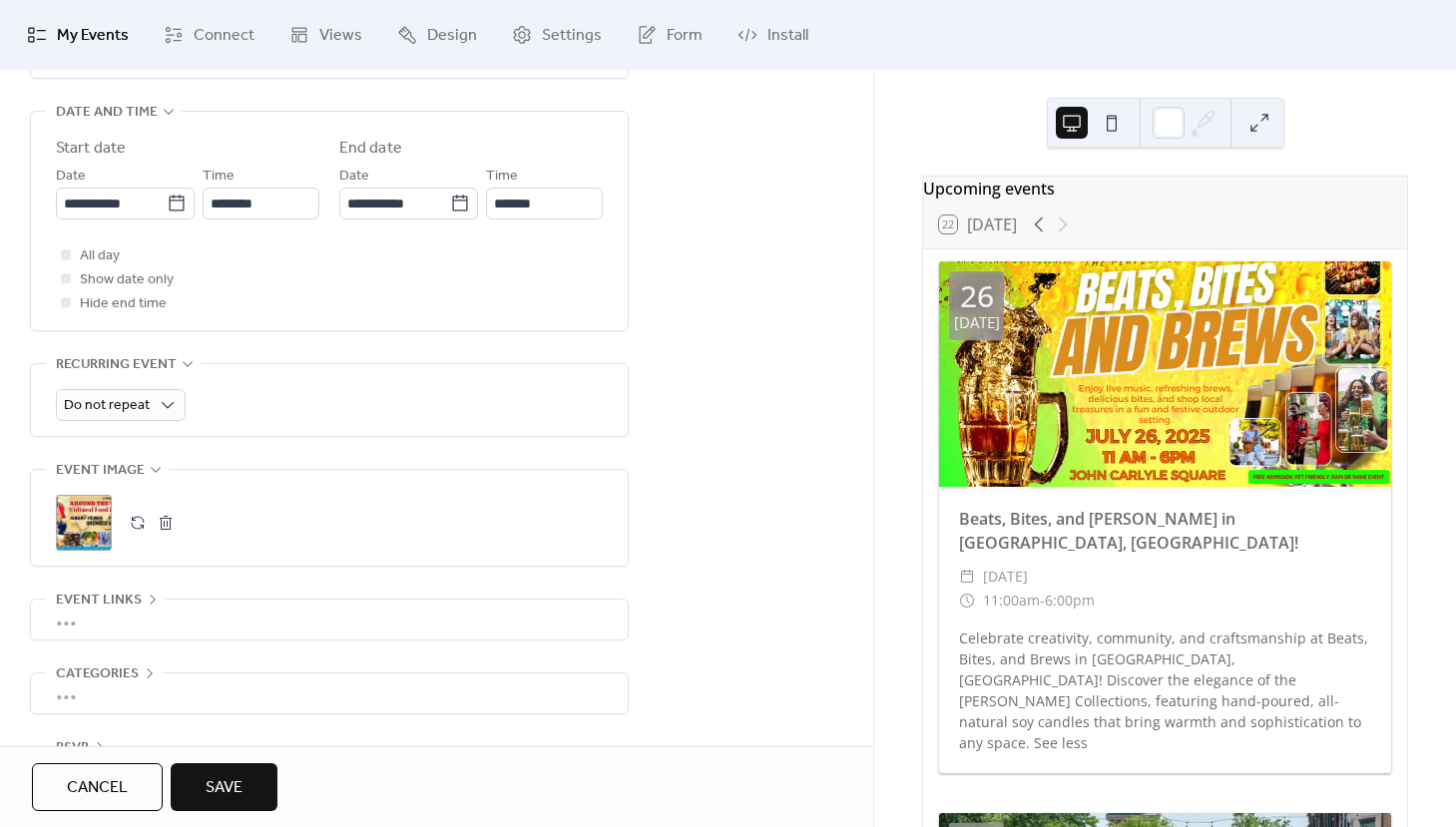 scroll, scrollTop: 710, scrollLeft: 0, axis: vertical 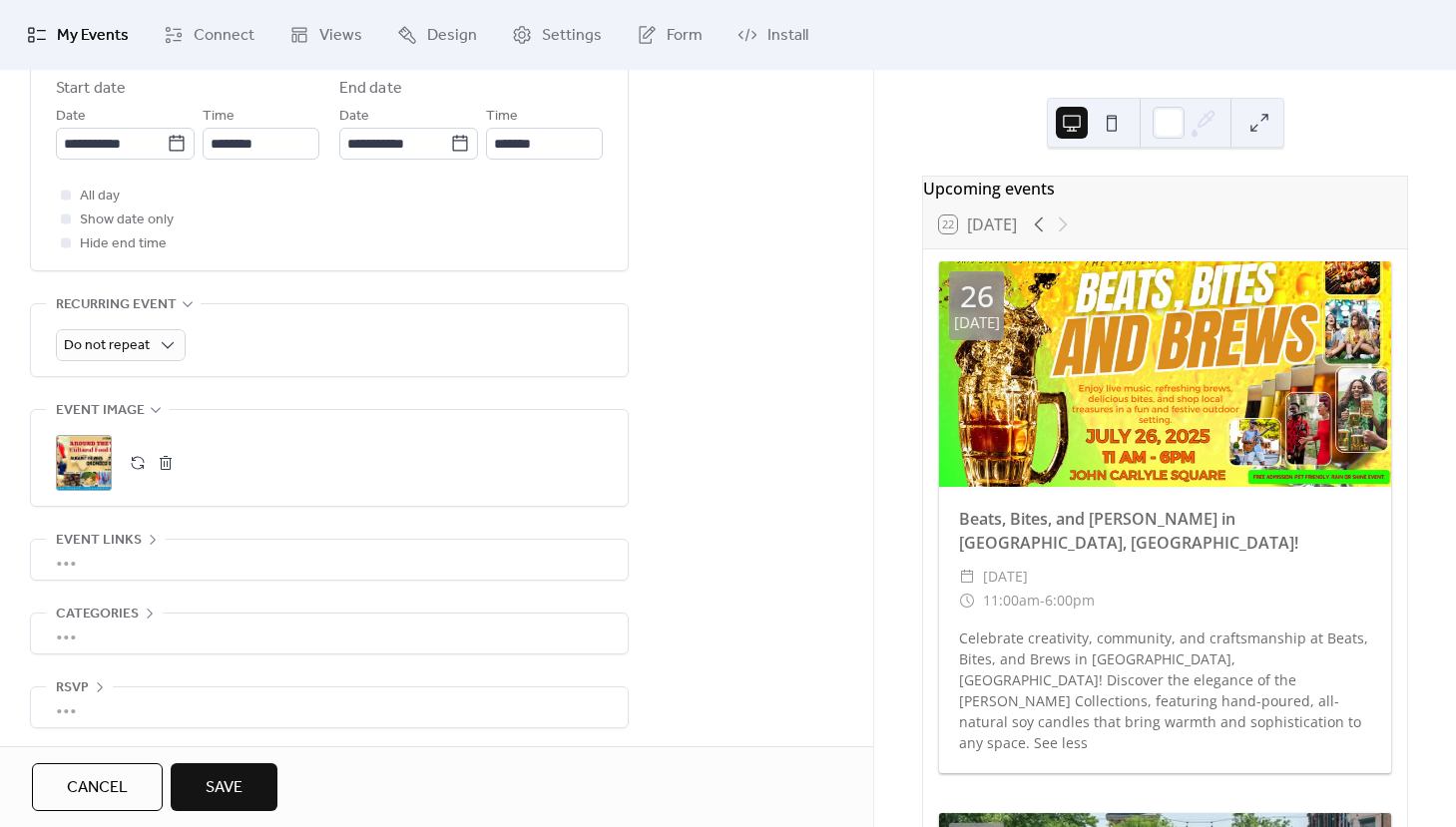 click on "Save" at bounding box center [224, 787] 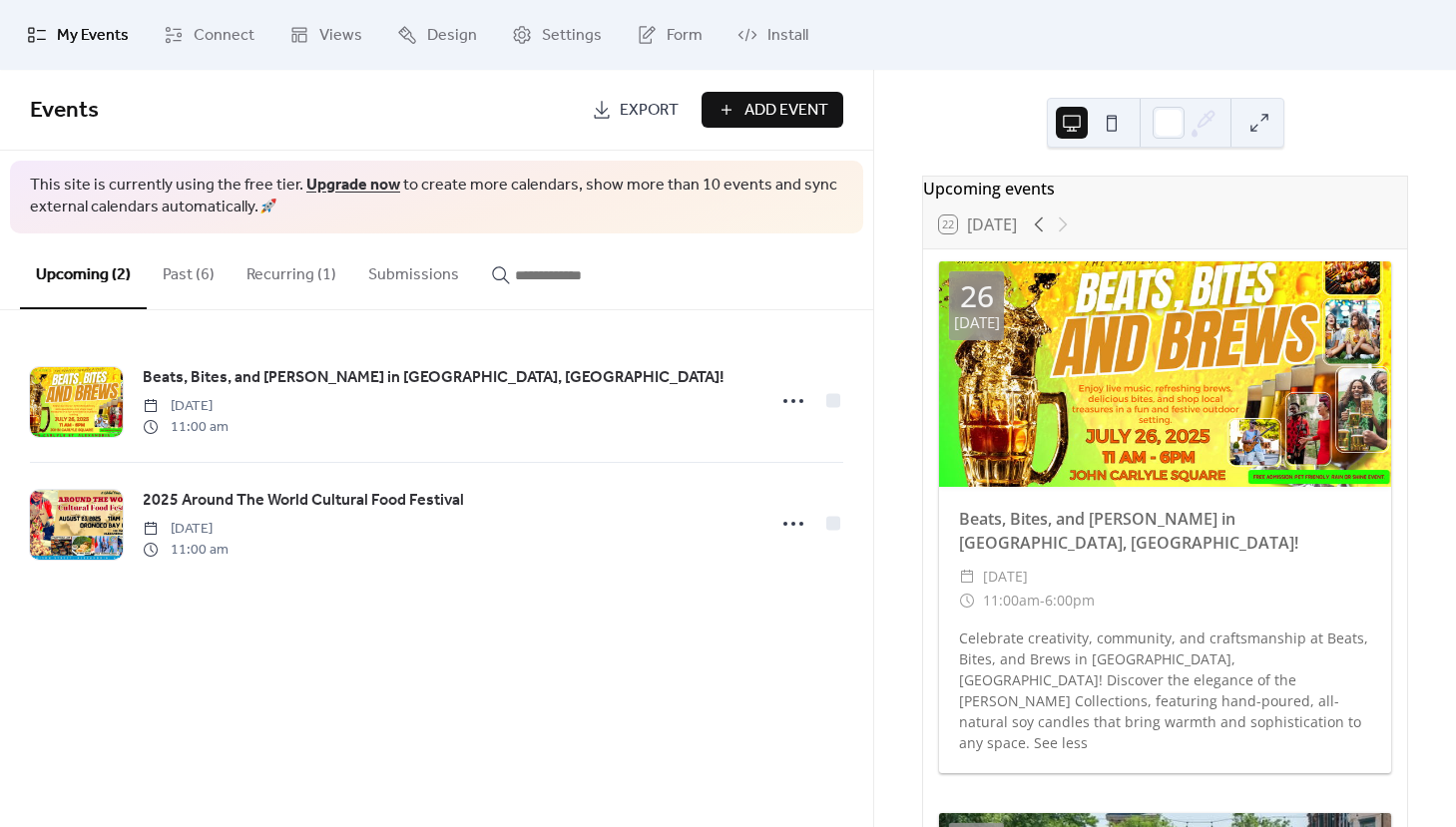 click on "Recurring (1)" at bounding box center [291, 270] 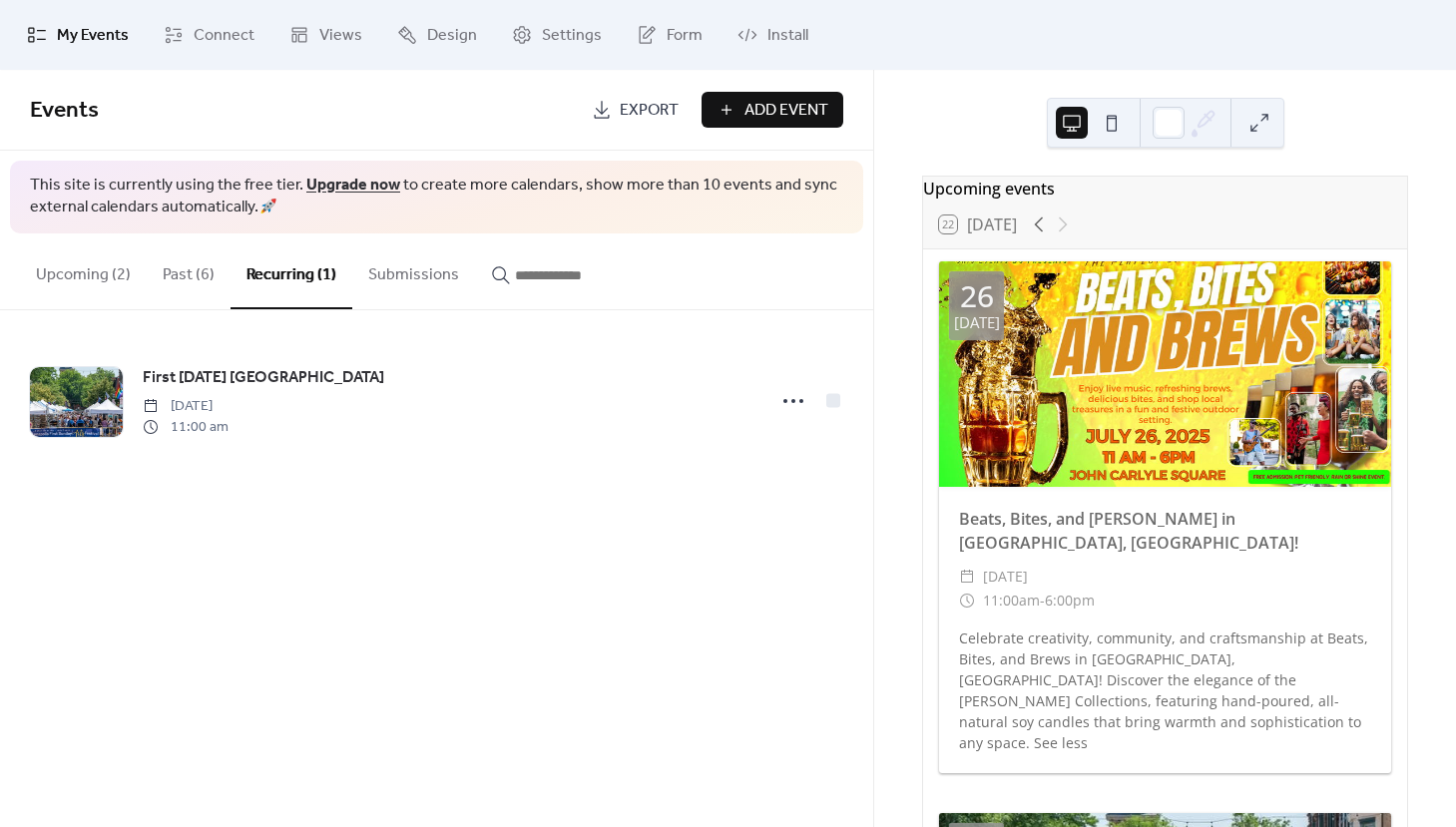 click on "Upcoming (2)" at bounding box center (83, 270) 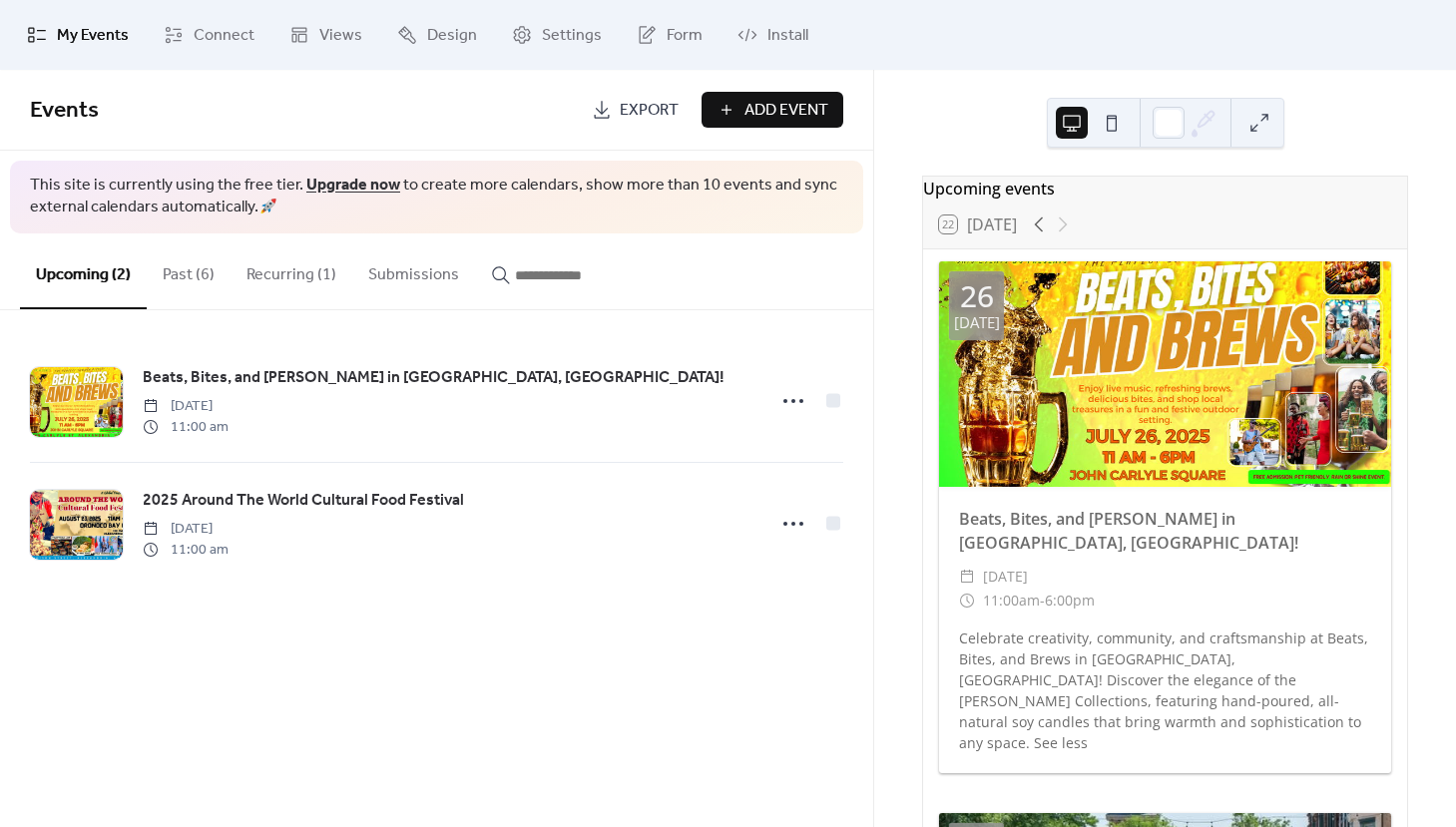 click on "Add Event" at bounding box center [786, 111] 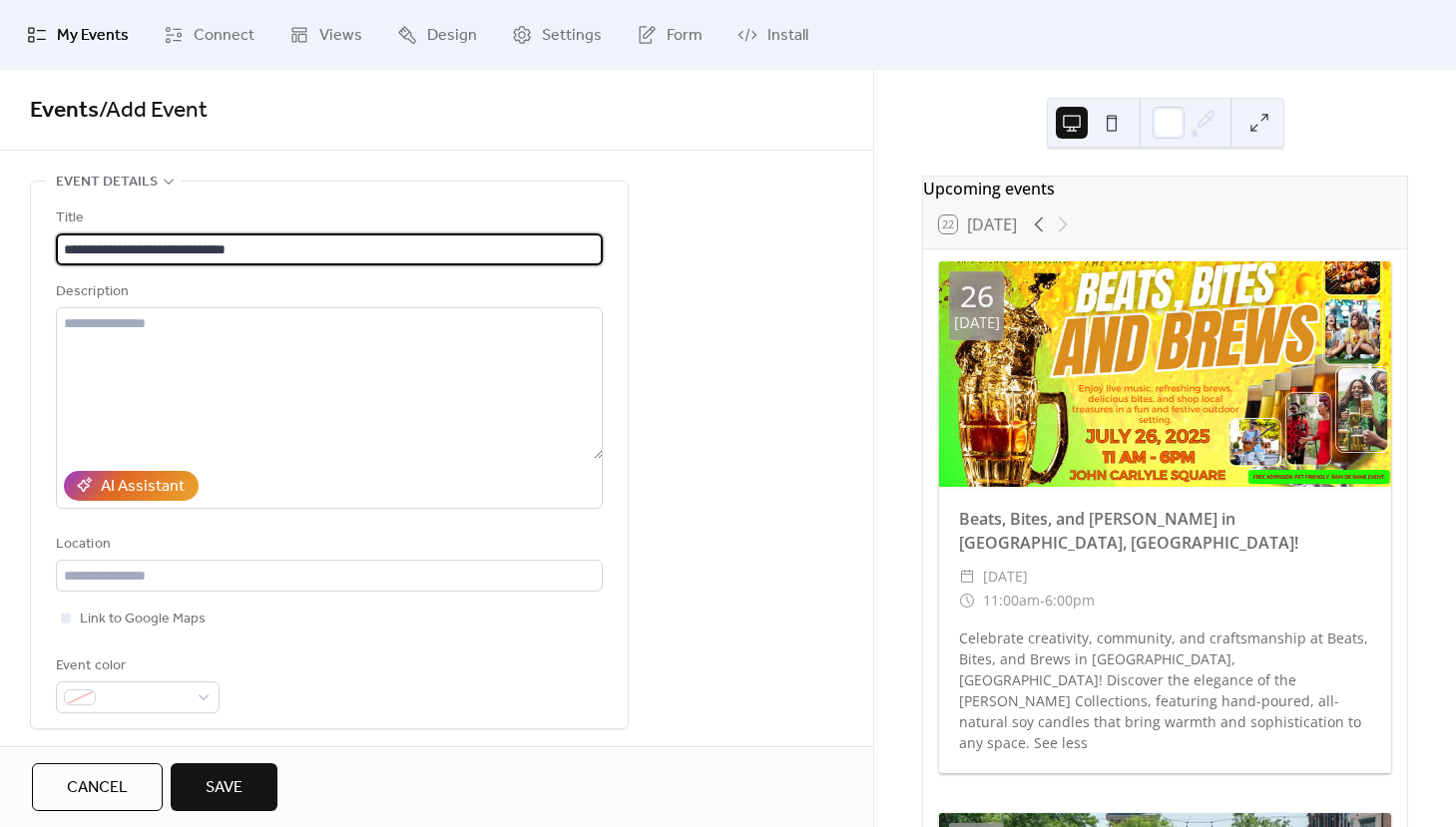 type on "**********" 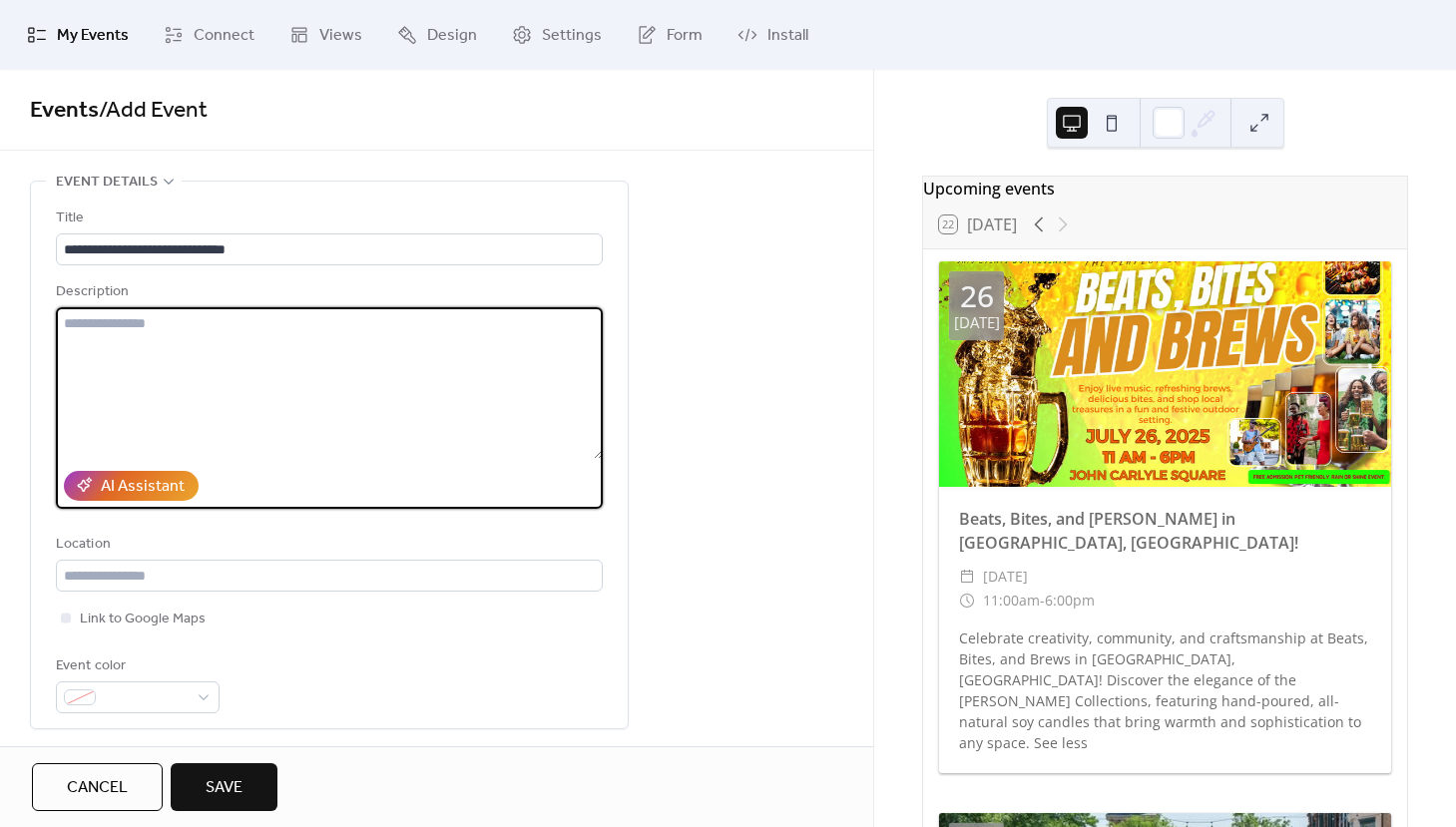 drag, startPoint x: 228, startPoint y: 348, endPoint x: 246, endPoint y: 341, distance: 19.313208 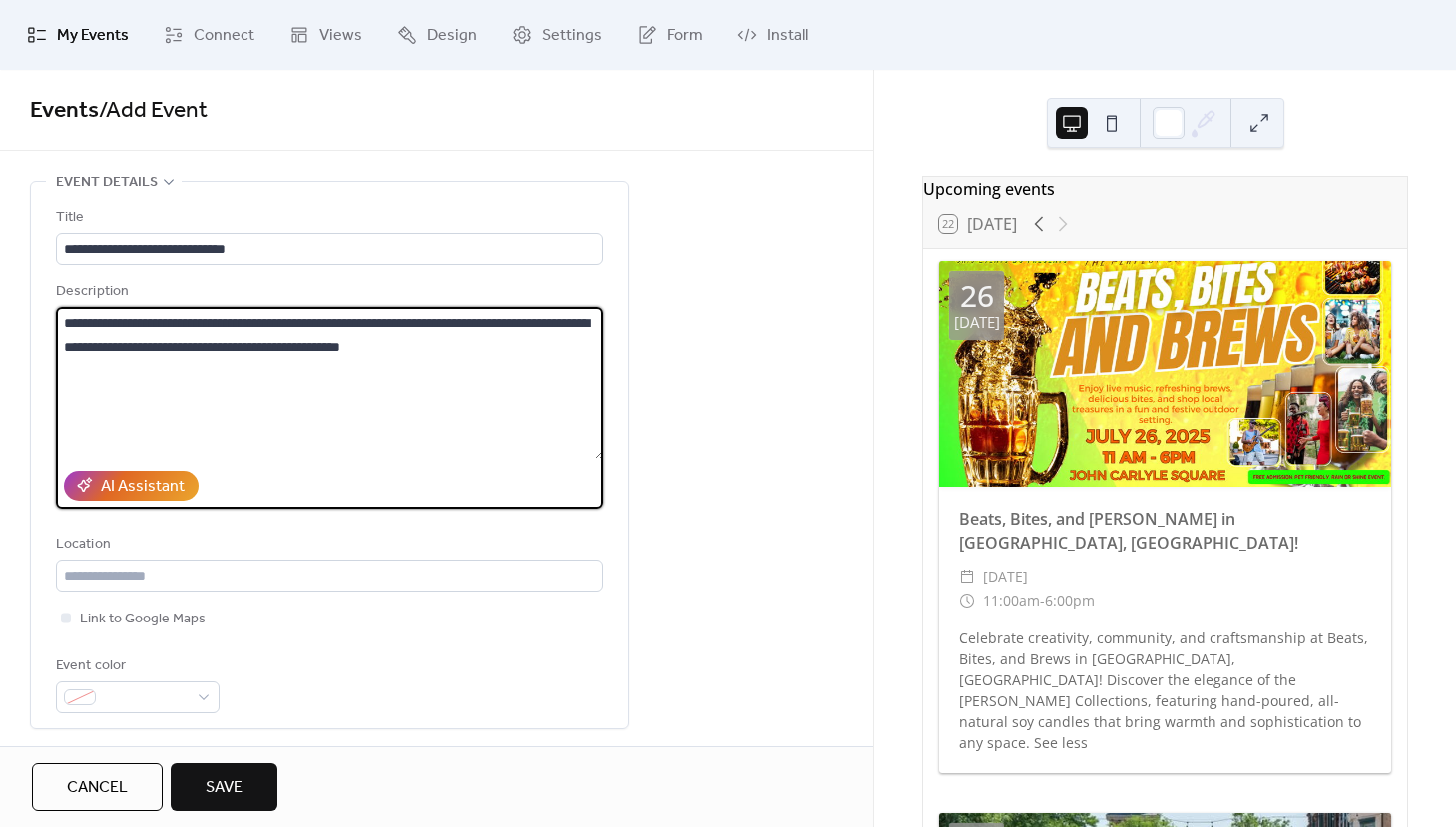 type on "**********" 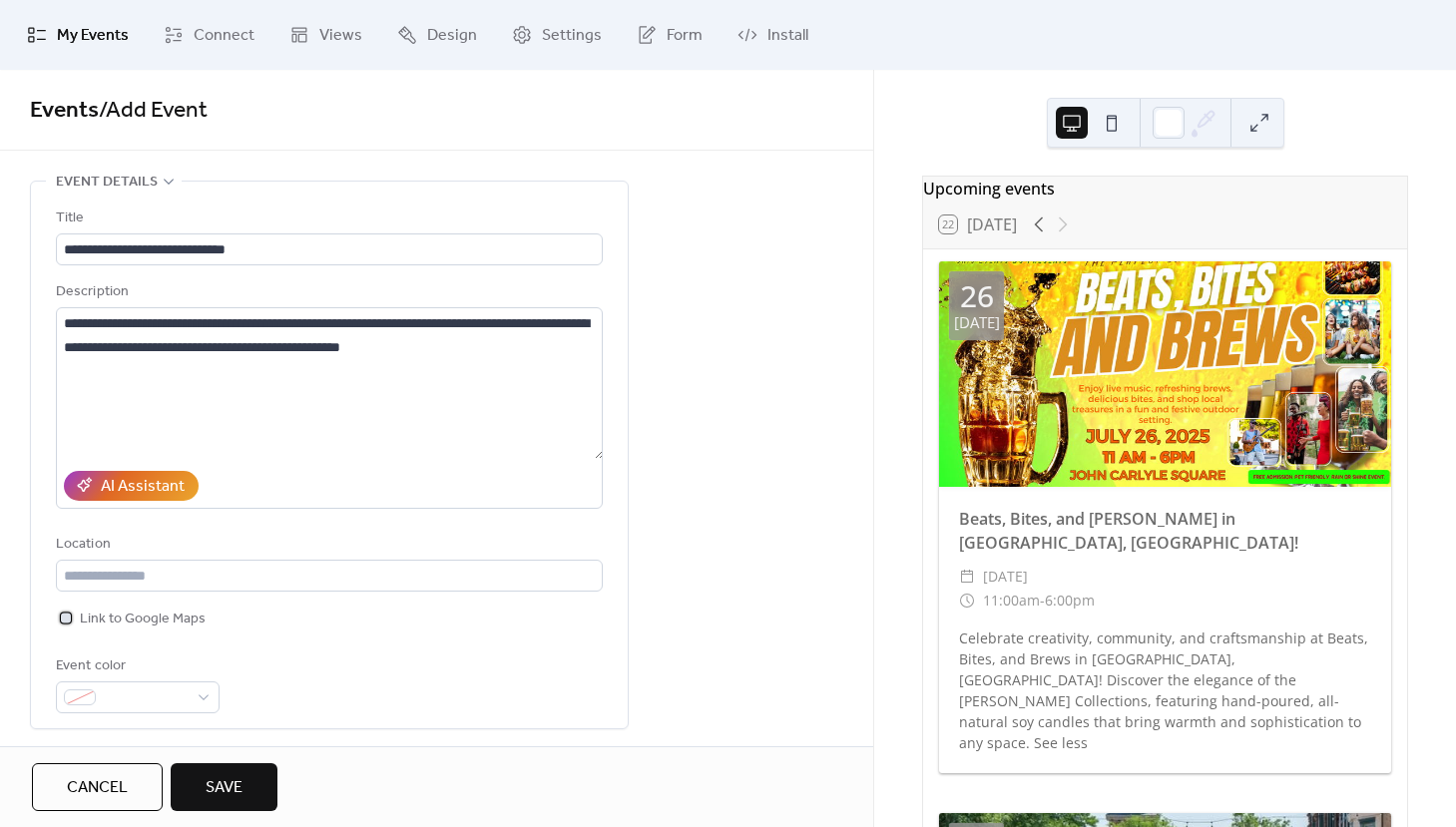 click at bounding box center (66, 618) 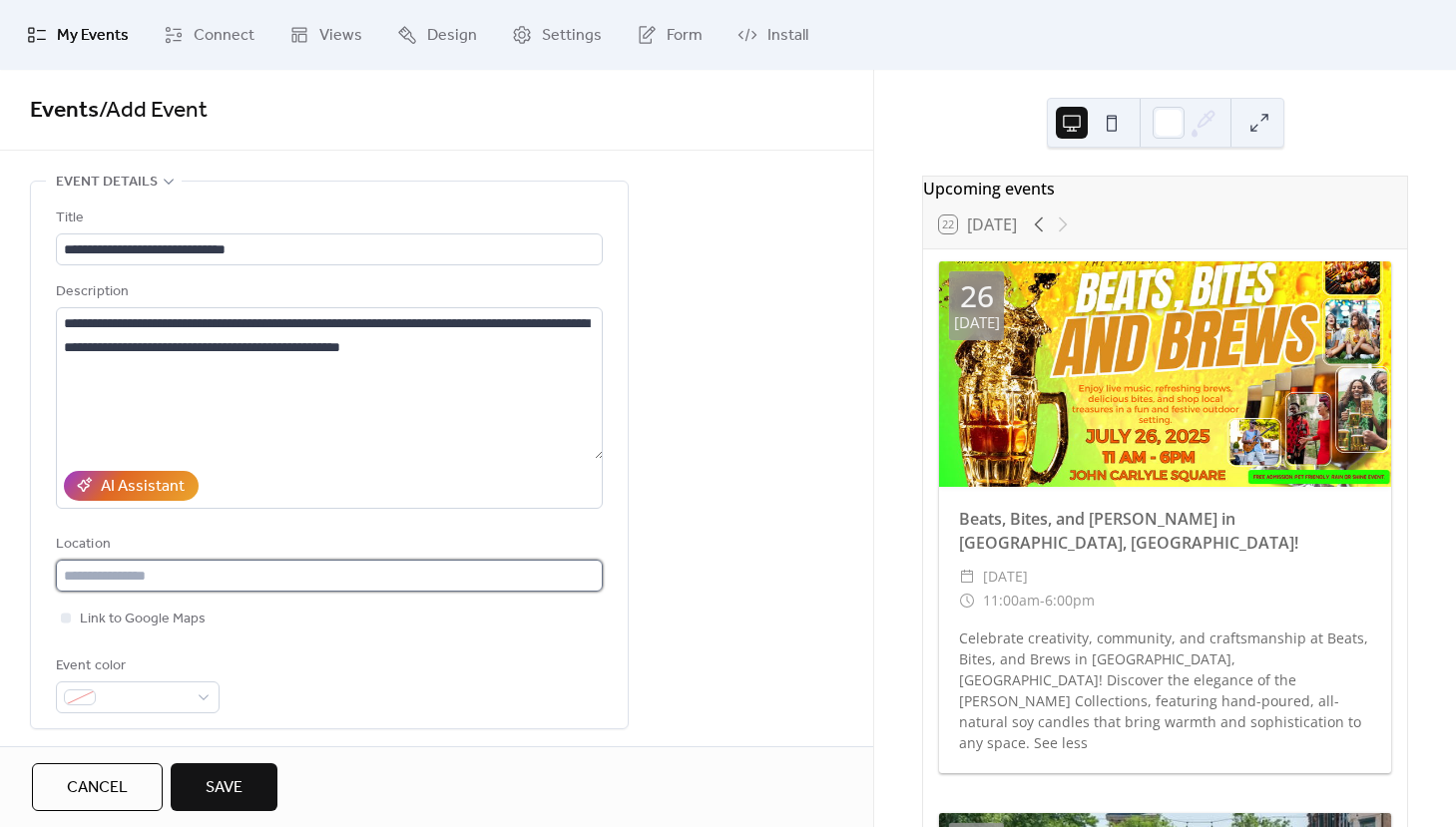 click at bounding box center (329, 576) 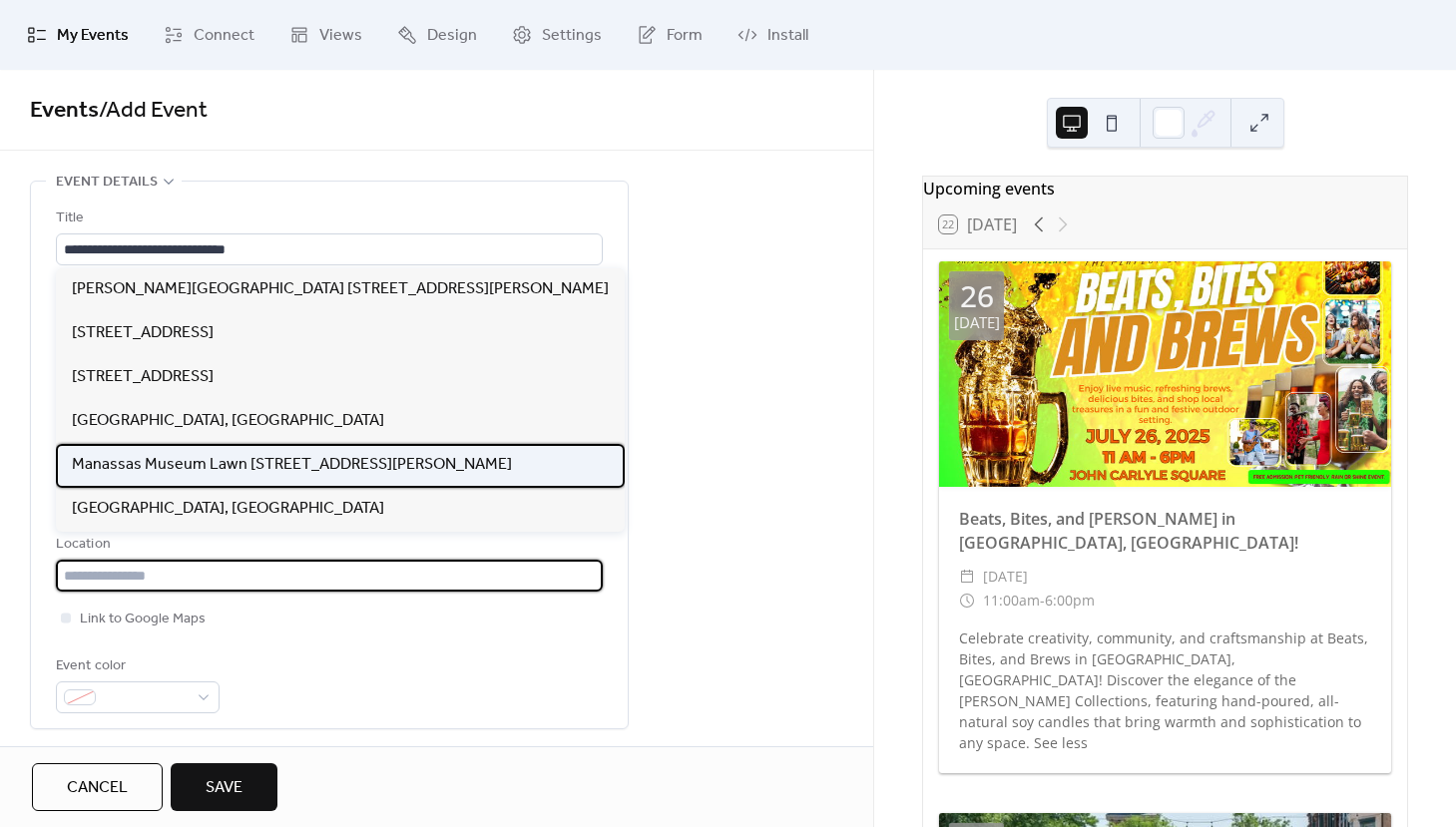 click on "Manassas Museum Lawn [STREET_ADDRESS][PERSON_NAME]" at bounding box center [291, 465] 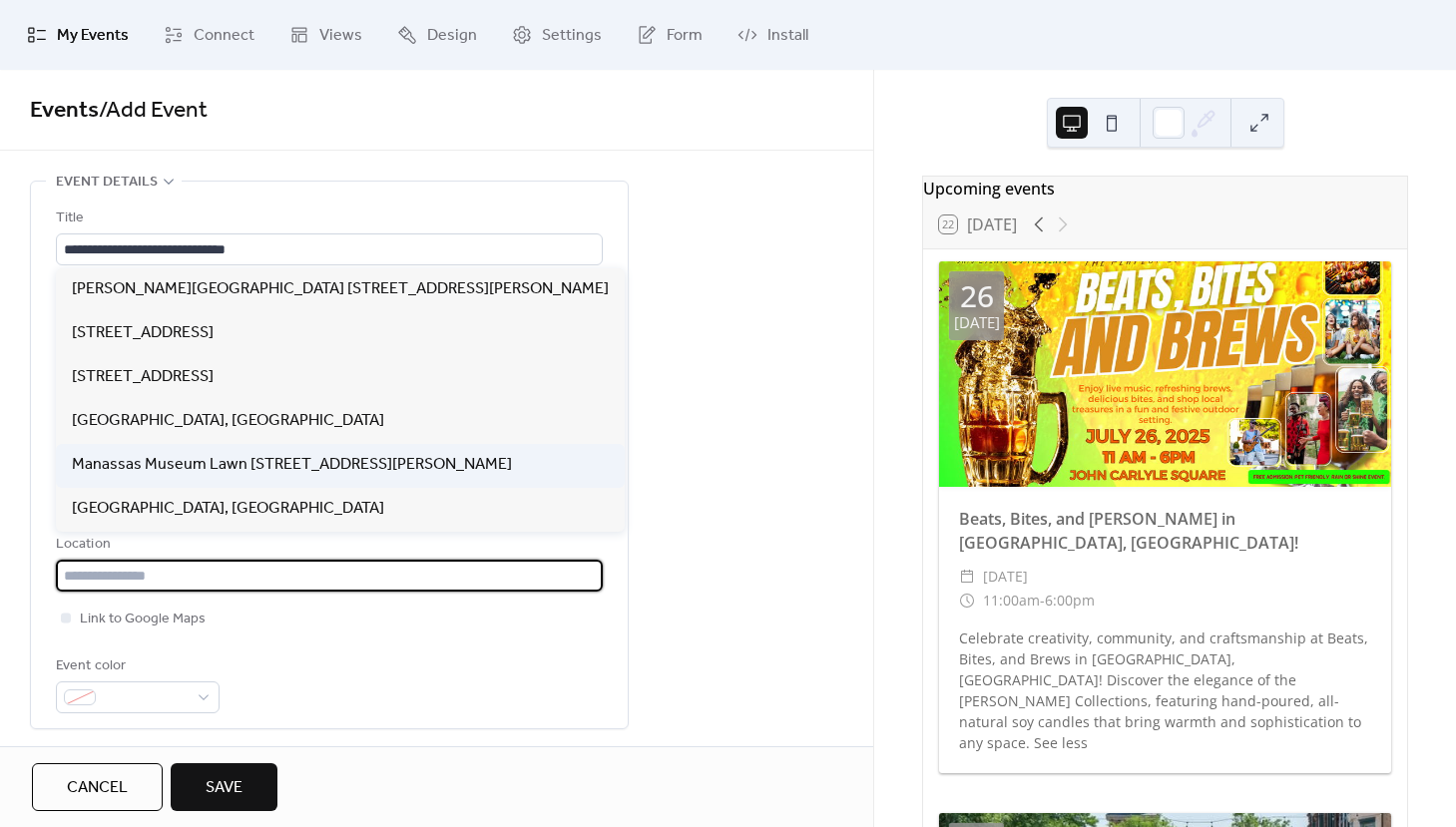 type on "**********" 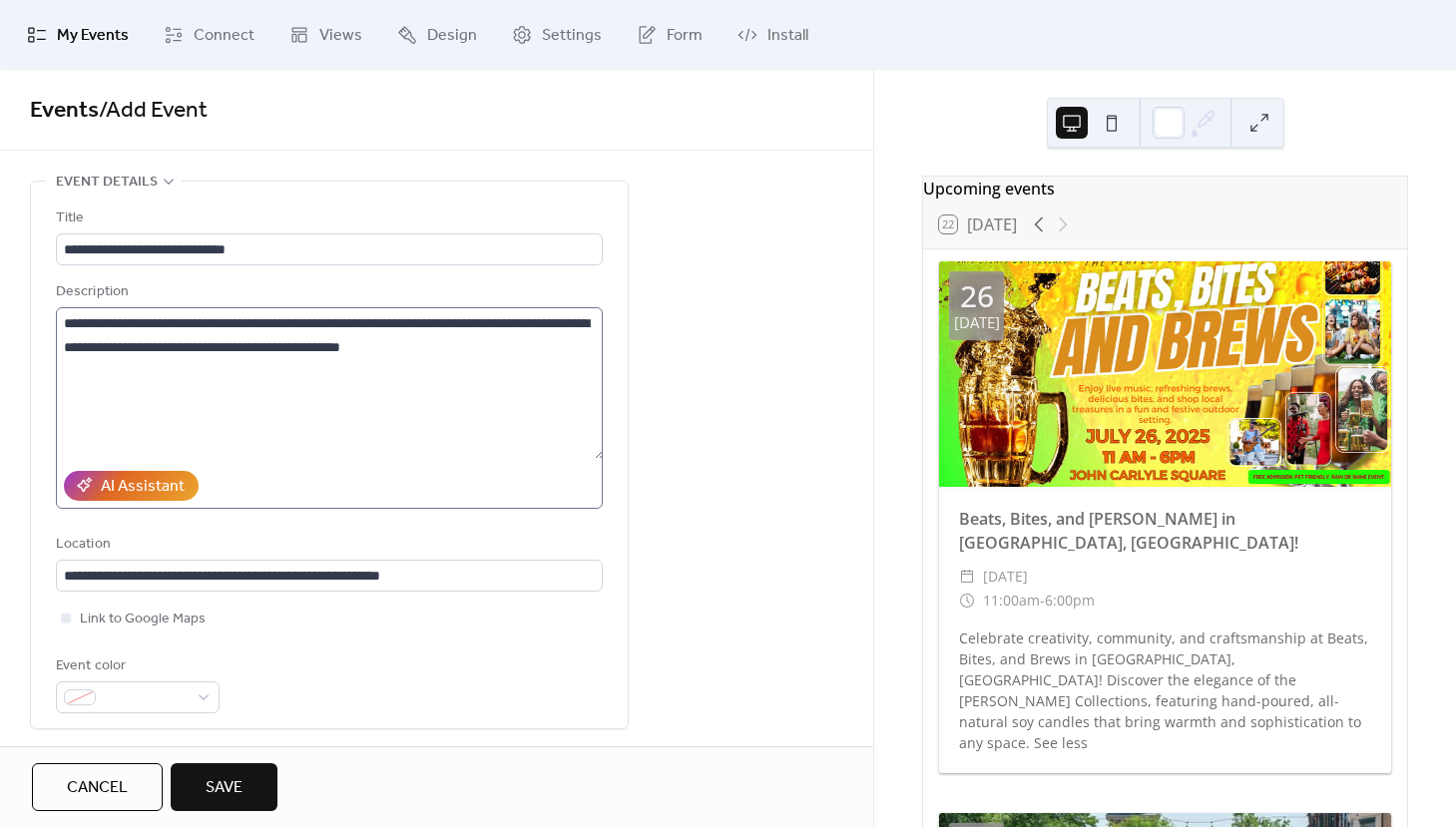 scroll, scrollTop: 465, scrollLeft: 0, axis: vertical 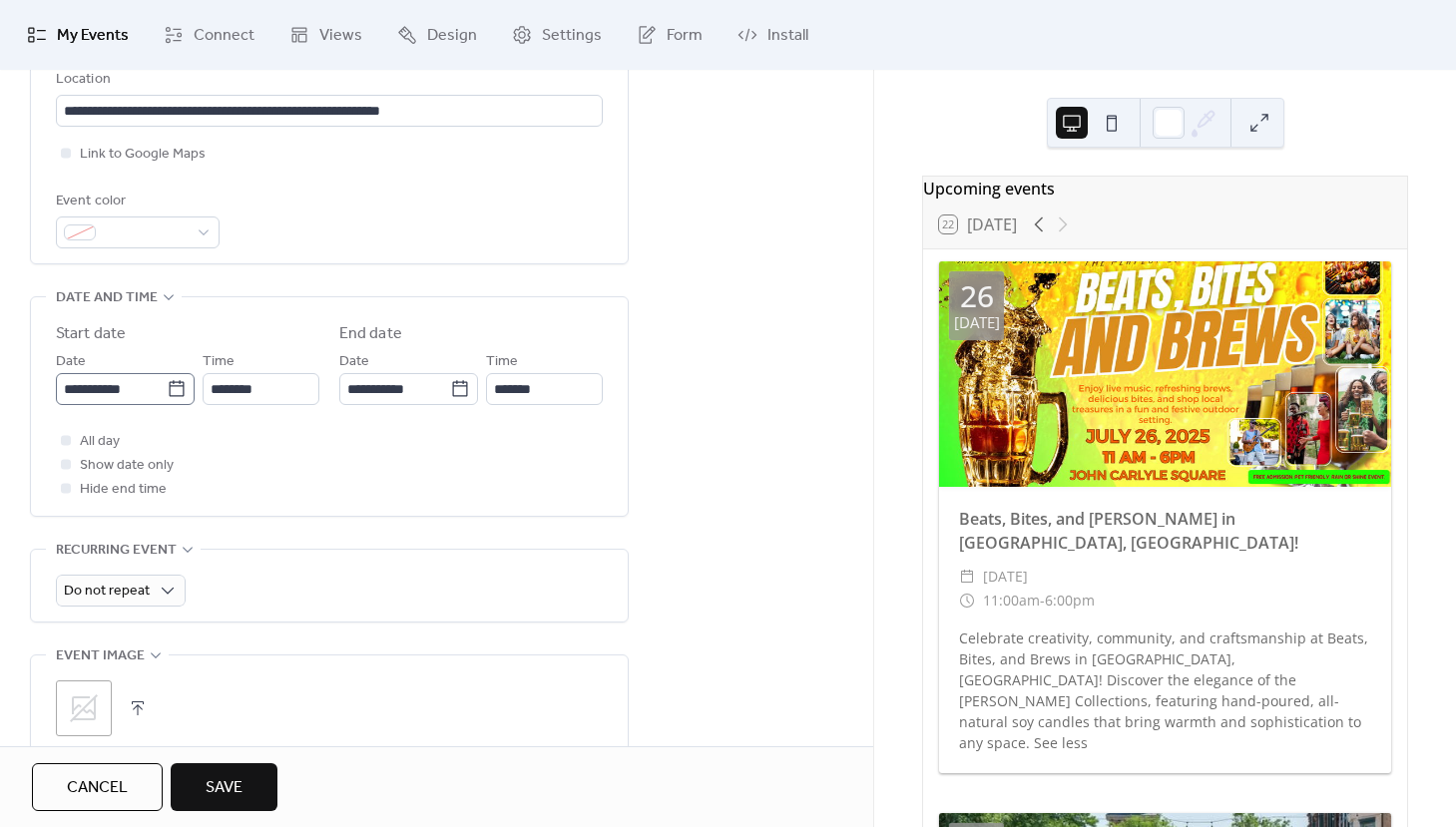 click 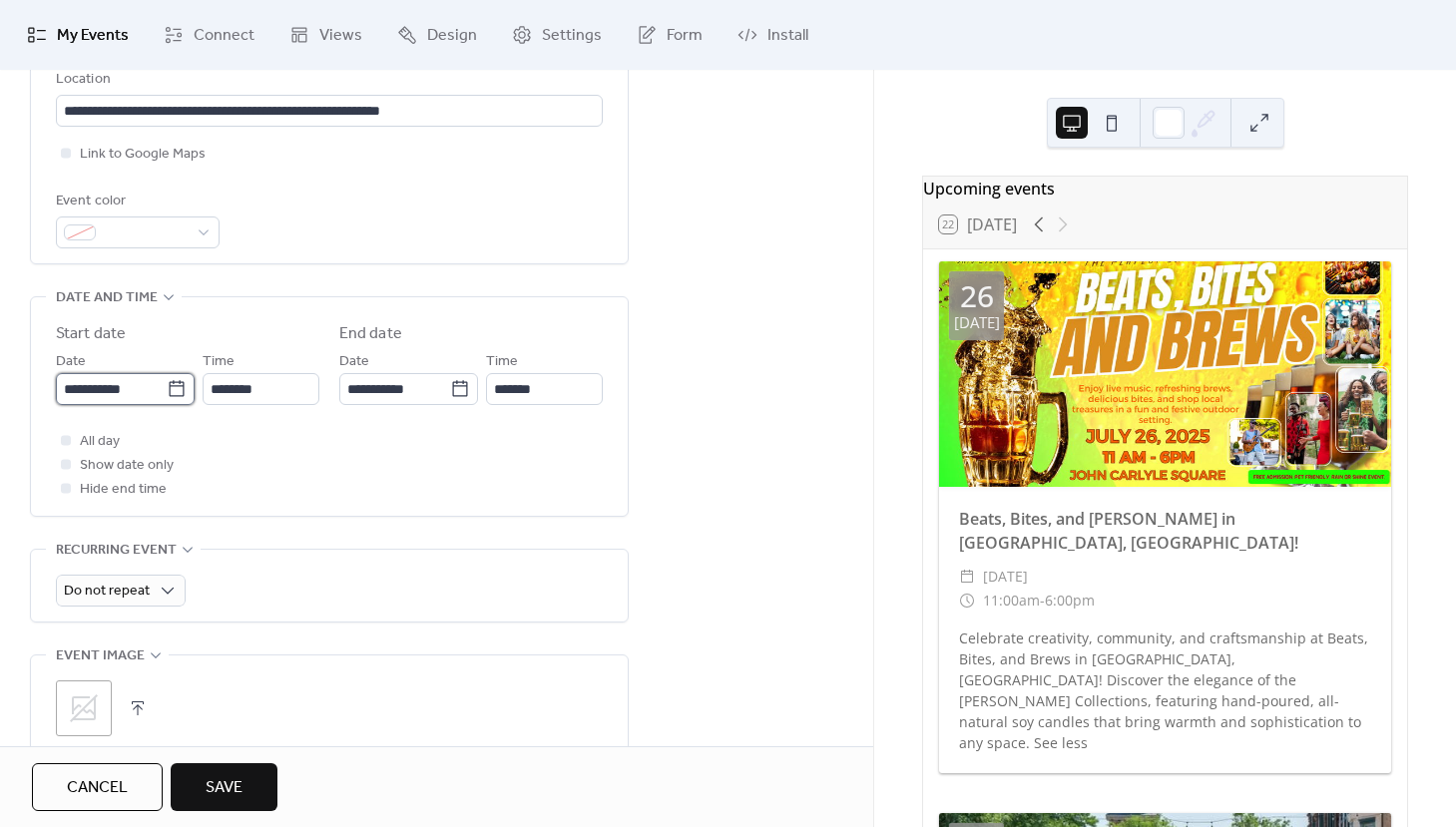 click on "**********" at bounding box center [111, 389] 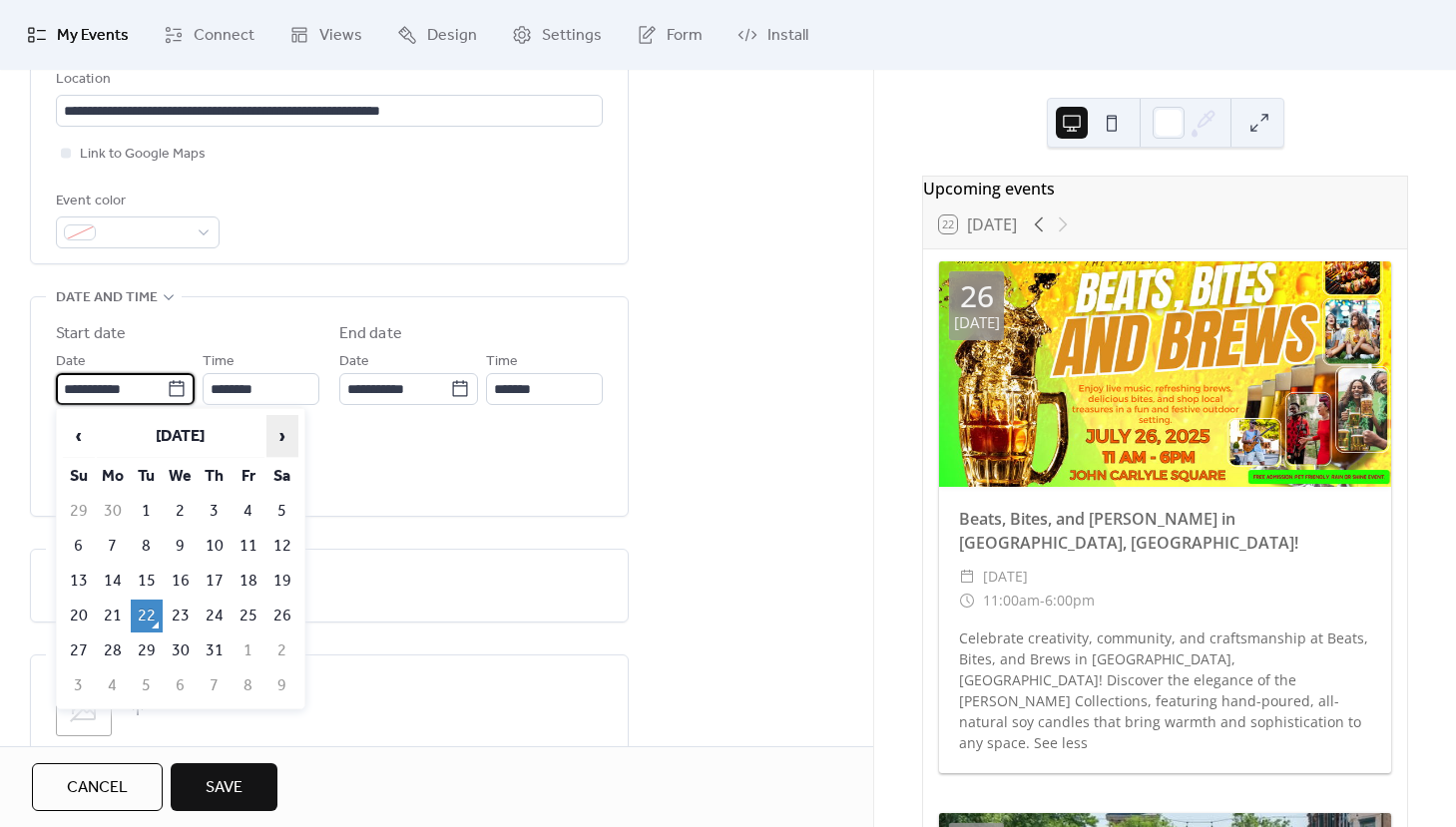 click on "›" at bounding box center [282, 436] 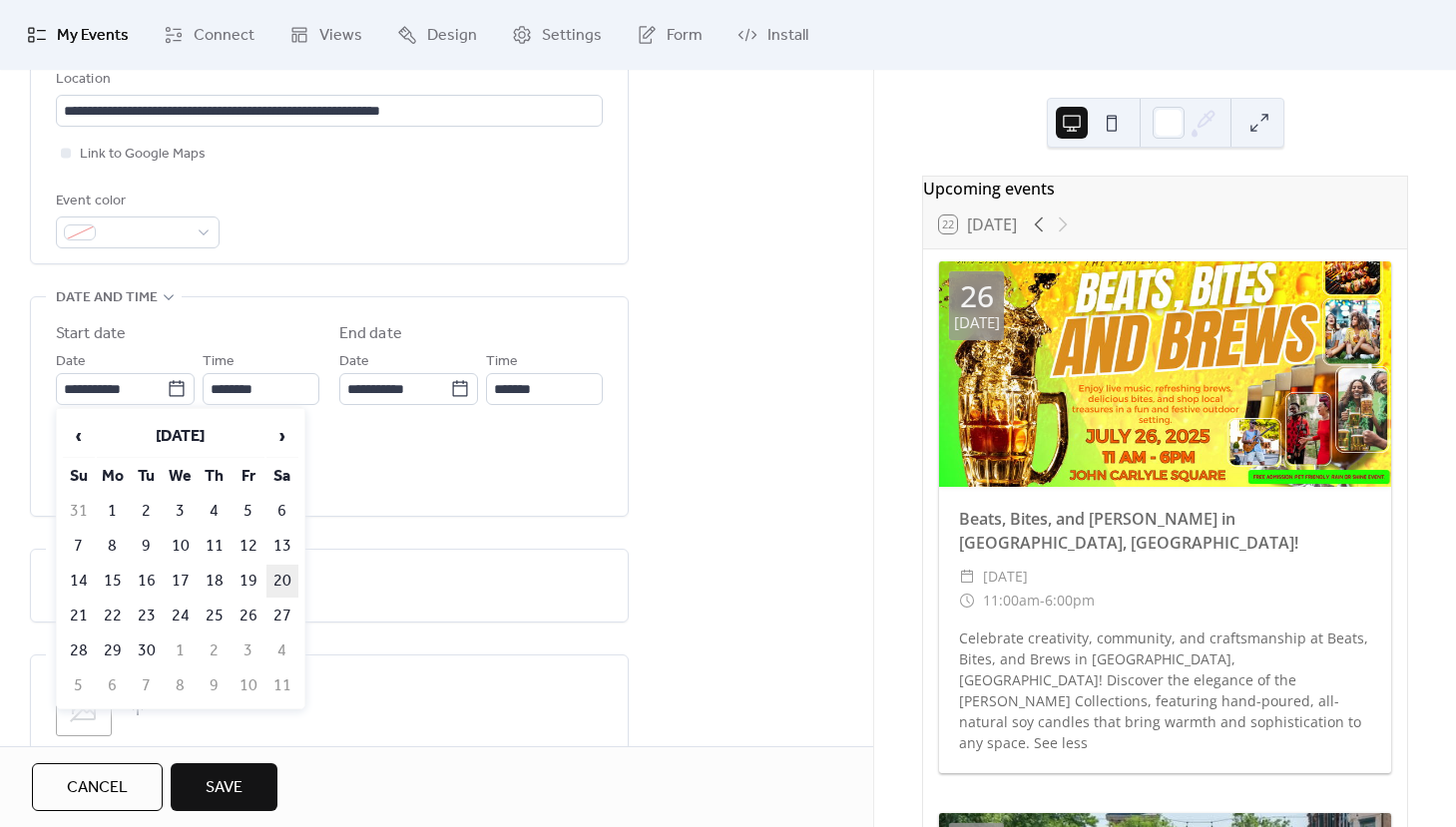 click on "20" at bounding box center [282, 581] 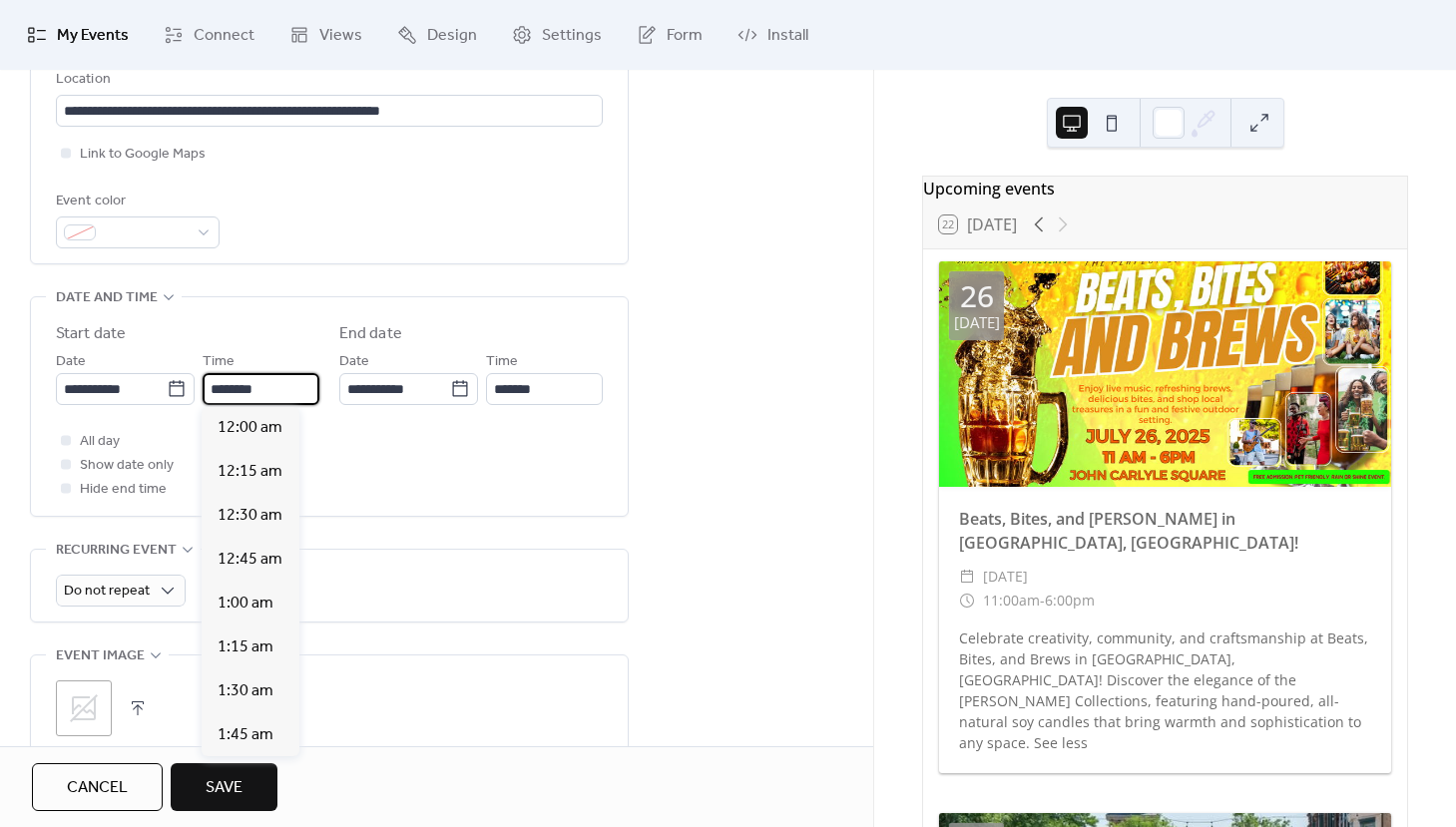 click on "********" at bounding box center [260, 389] 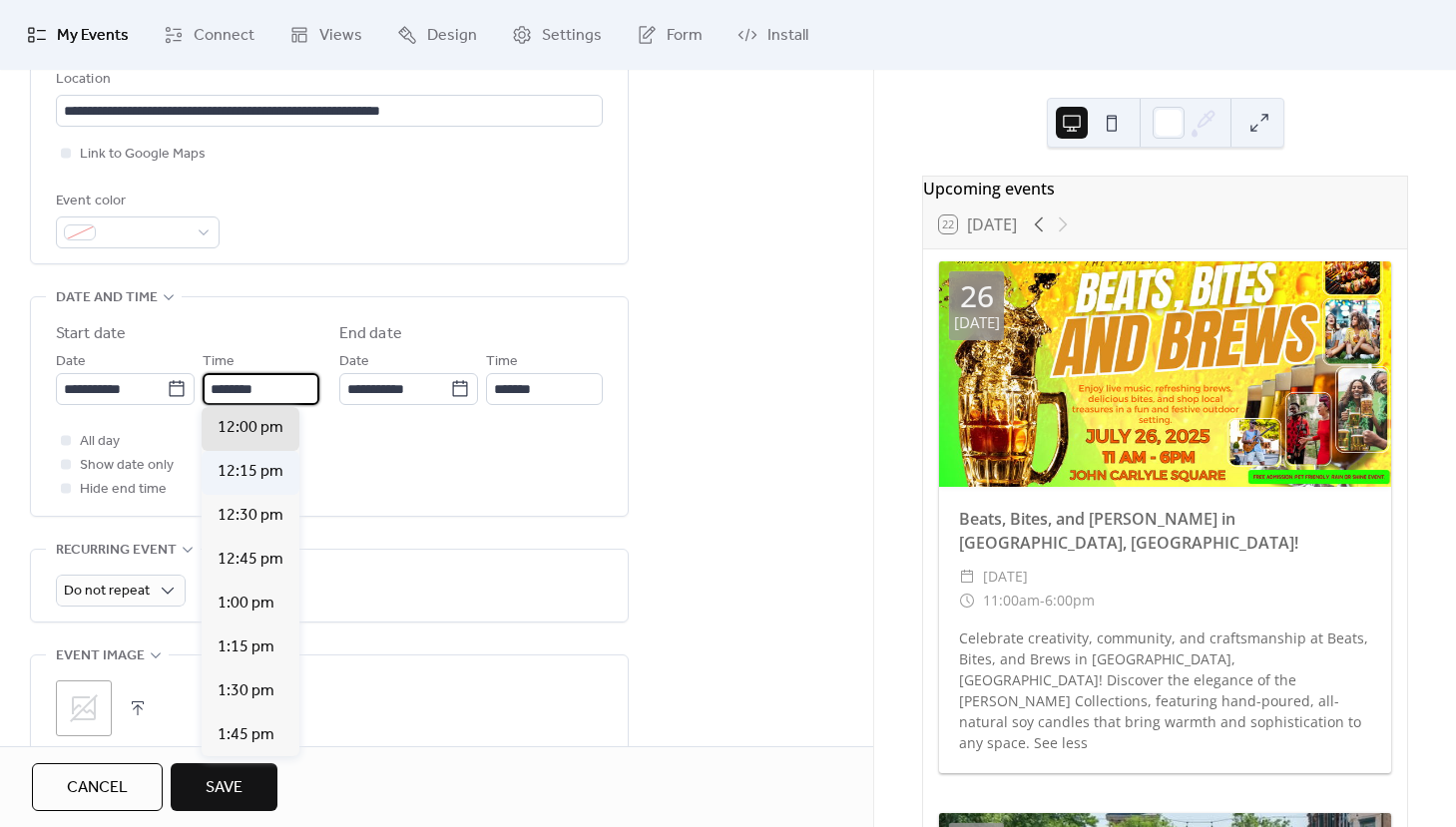 scroll, scrollTop: 1641, scrollLeft: 0, axis: vertical 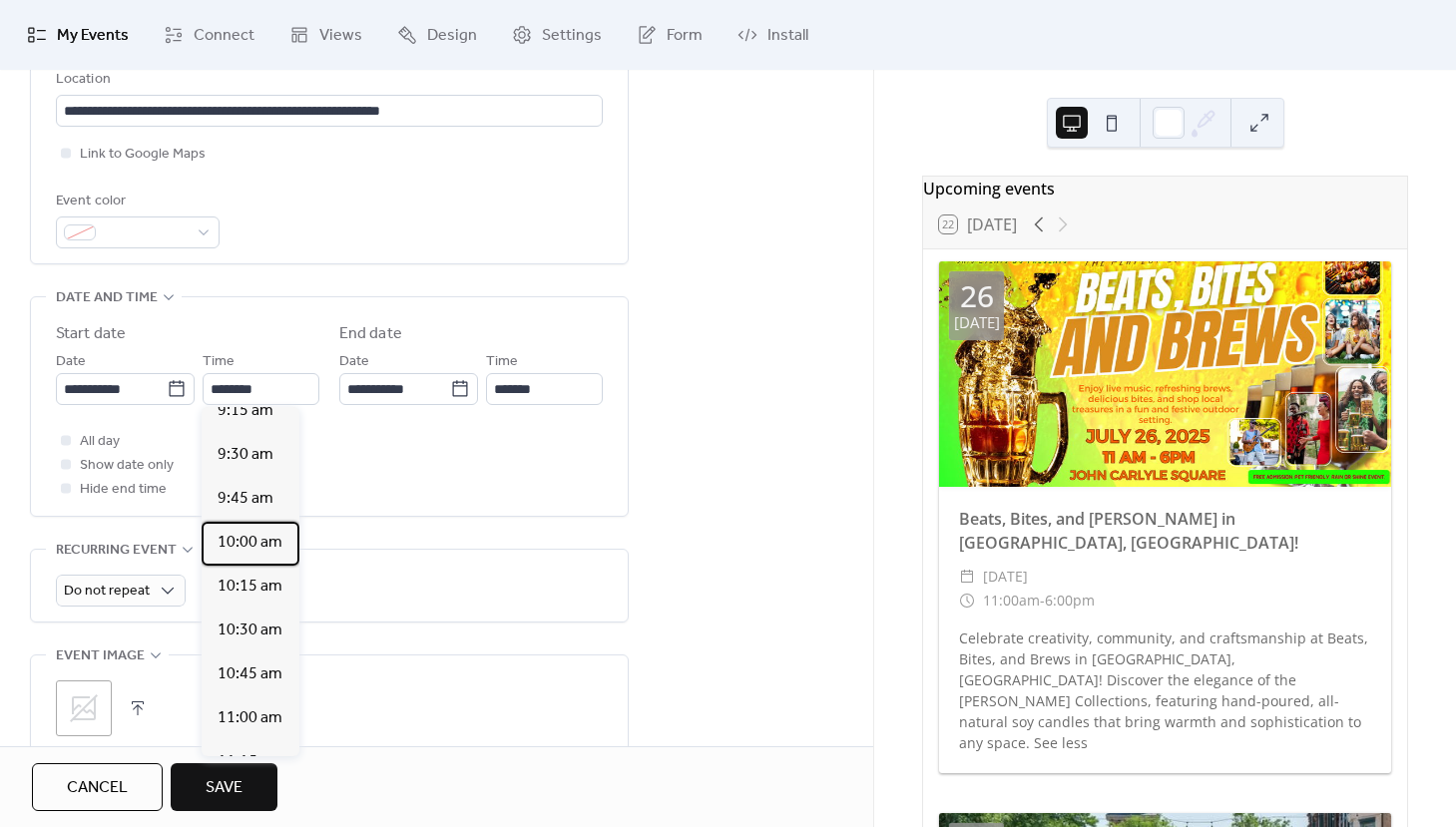 drag, startPoint x: 253, startPoint y: 545, endPoint x: 264, endPoint y: 495, distance: 51.1957 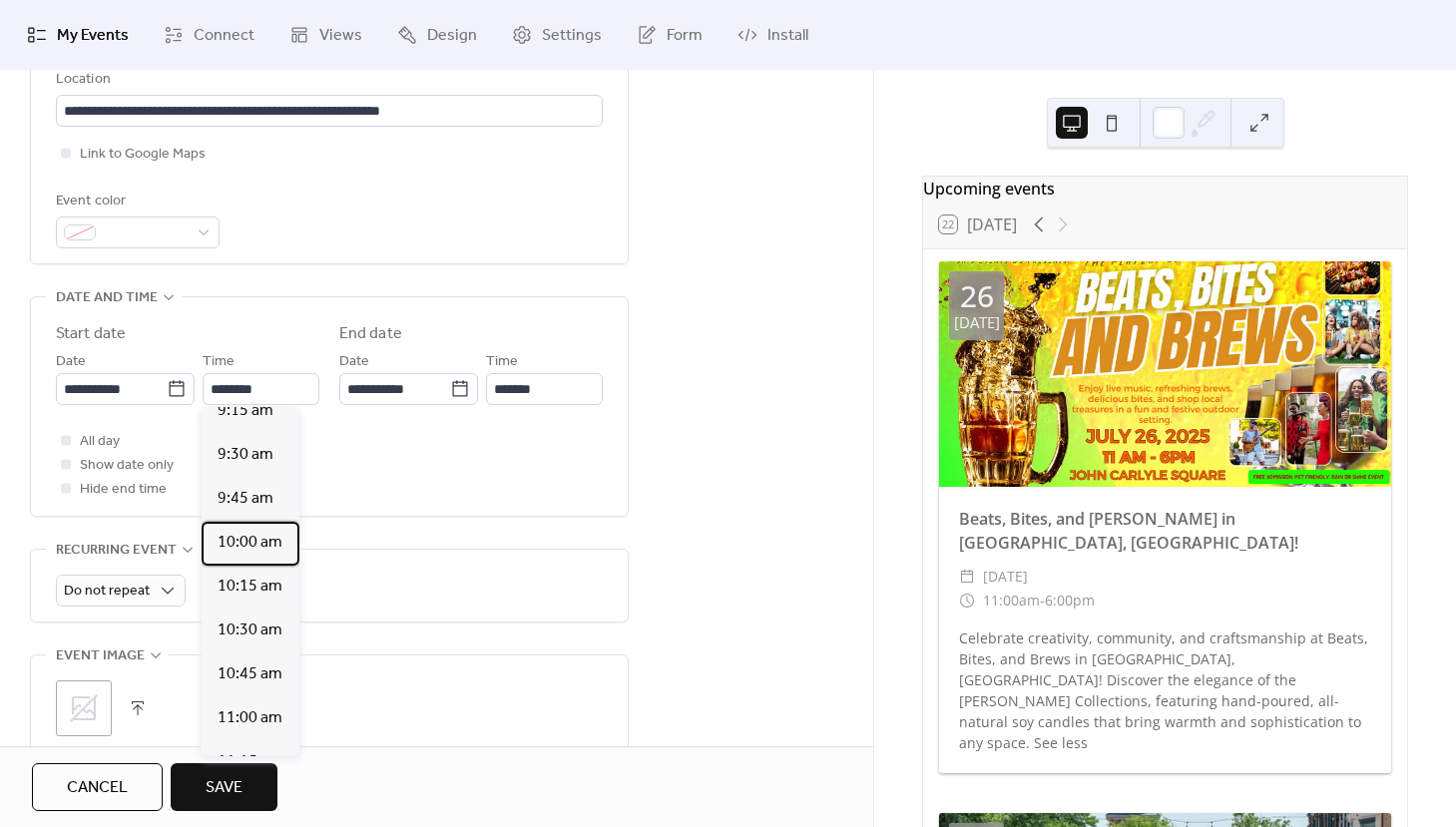 click on "10:00 am" at bounding box center [249, 543] 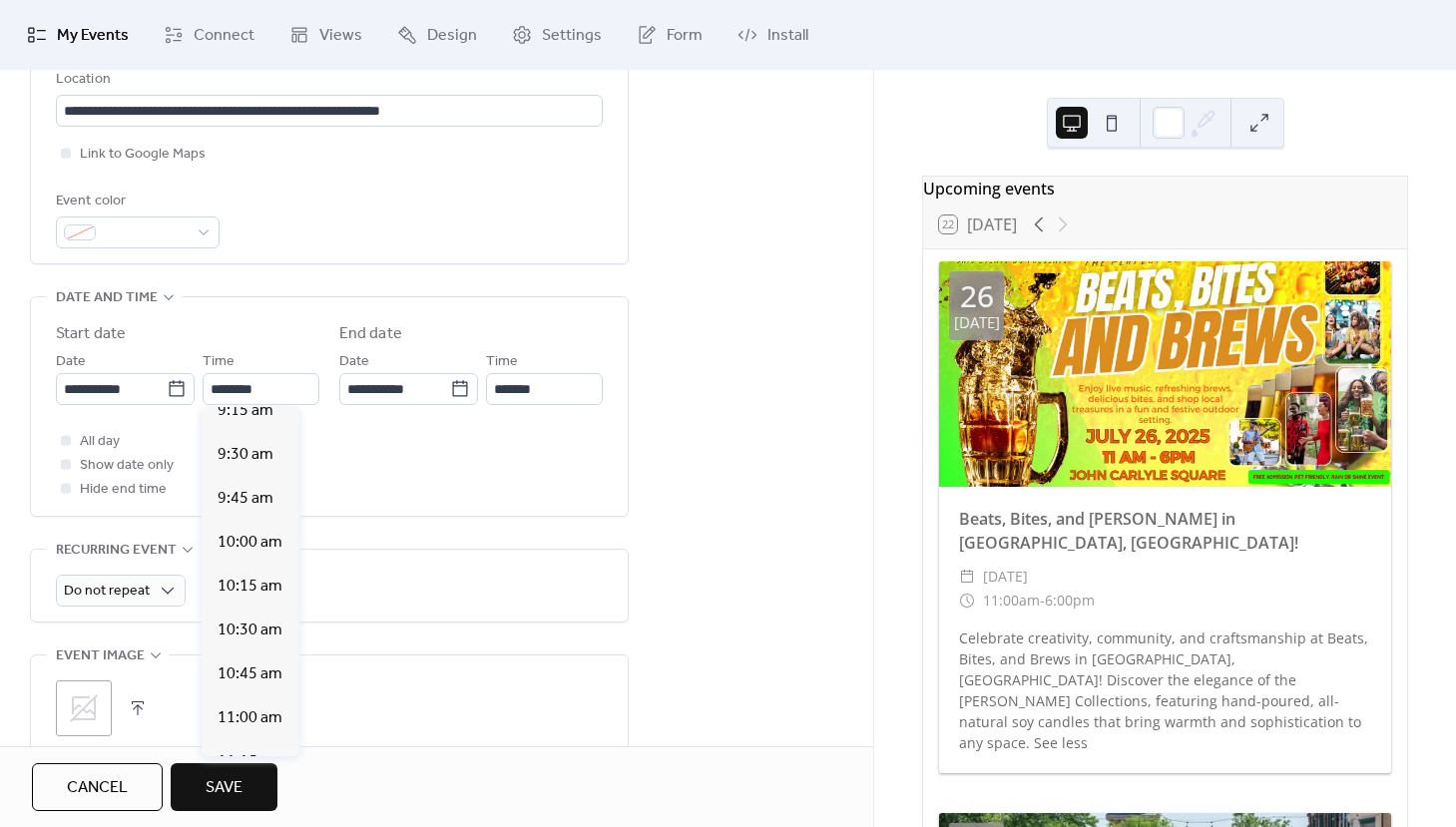 type on "********" 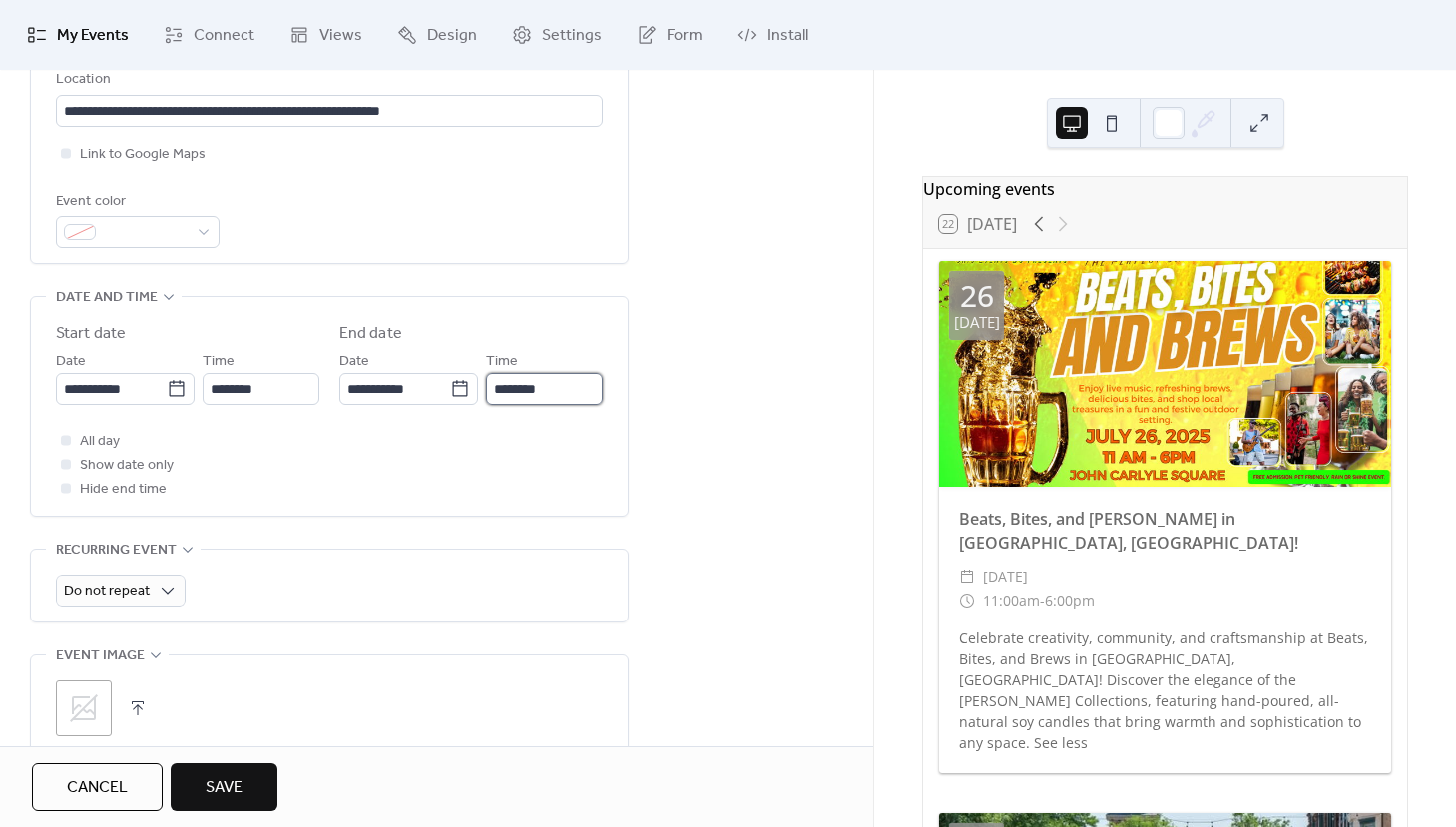 click on "********" at bounding box center (544, 389) 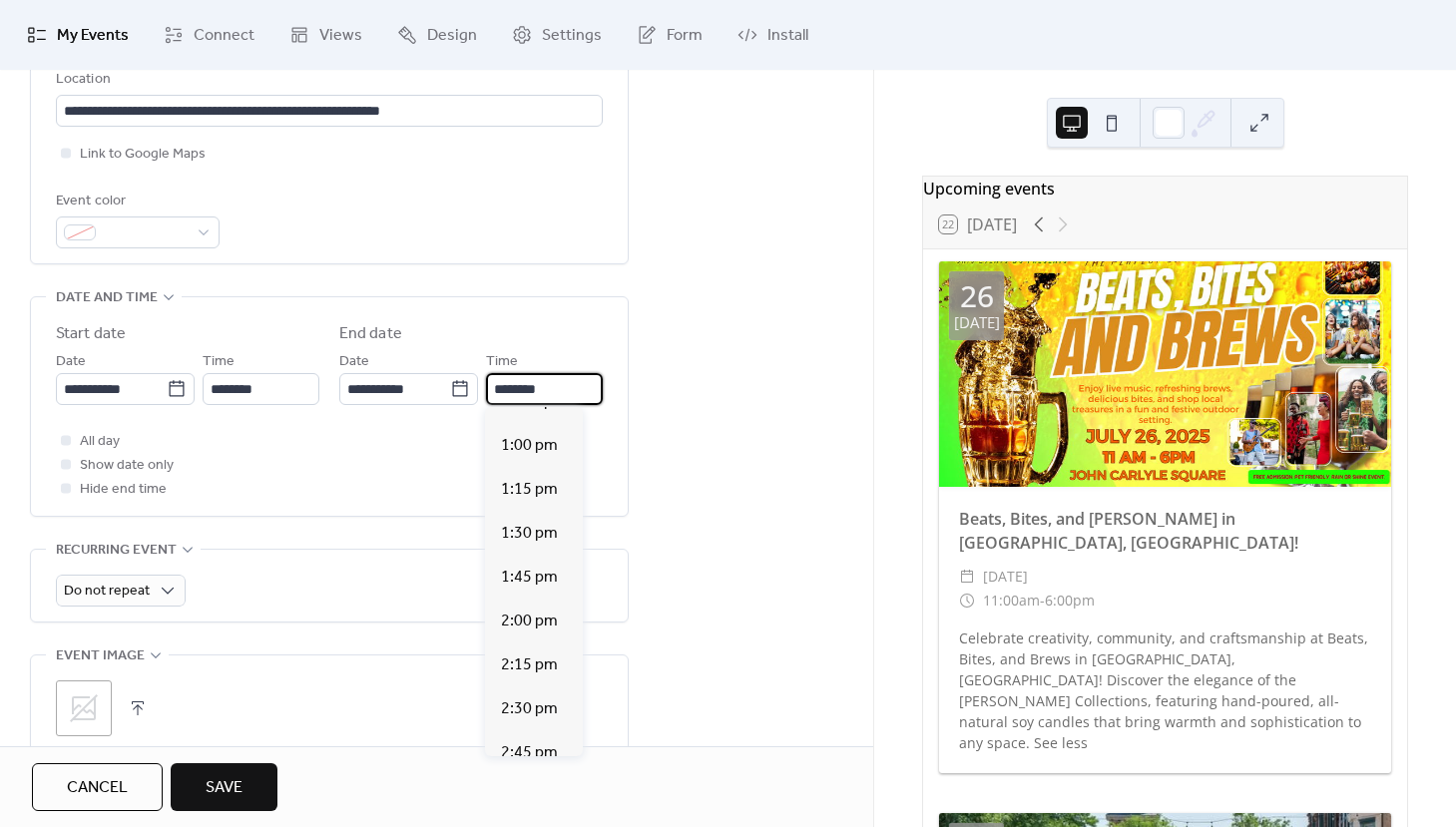 scroll, scrollTop: 931, scrollLeft: 0, axis: vertical 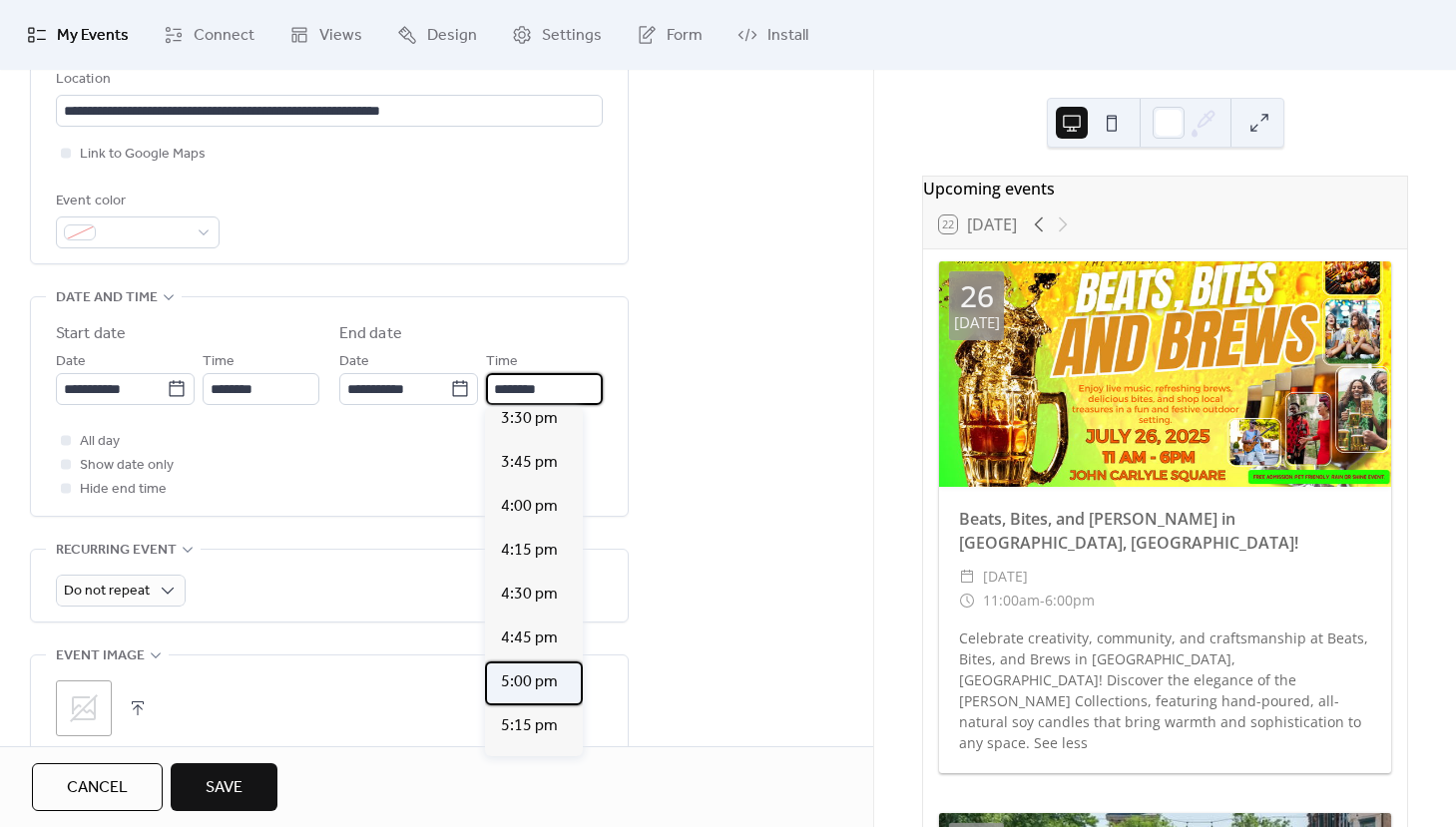click on "5:00 pm" at bounding box center (529, 682) 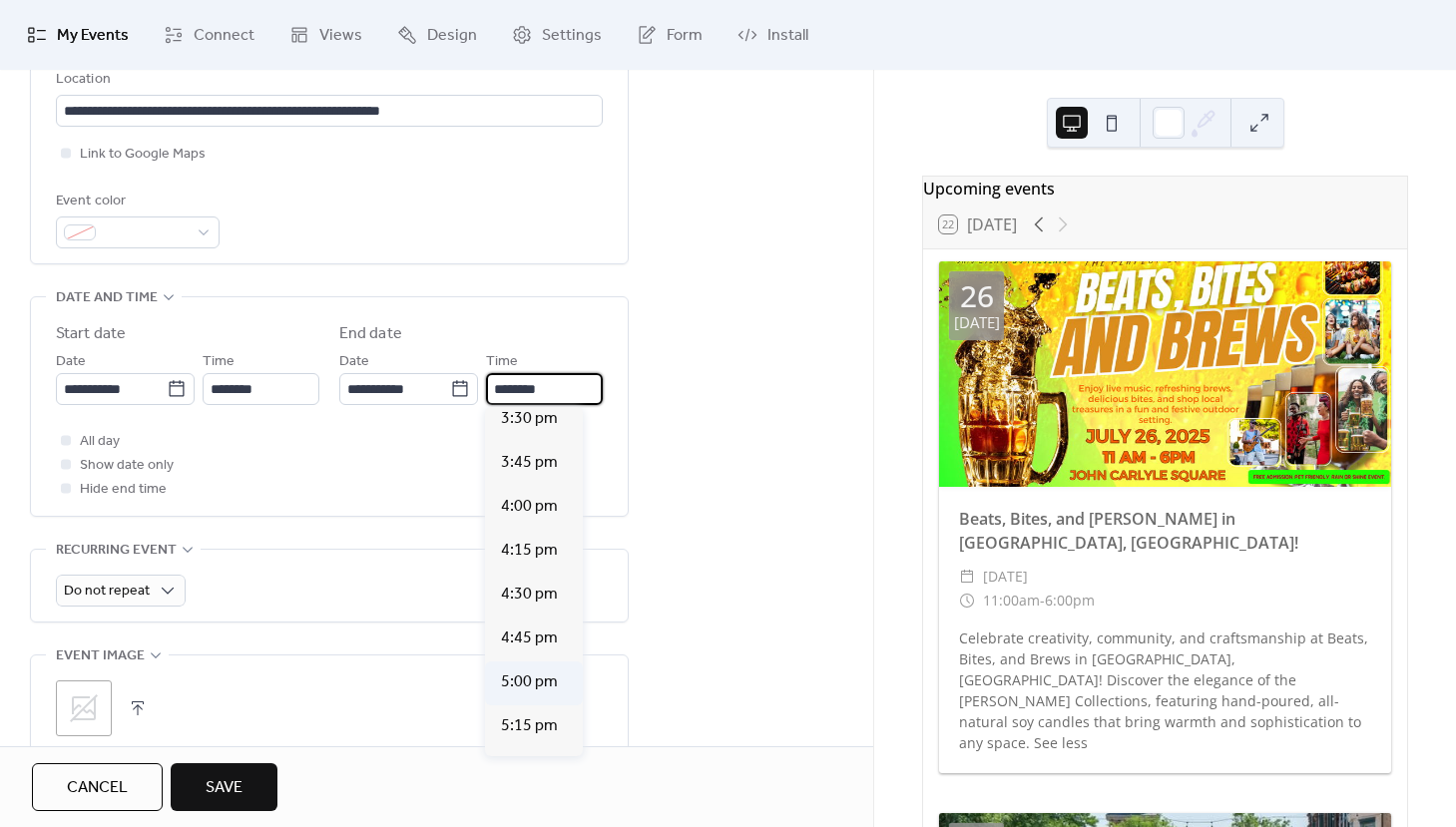 type on "*******" 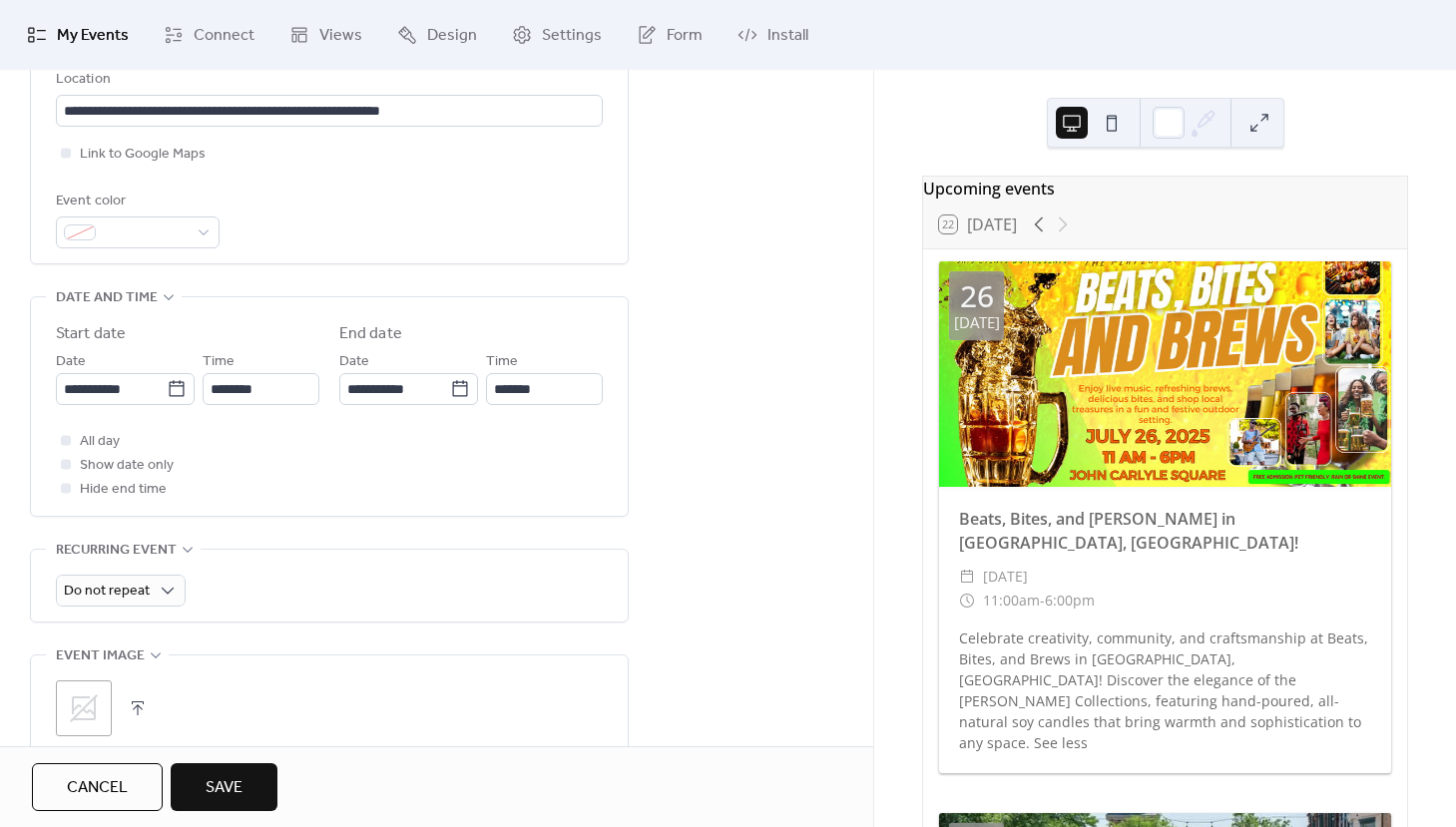 click on "Do not repeat" at bounding box center (329, 591) 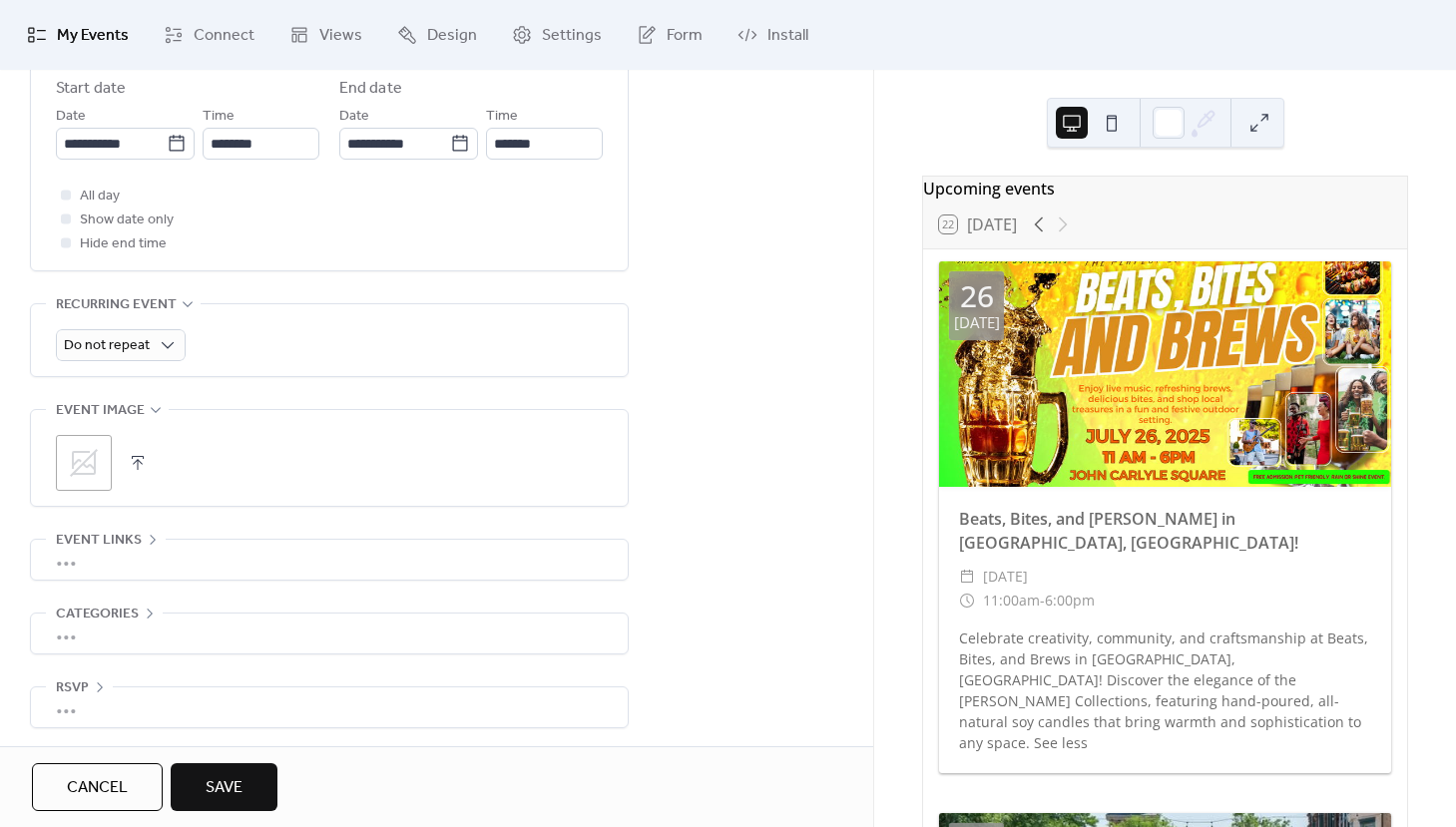 click on ";" at bounding box center (329, 463) 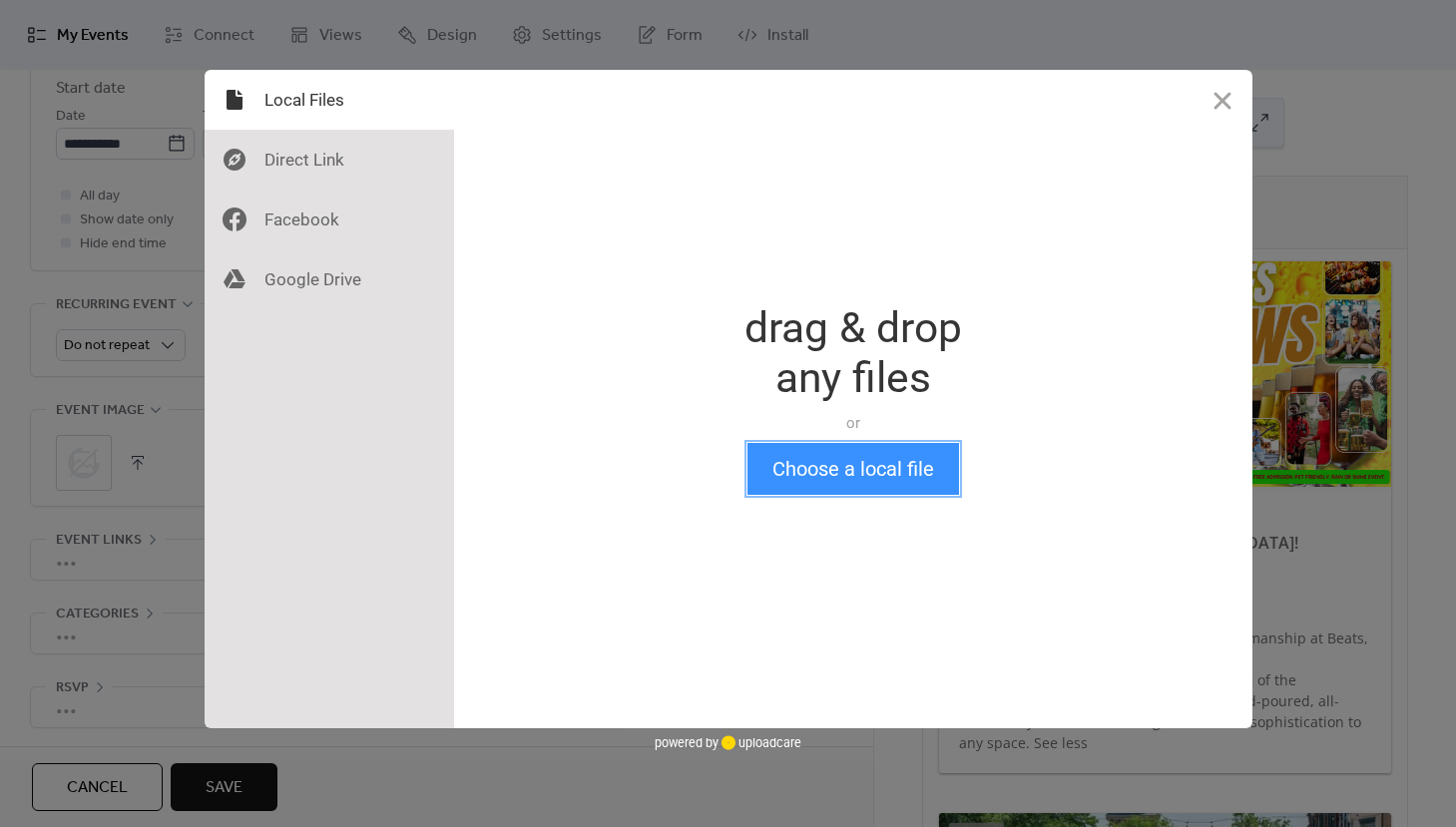 click on "Choose a local file" at bounding box center (853, 469) 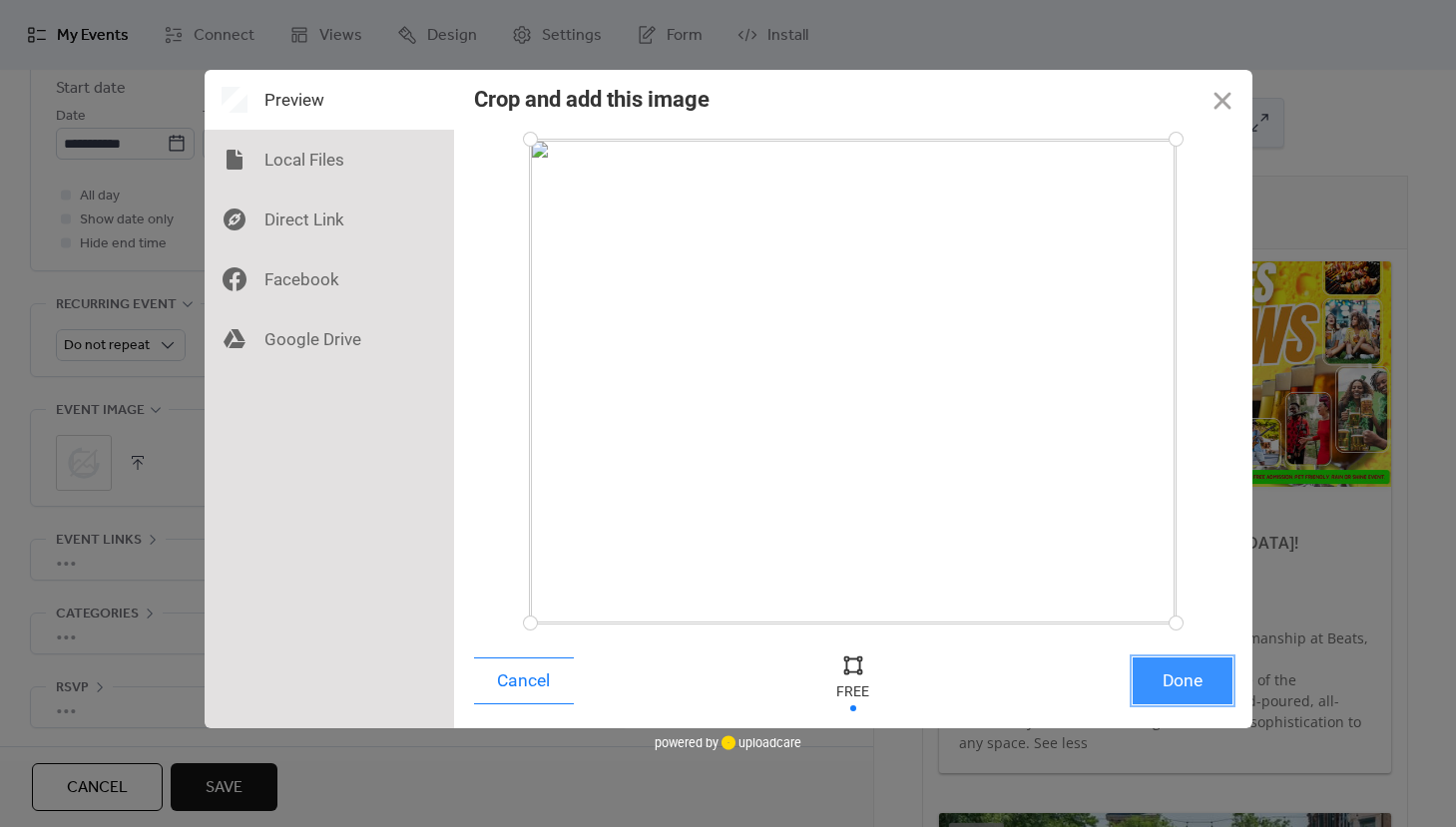 click on "Done" at bounding box center [1183, 680] 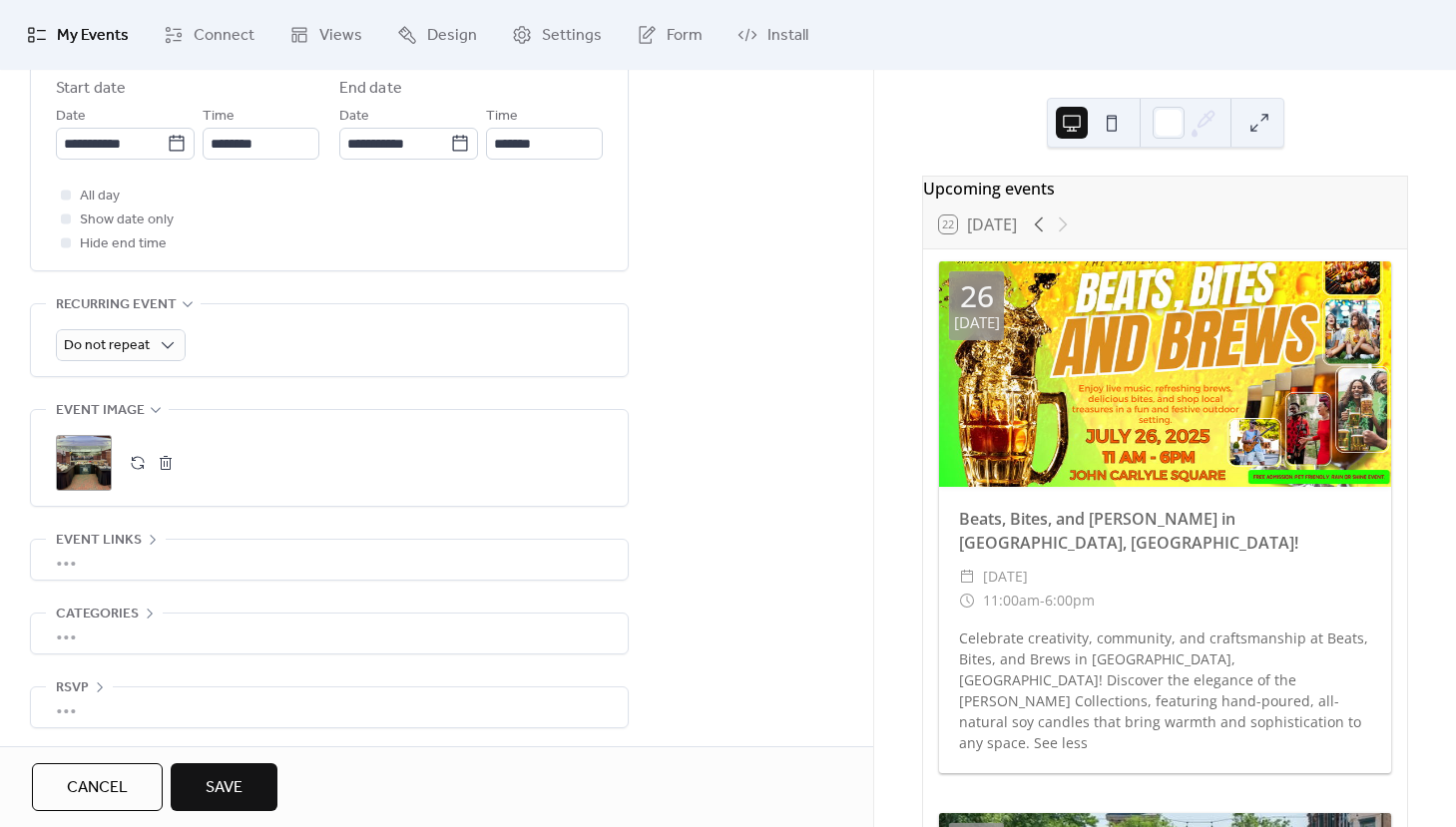 click at bounding box center [166, 463] 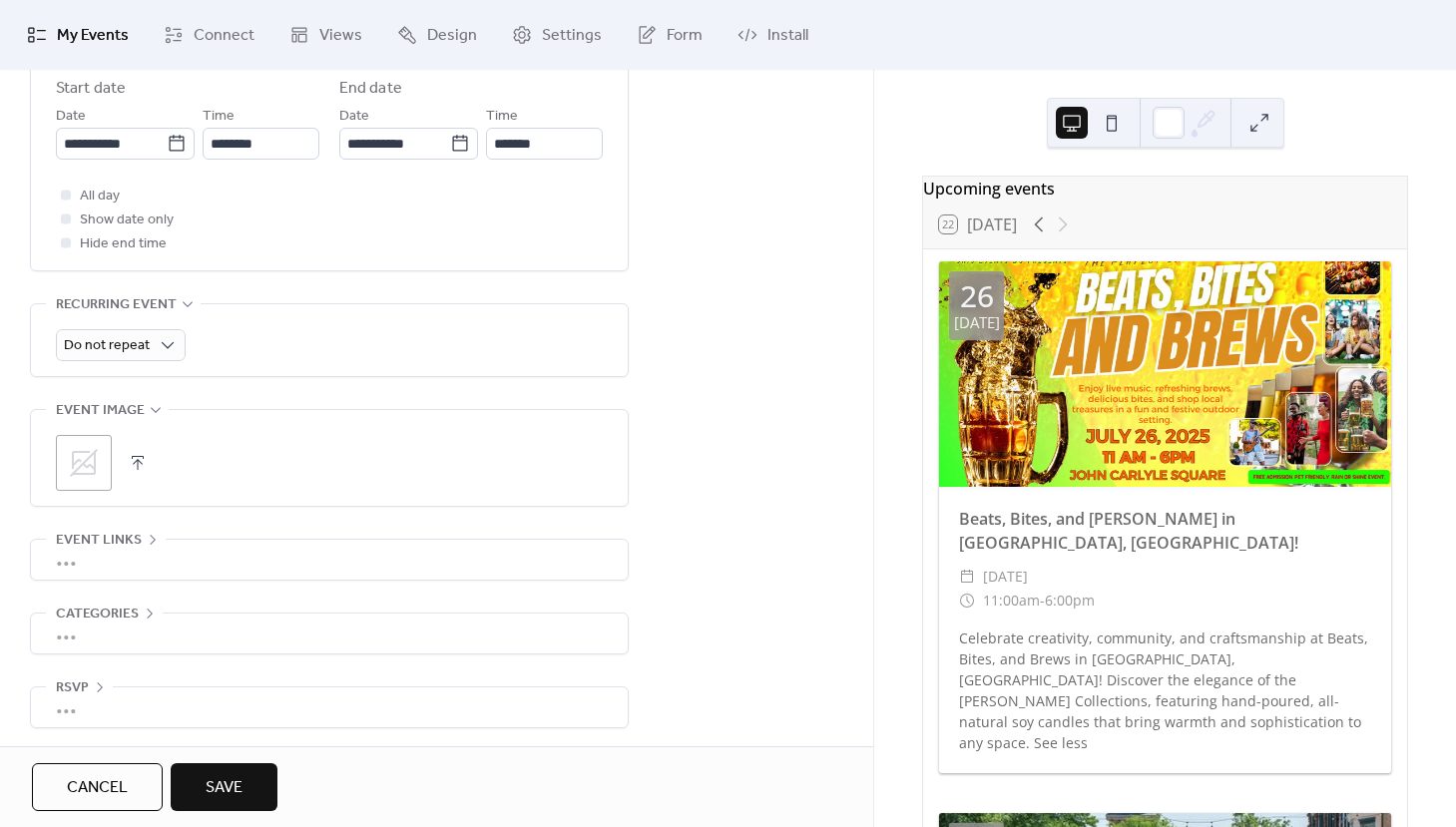 click at bounding box center [138, 463] 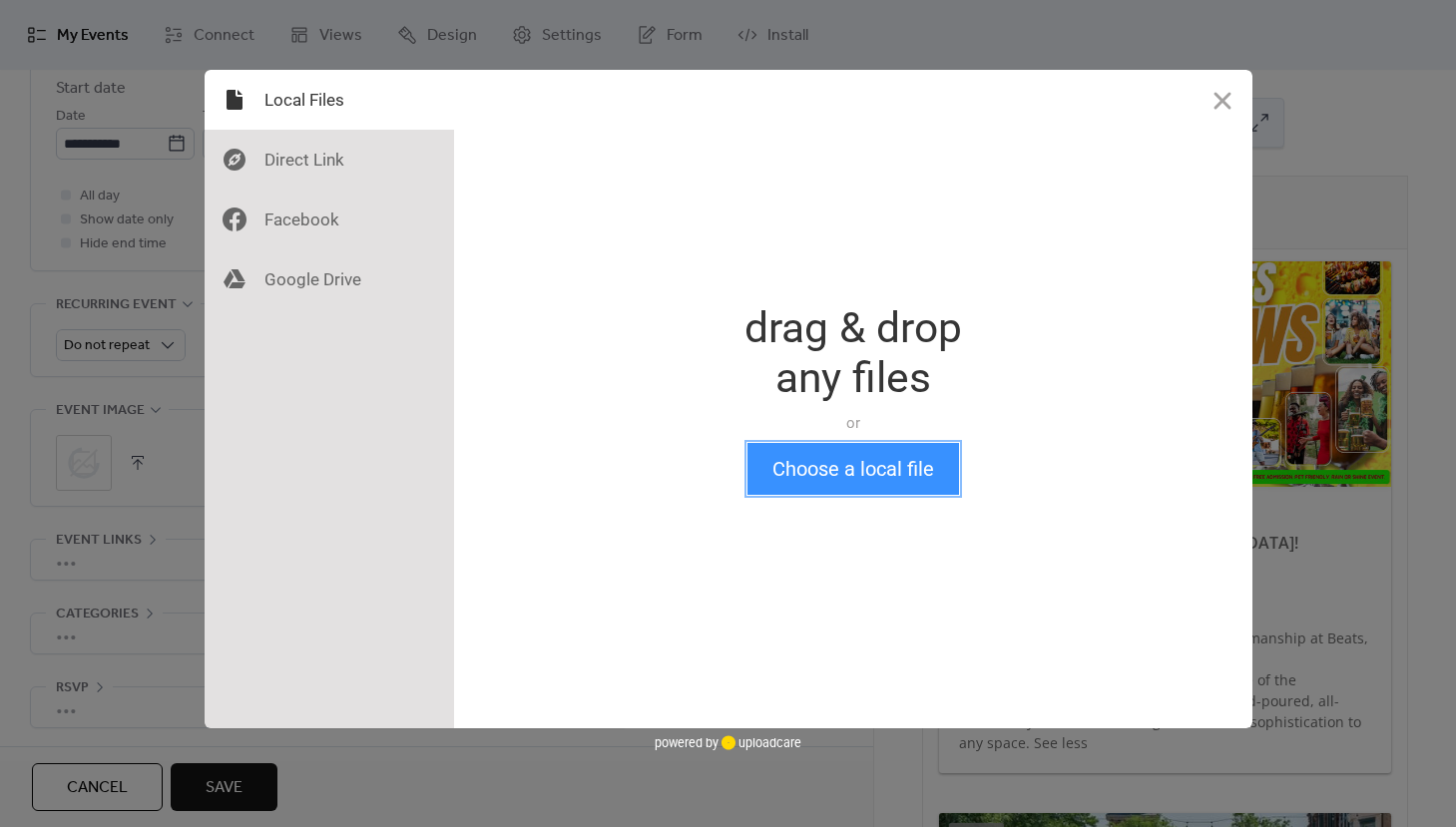 click on "Choose a local file" at bounding box center (853, 469) 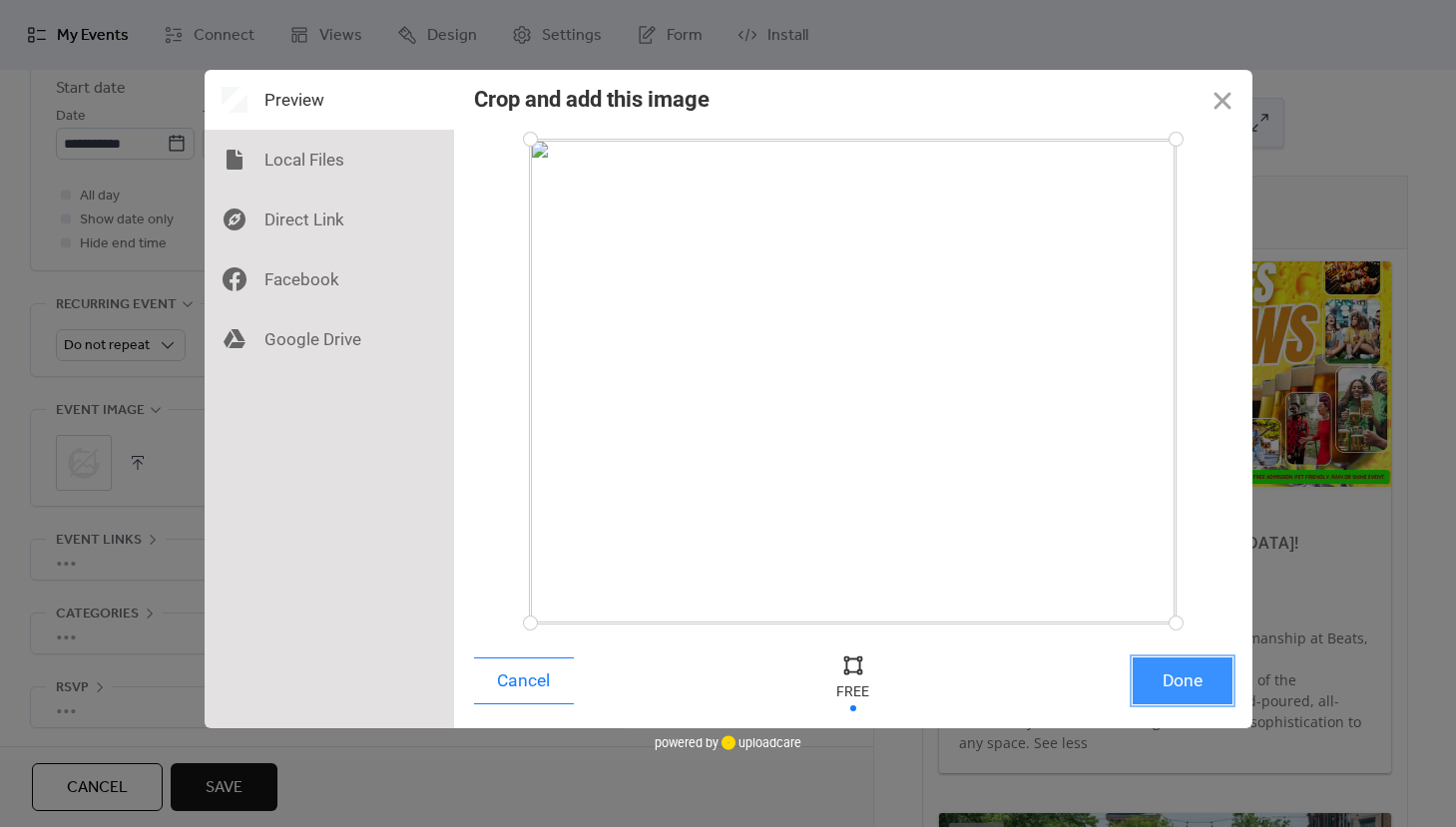 click on "Done" at bounding box center (1183, 680) 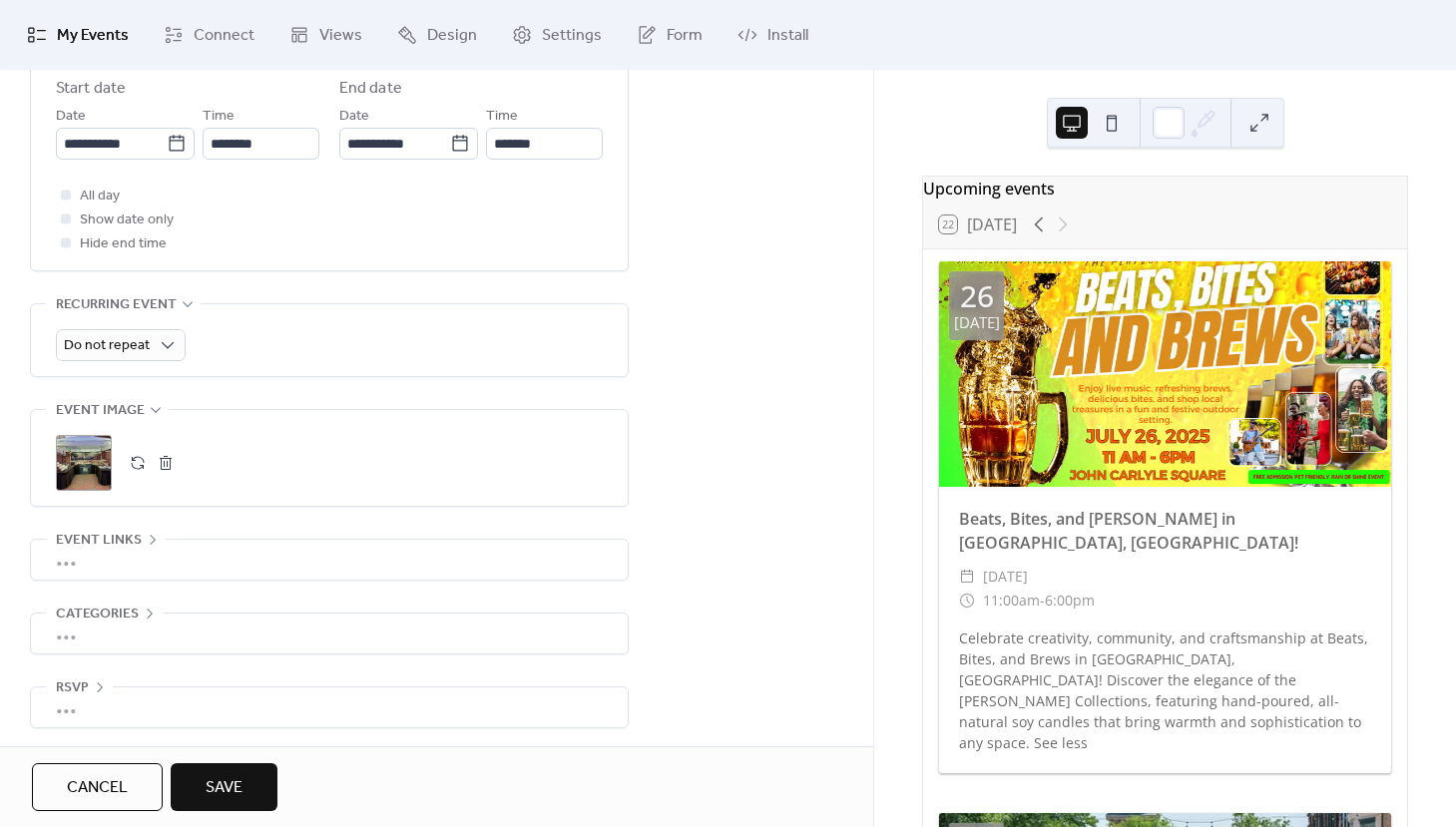 click at bounding box center (138, 463) 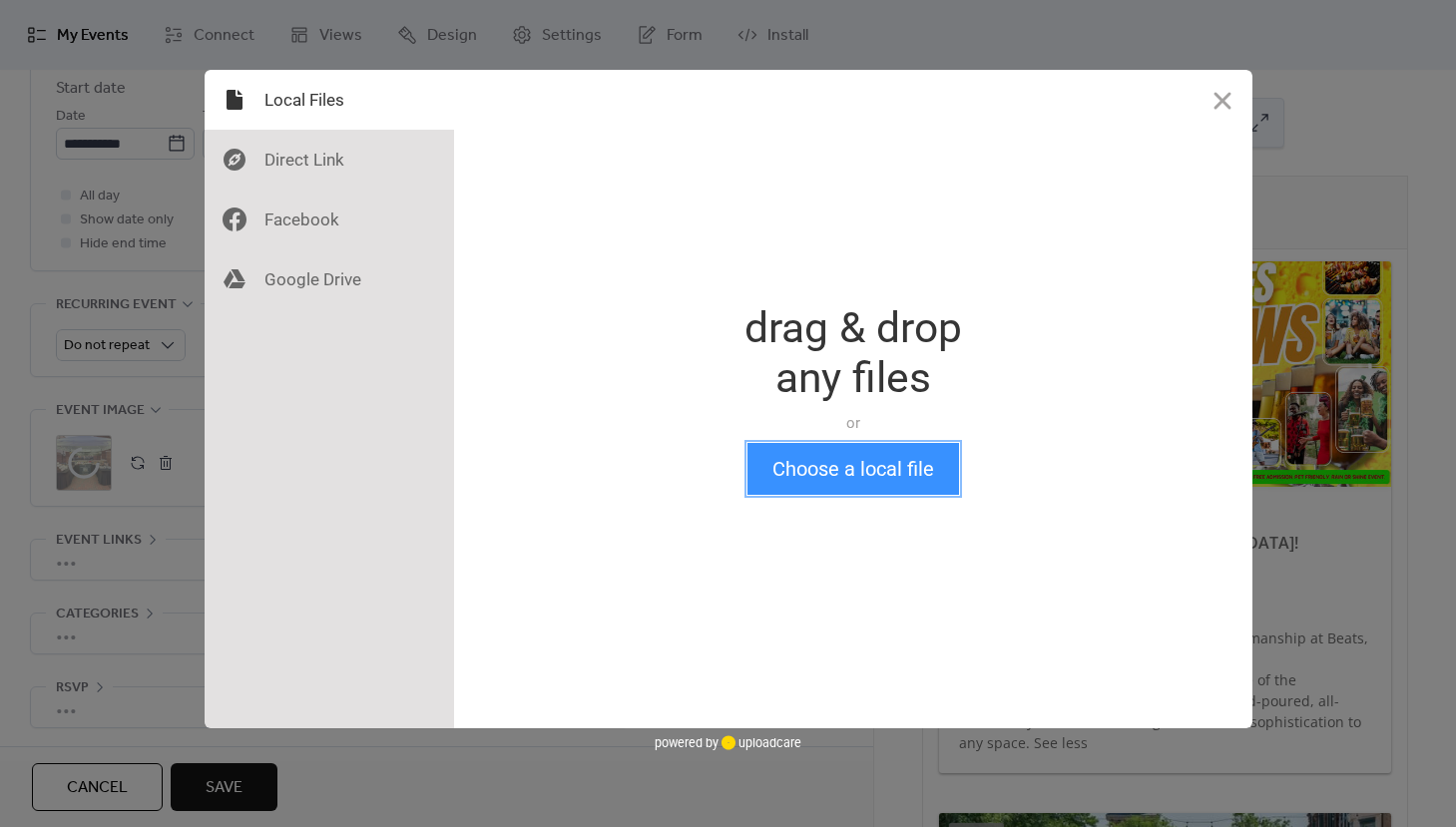 click on "Choose a local file" at bounding box center [853, 469] 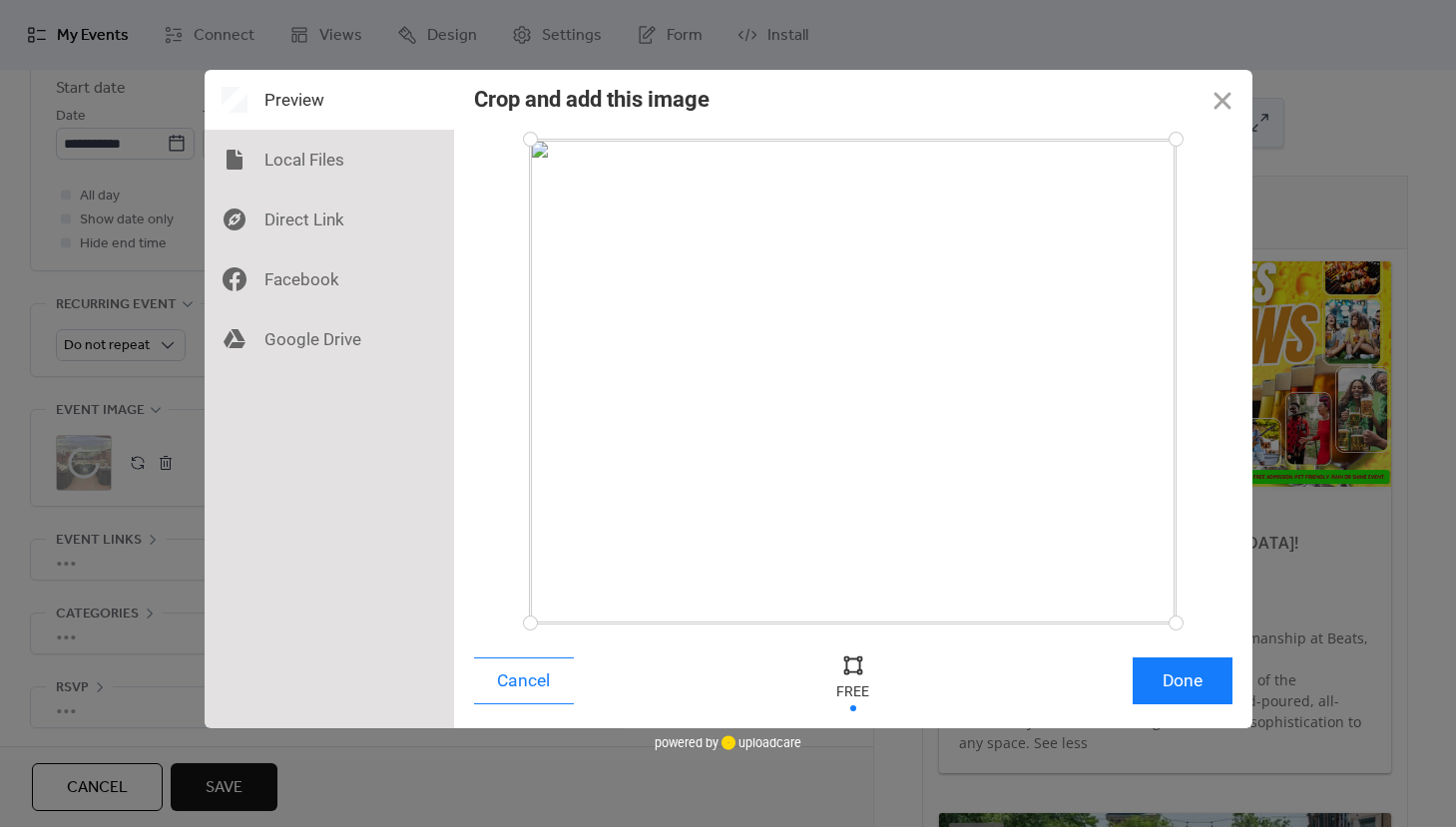 drag, startPoint x: 834, startPoint y: 366, endPoint x: 833, endPoint y: 332, distance: 34.0147 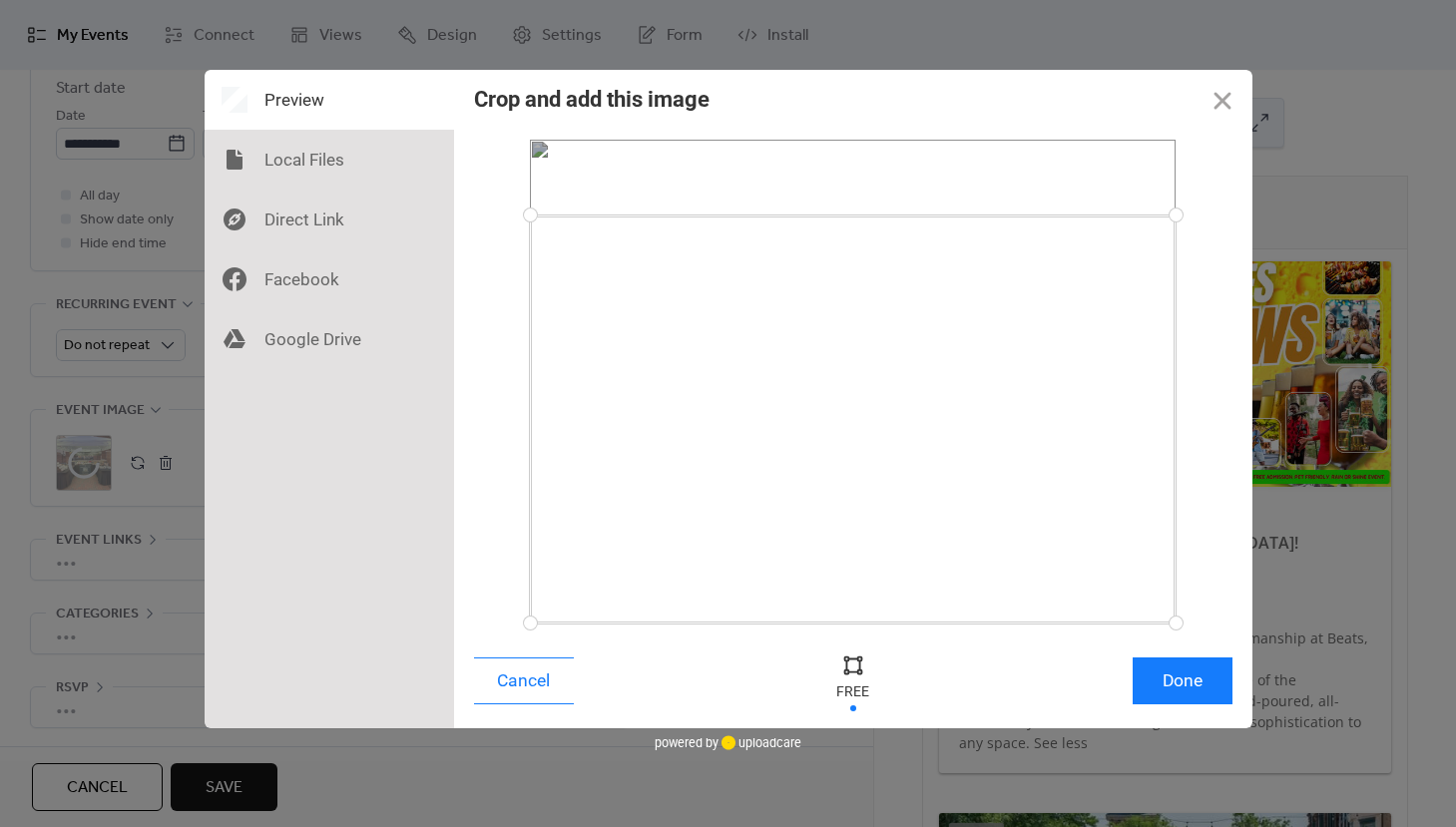 drag, startPoint x: 527, startPoint y: 144, endPoint x: 456, endPoint y: 215, distance: 100.409163 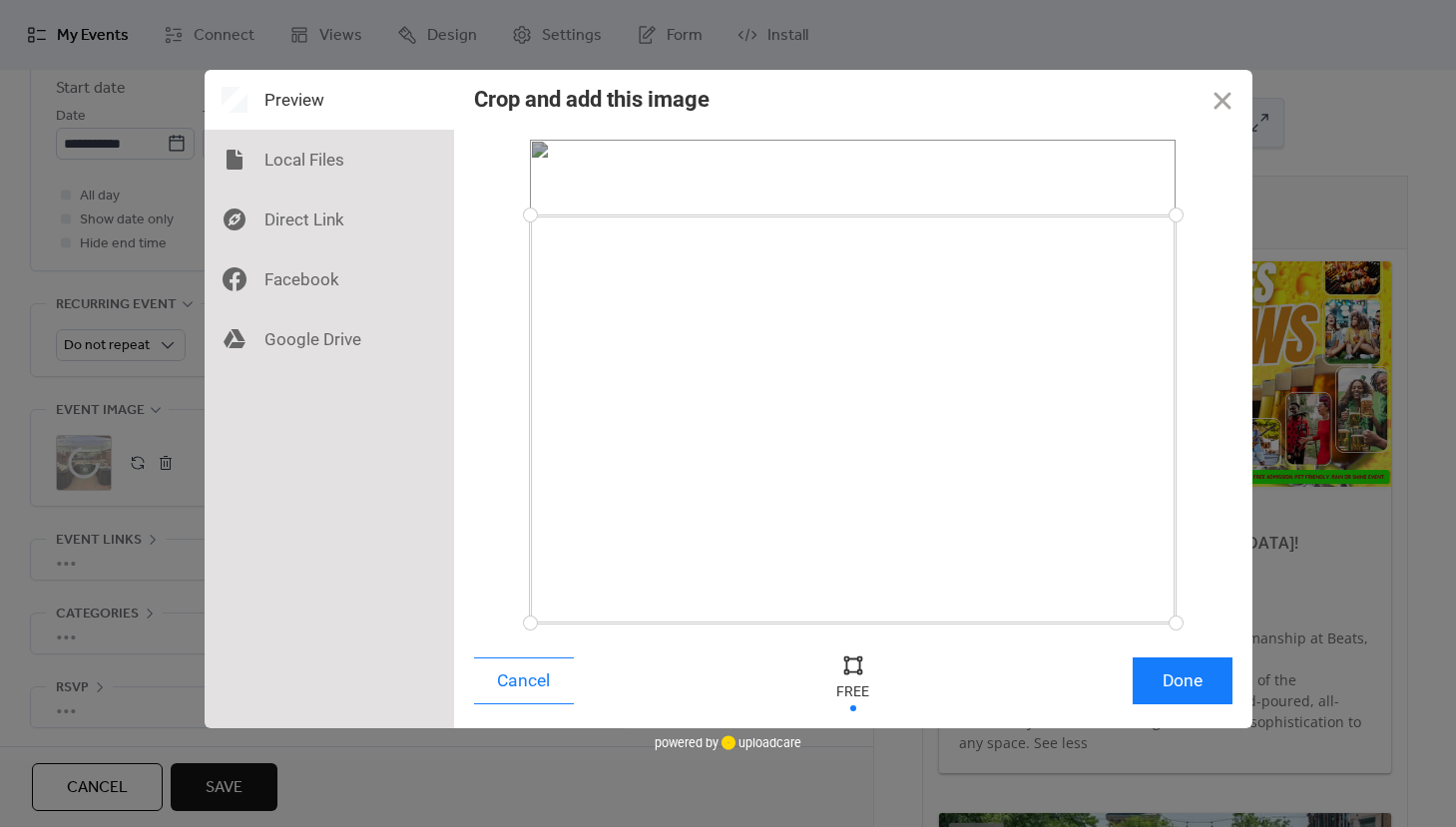 click at bounding box center (853, 381) 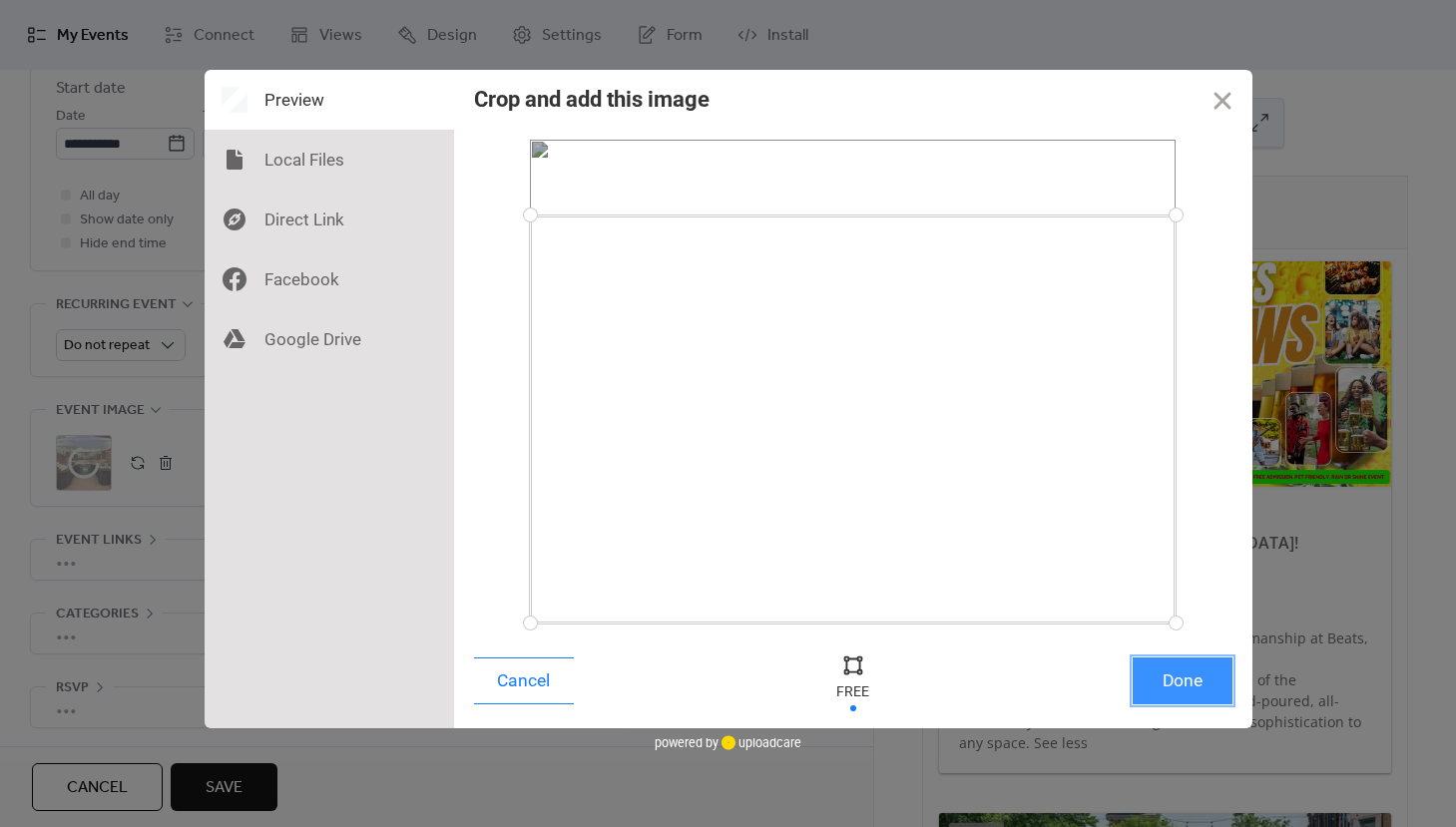 click on "Done" at bounding box center [1183, 680] 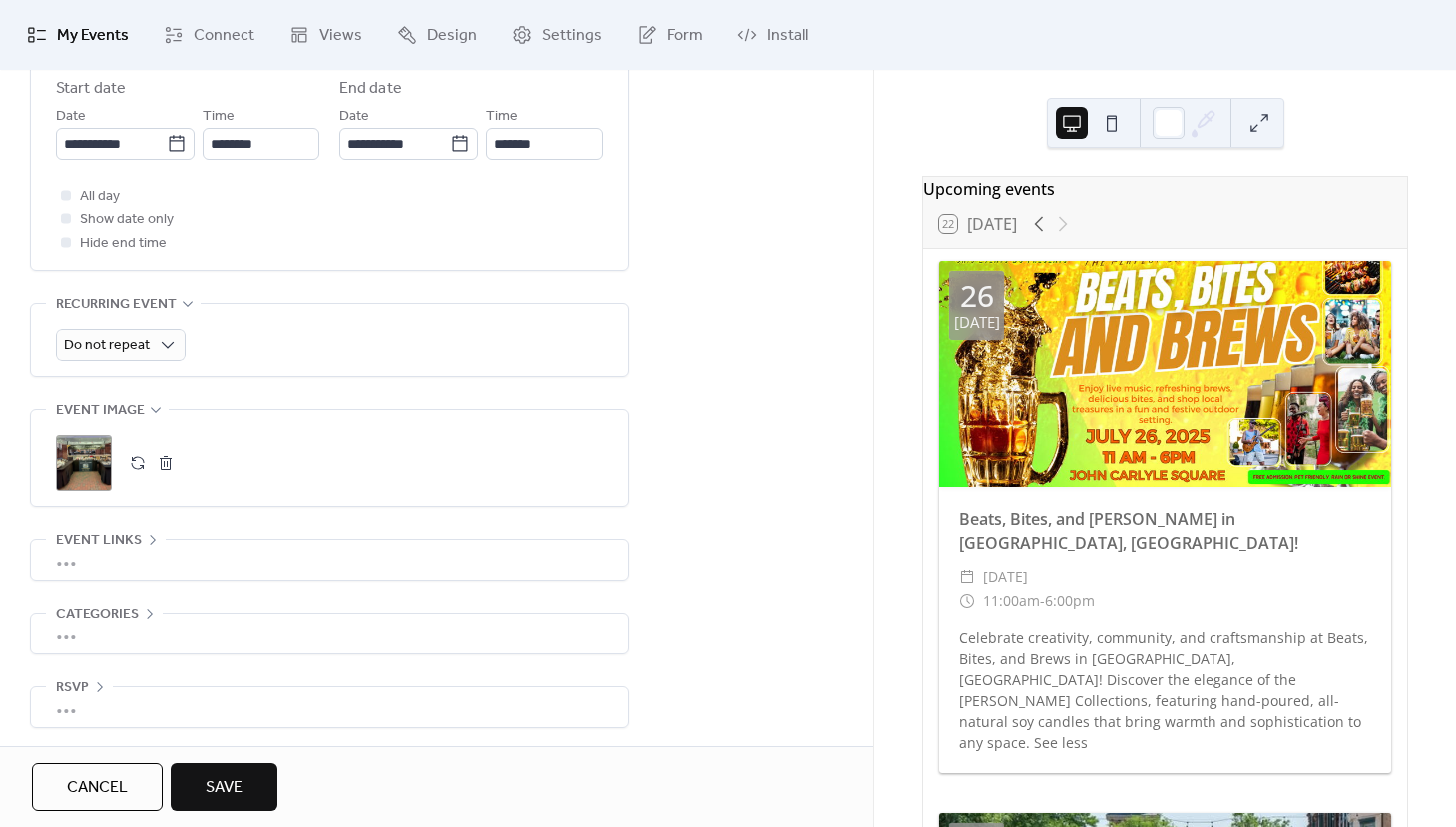 click on "Save" at bounding box center [224, 787] 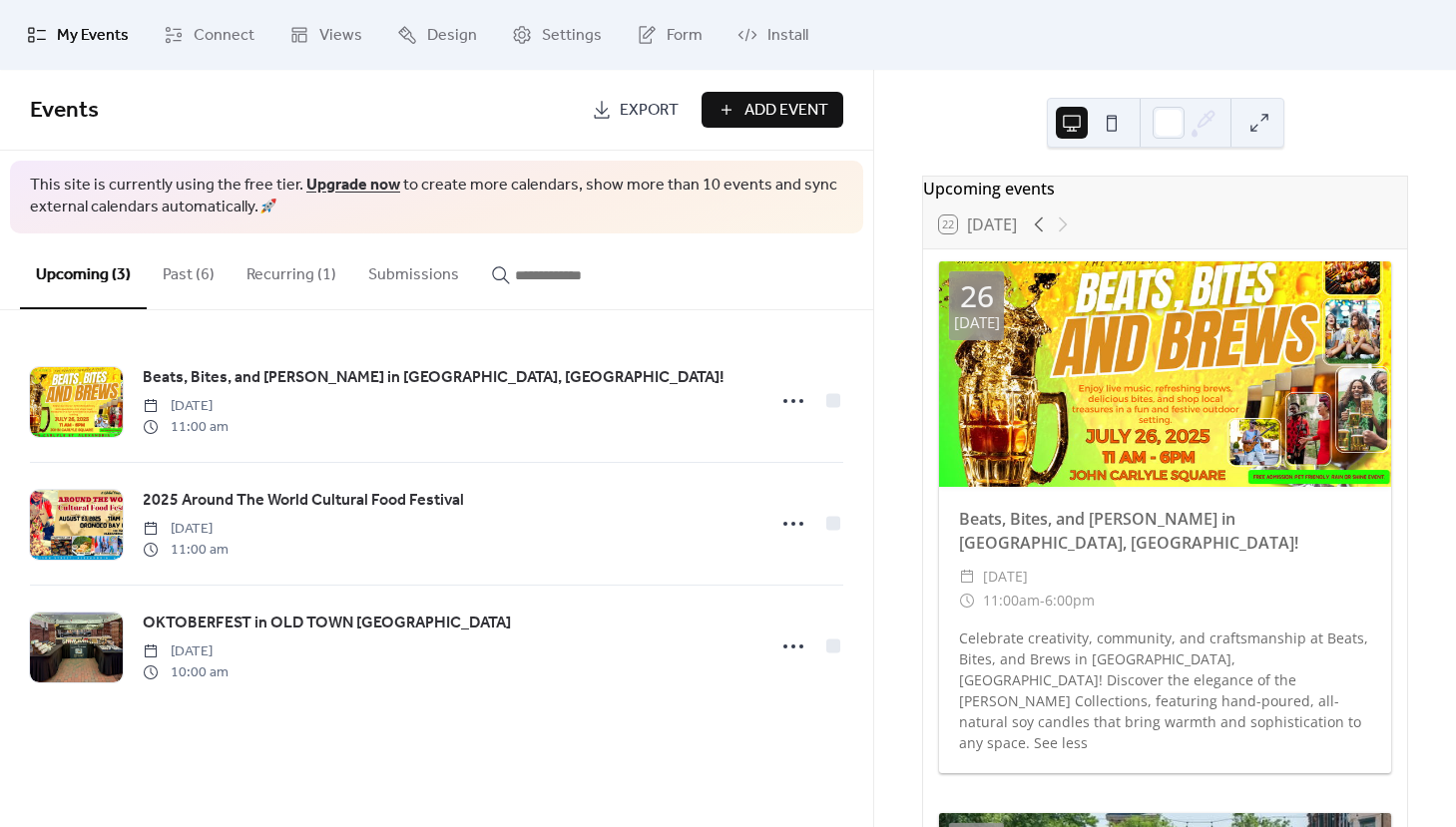 click on "Add Event" at bounding box center [786, 111] 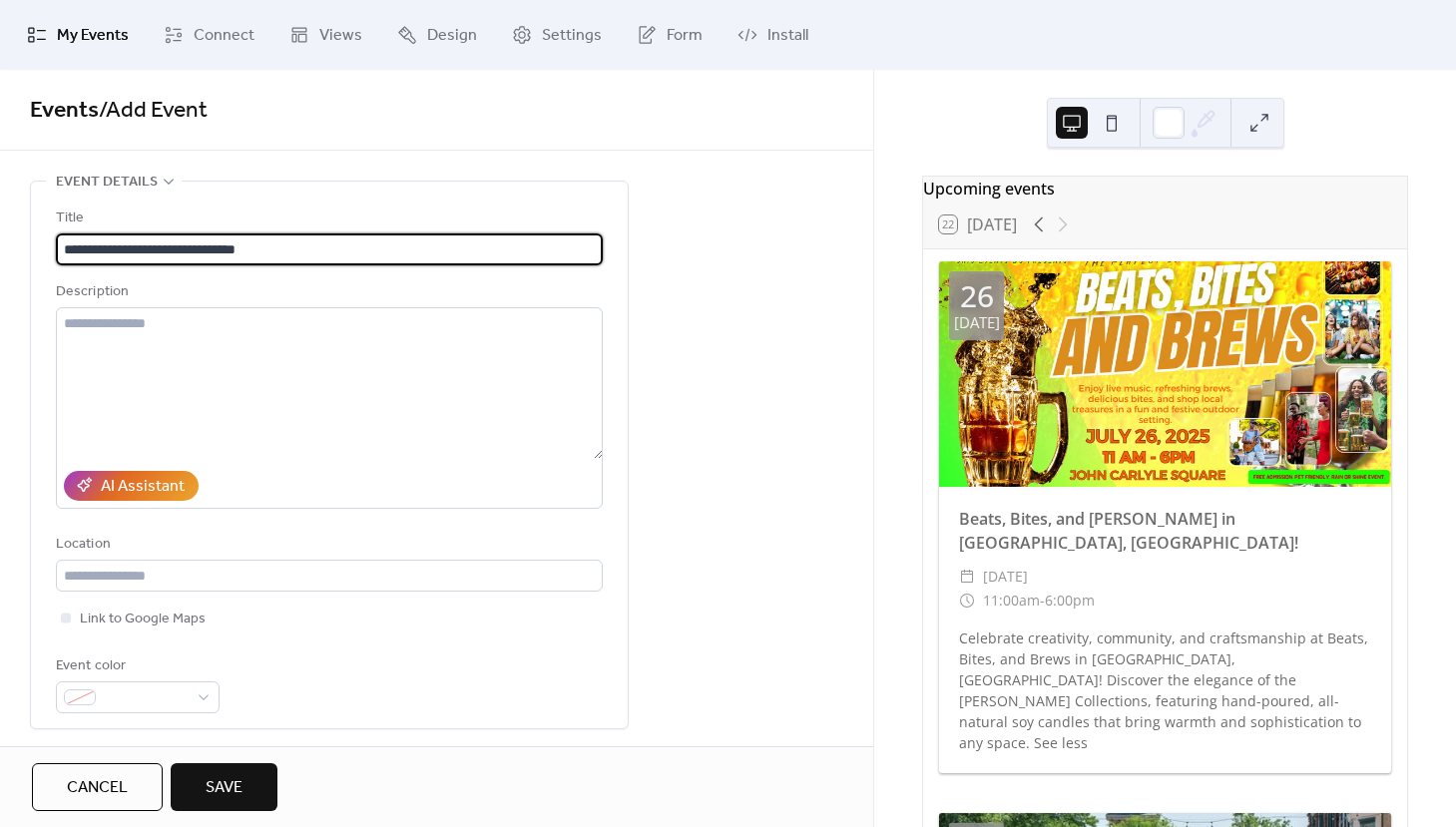 type on "**********" 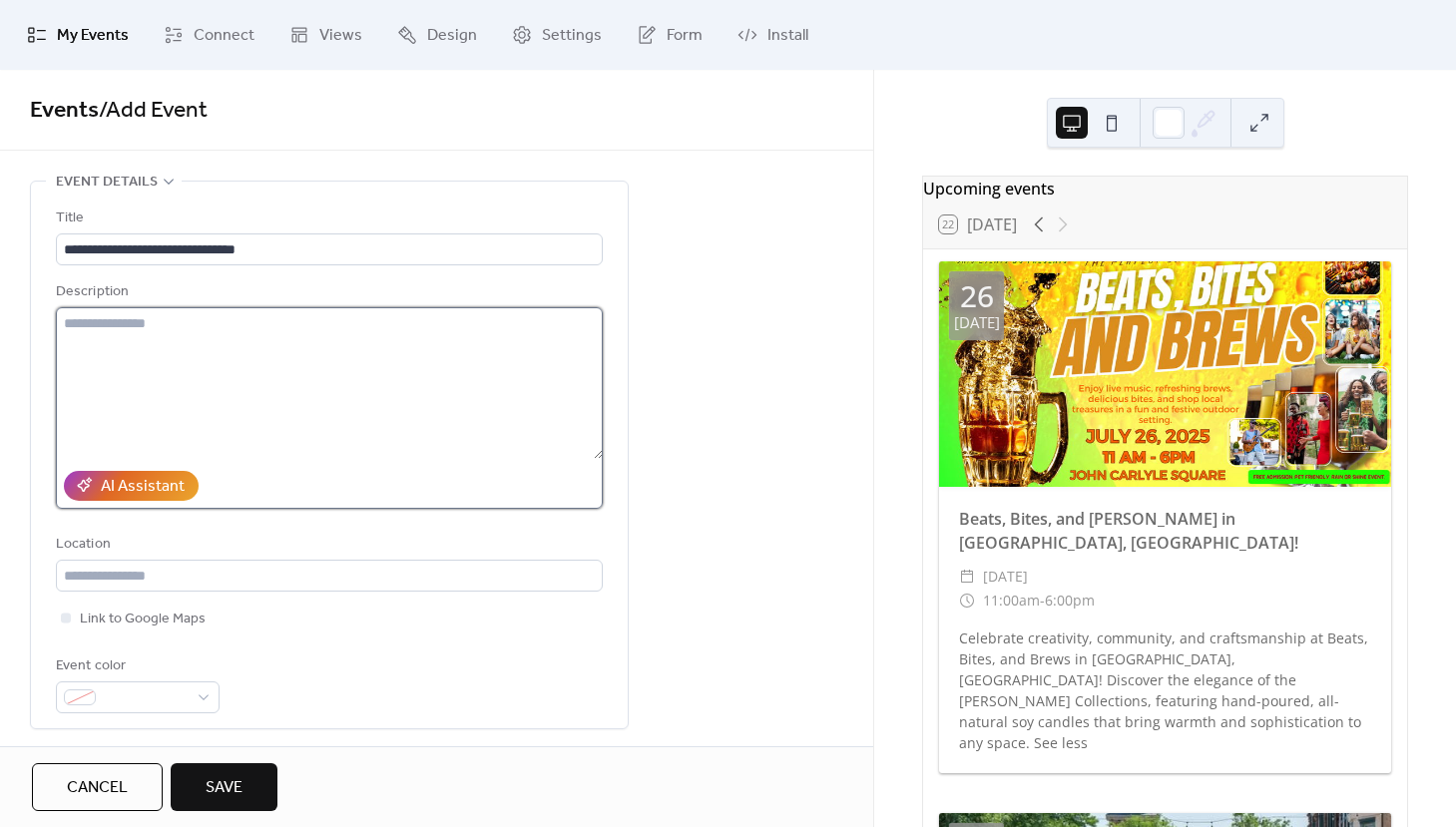 click at bounding box center [329, 383] 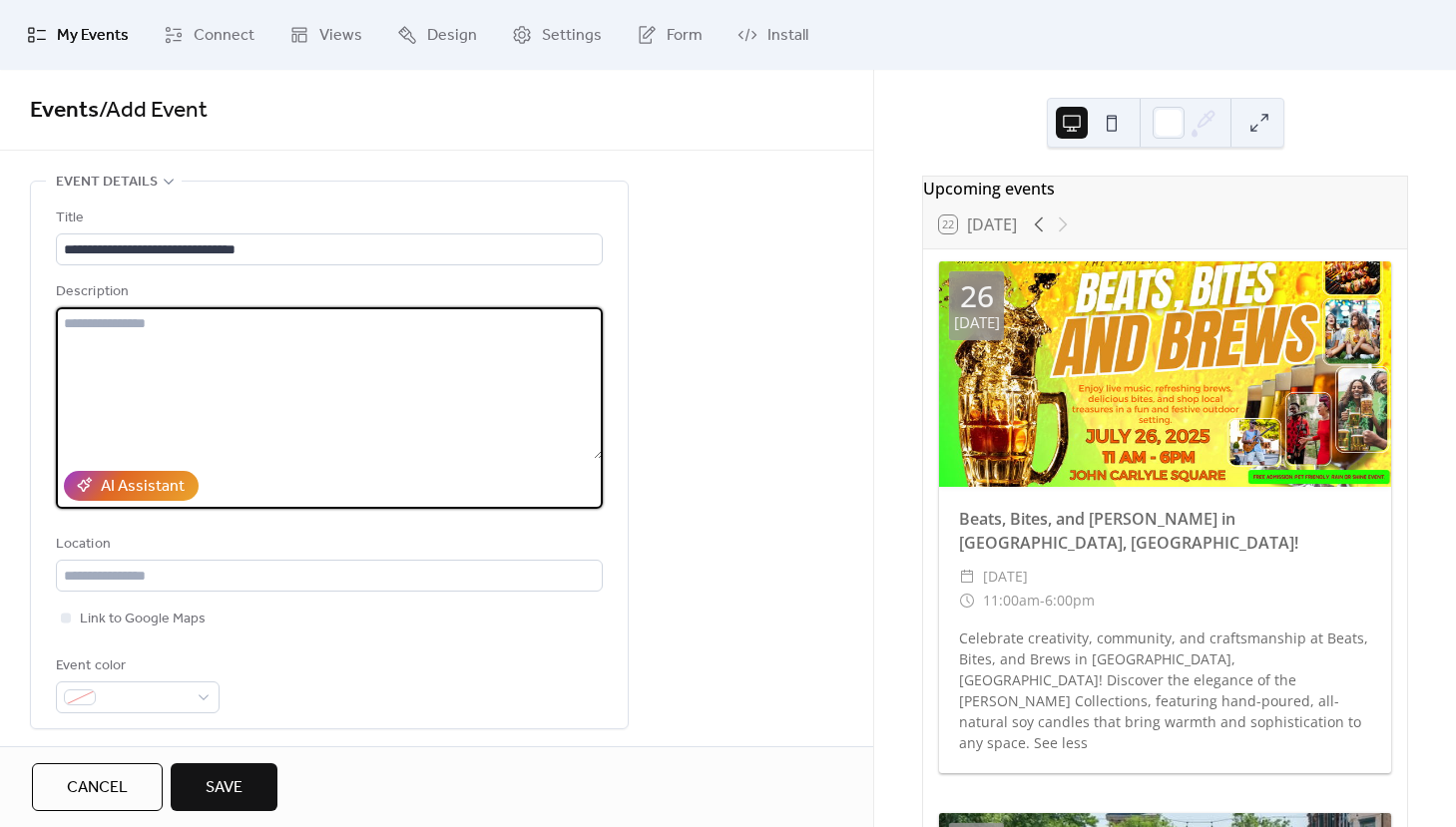 paste on "**********" 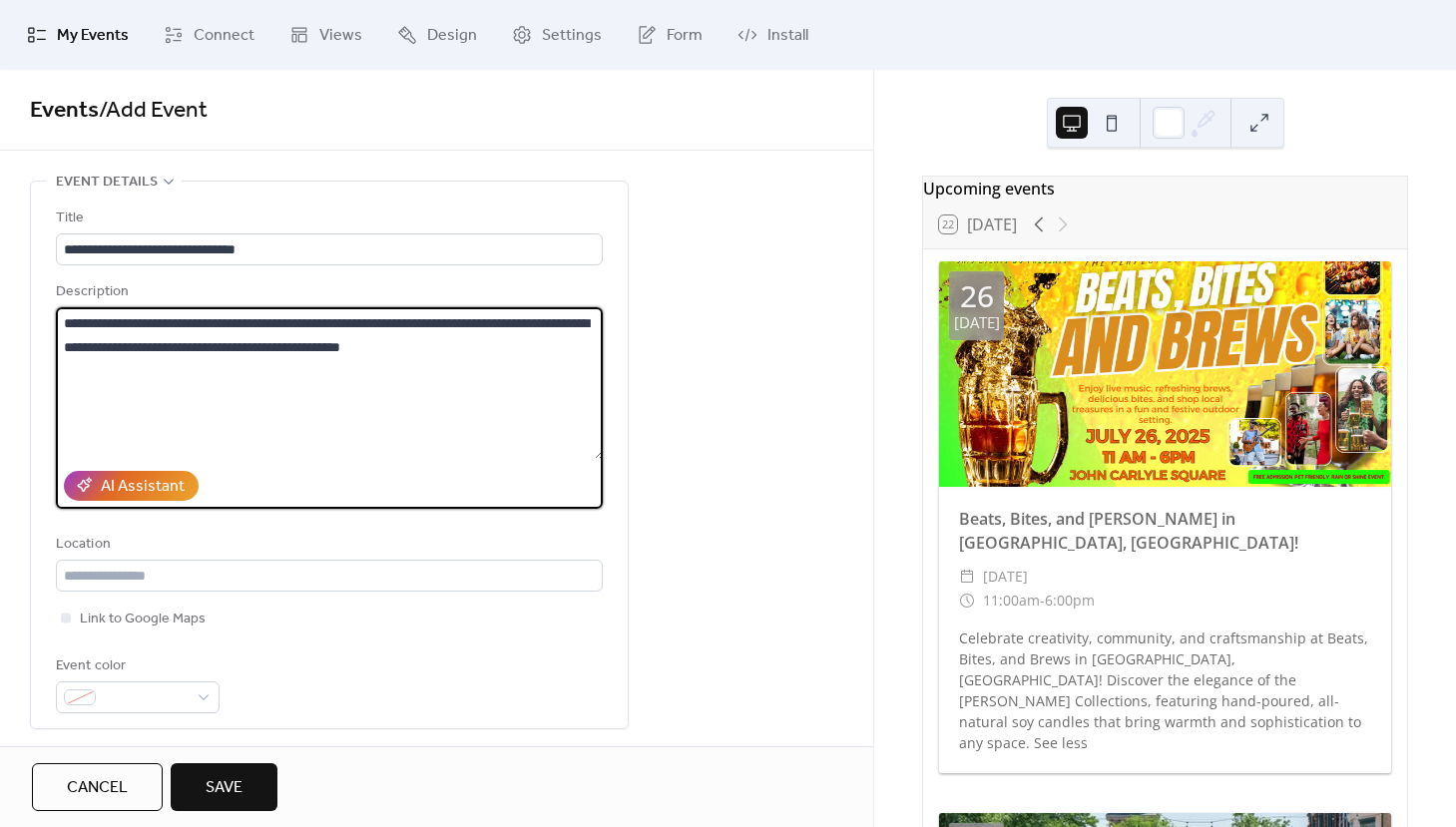 type on "**********" 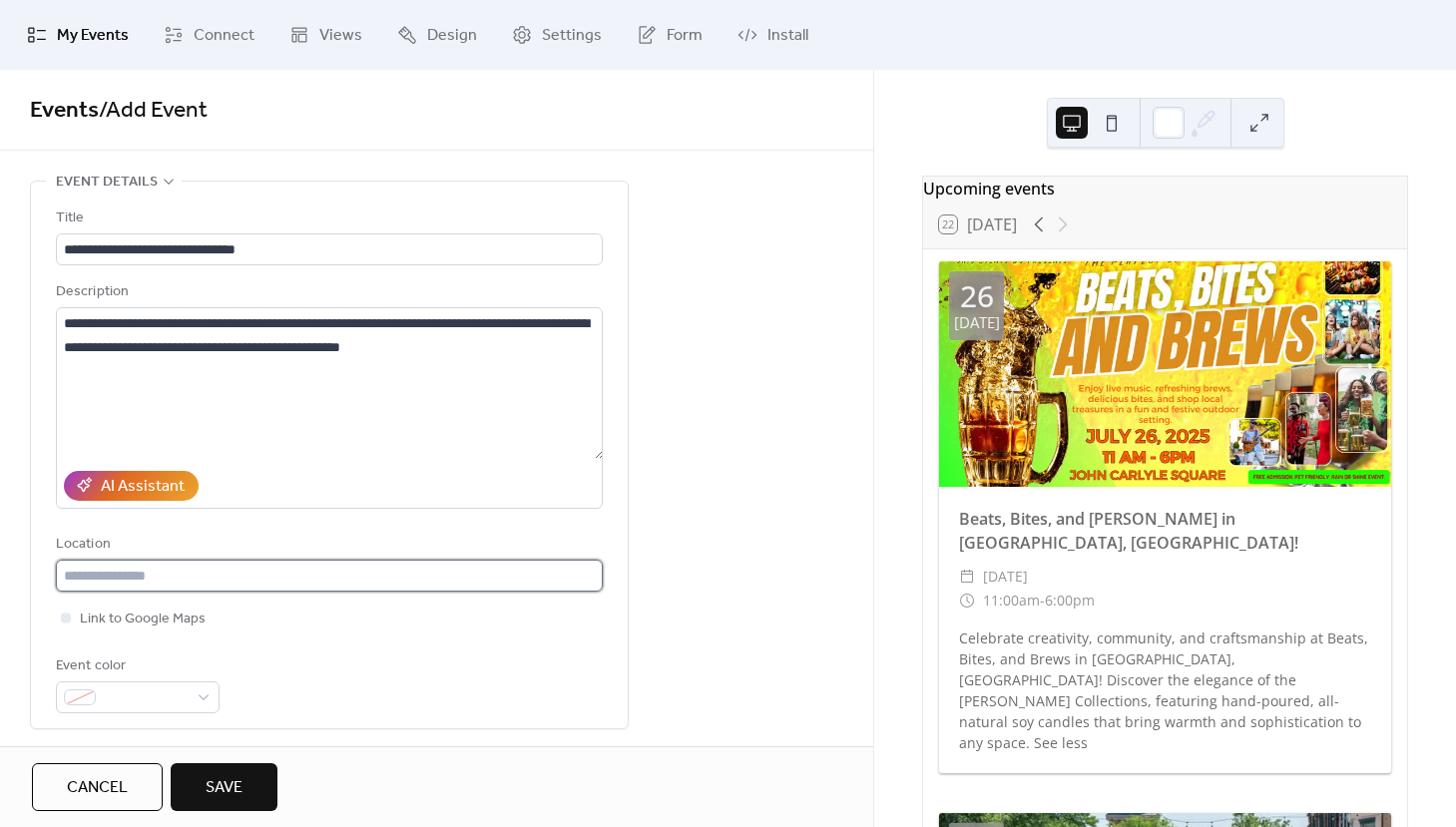 click at bounding box center (329, 576) 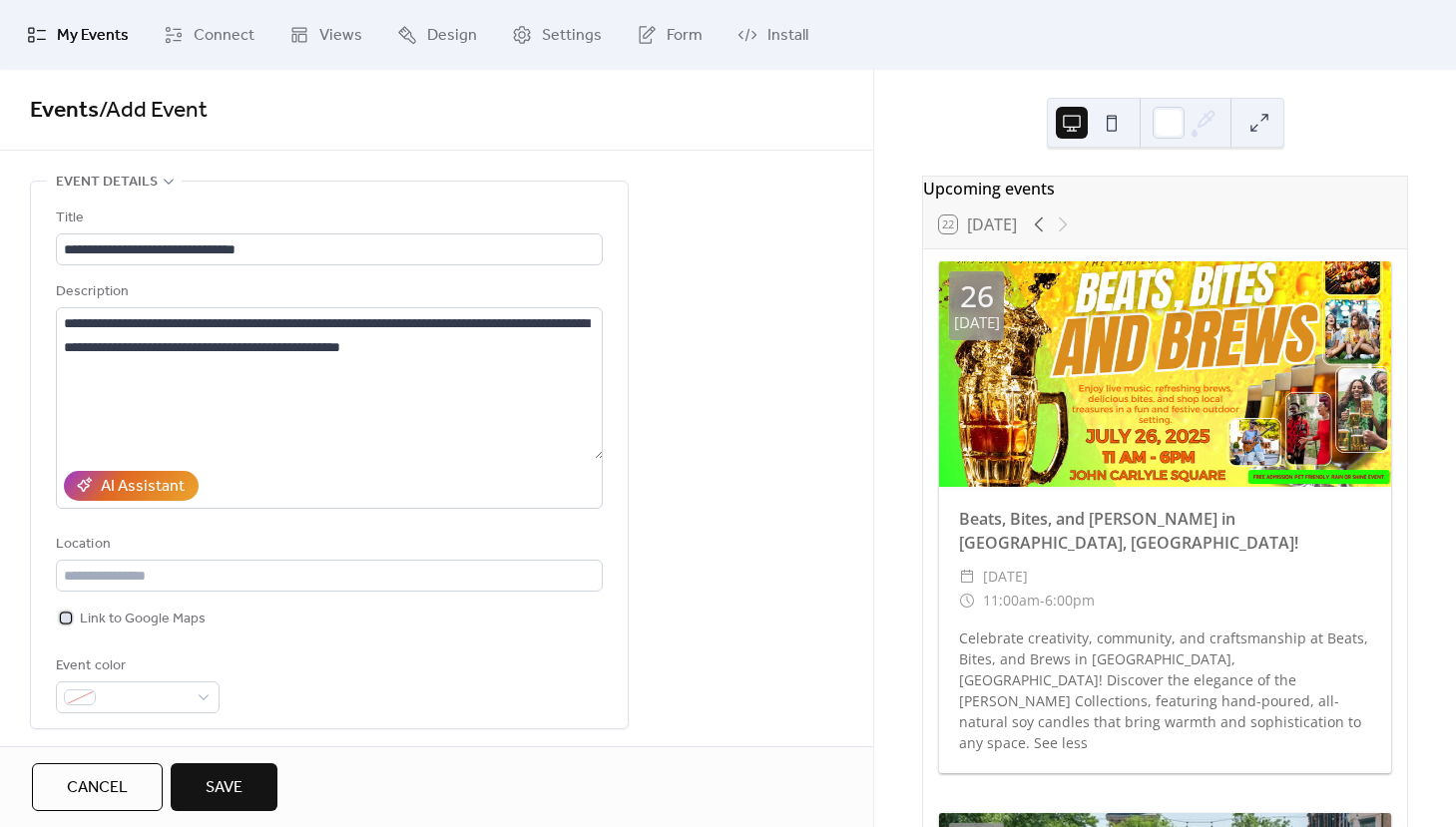 click at bounding box center (66, 618) 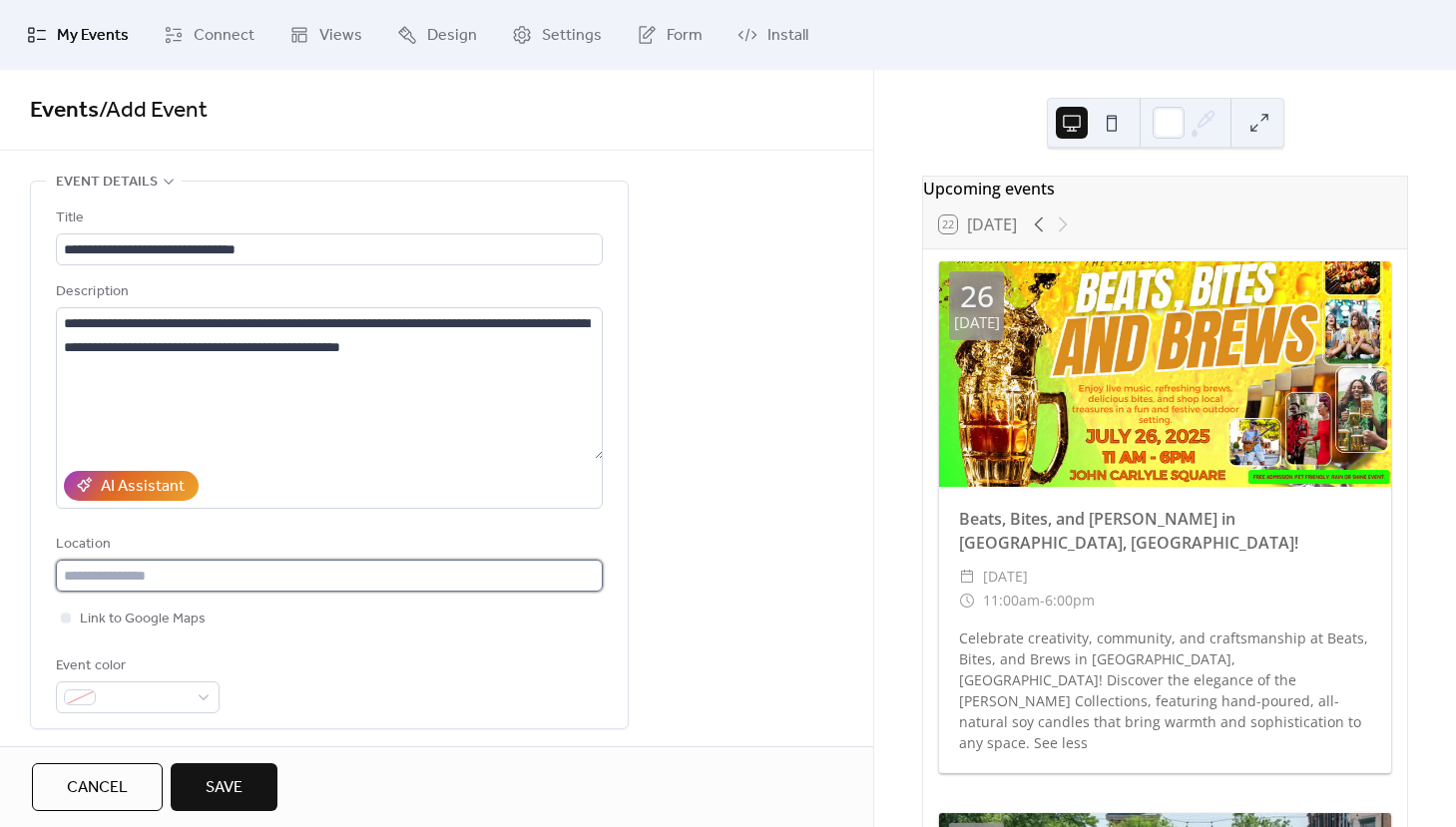 click at bounding box center [329, 576] 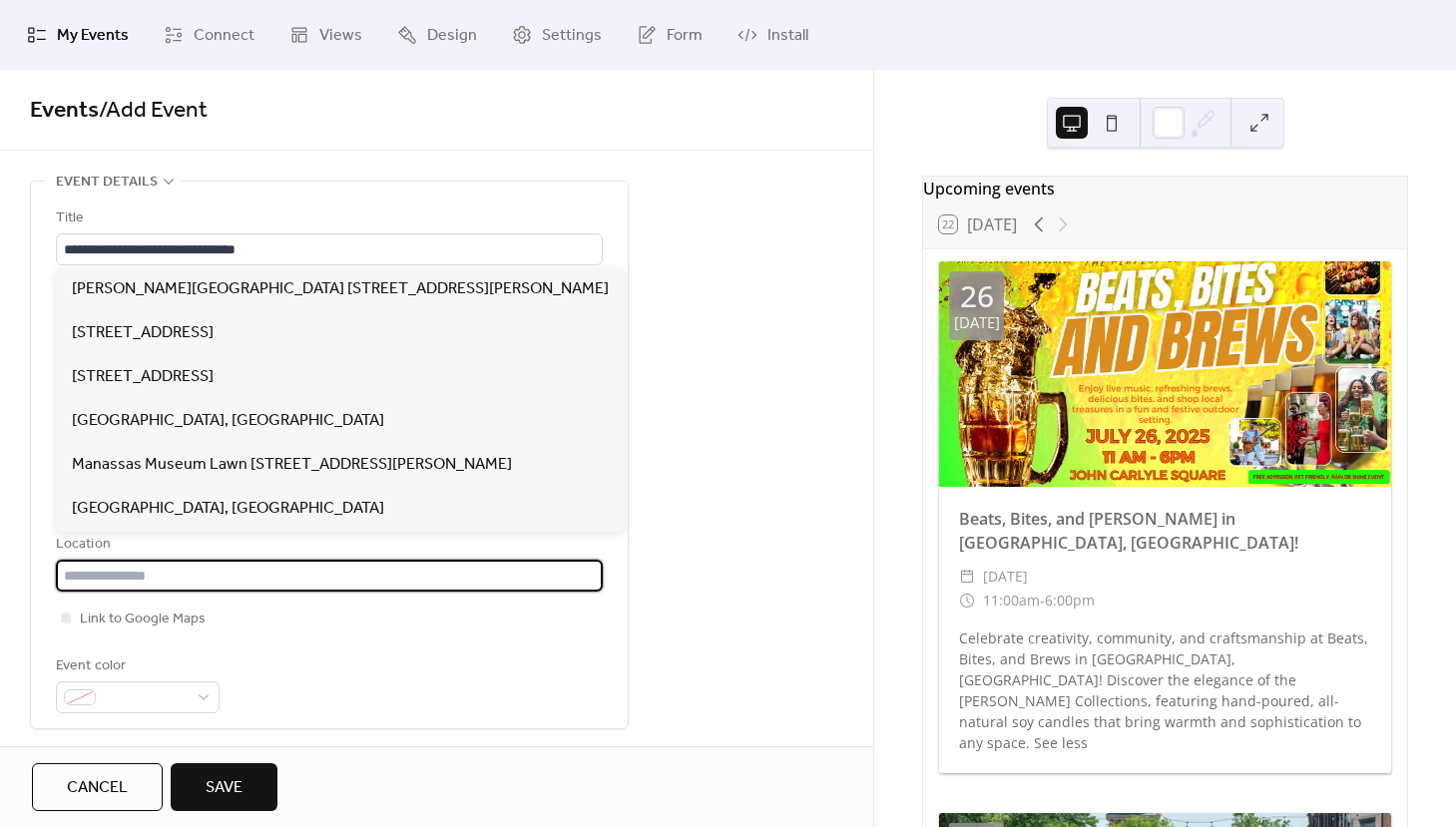 click at bounding box center [329, 576] 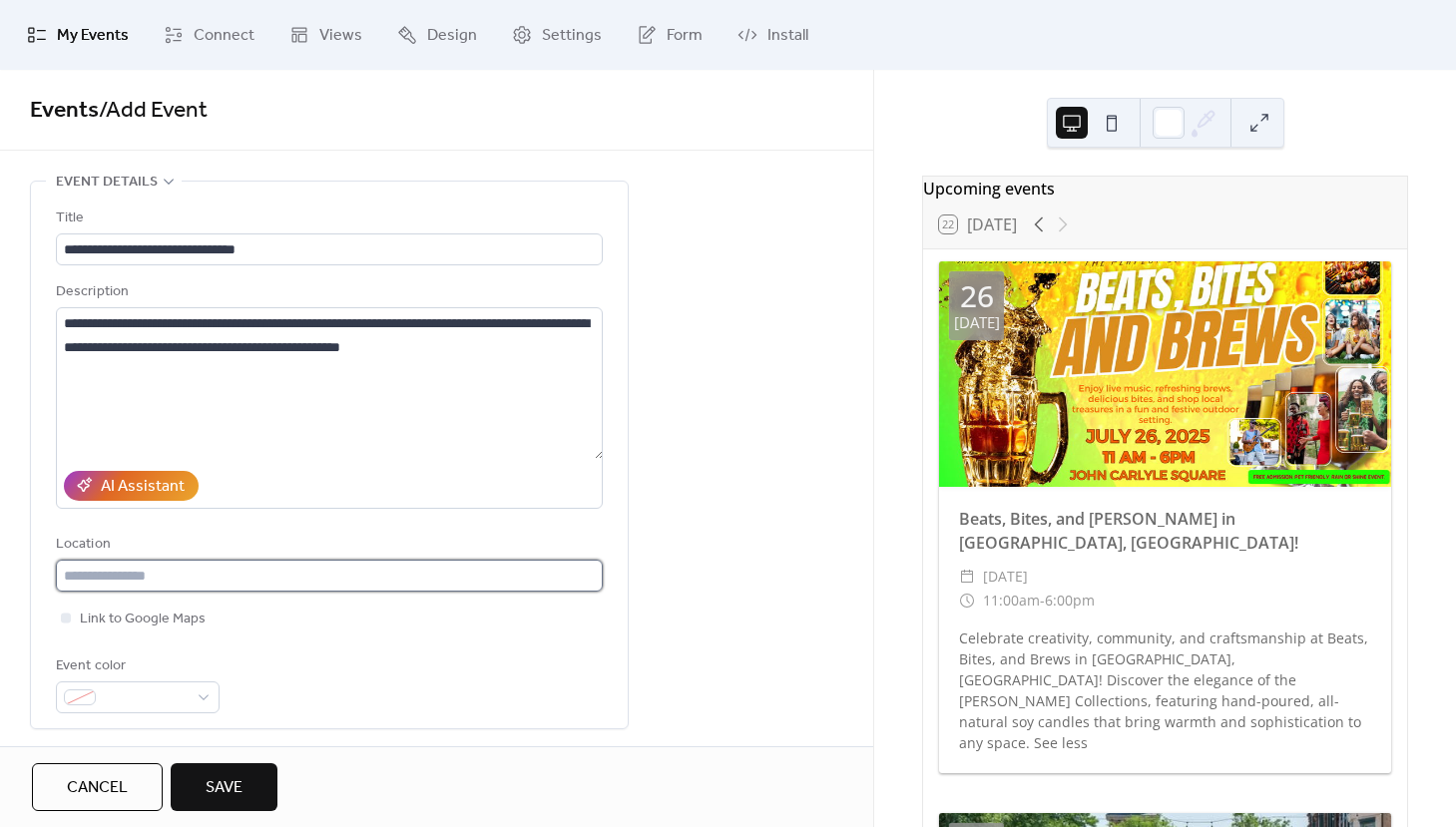 click at bounding box center [329, 576] 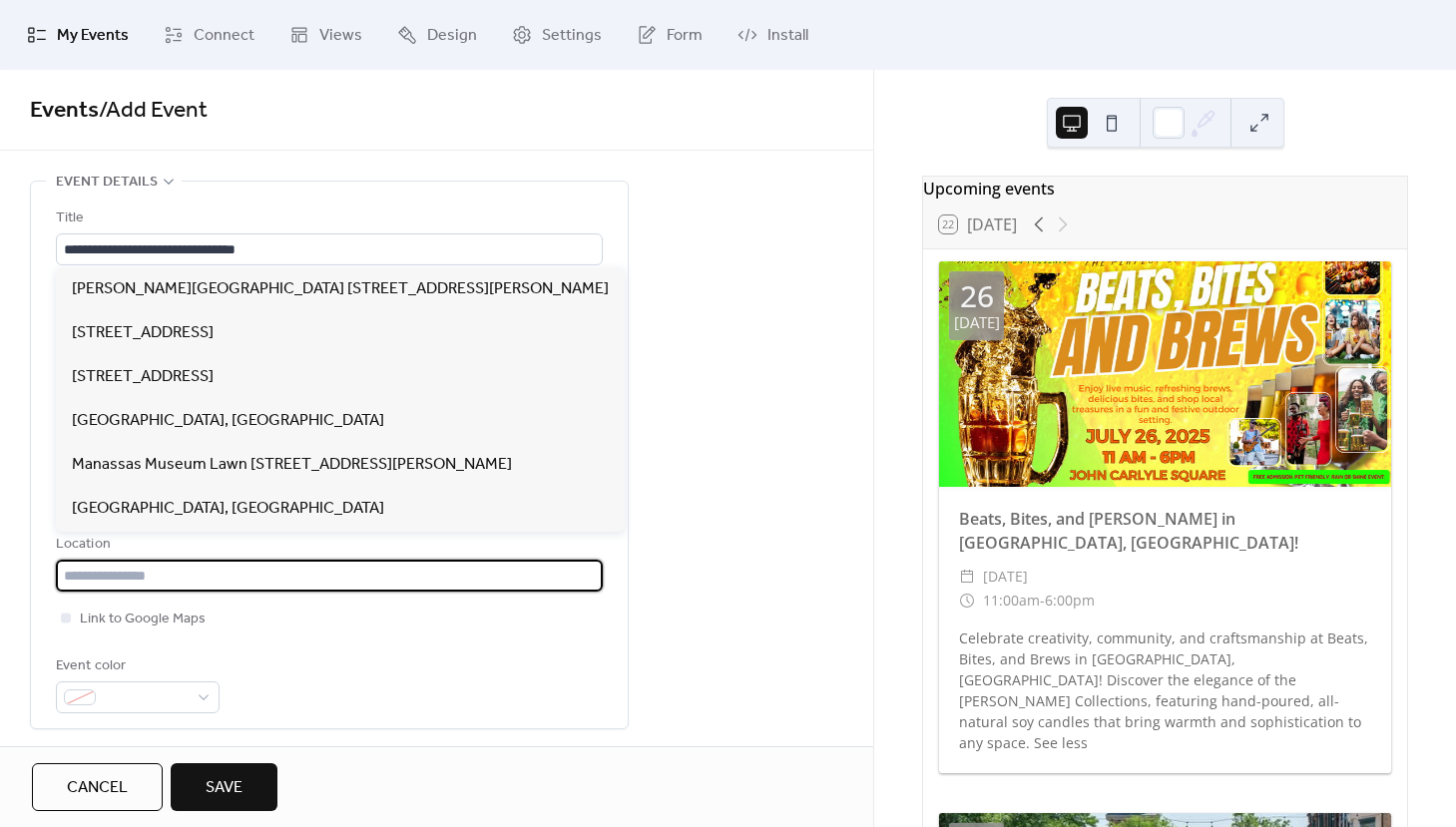 paste on "**********" 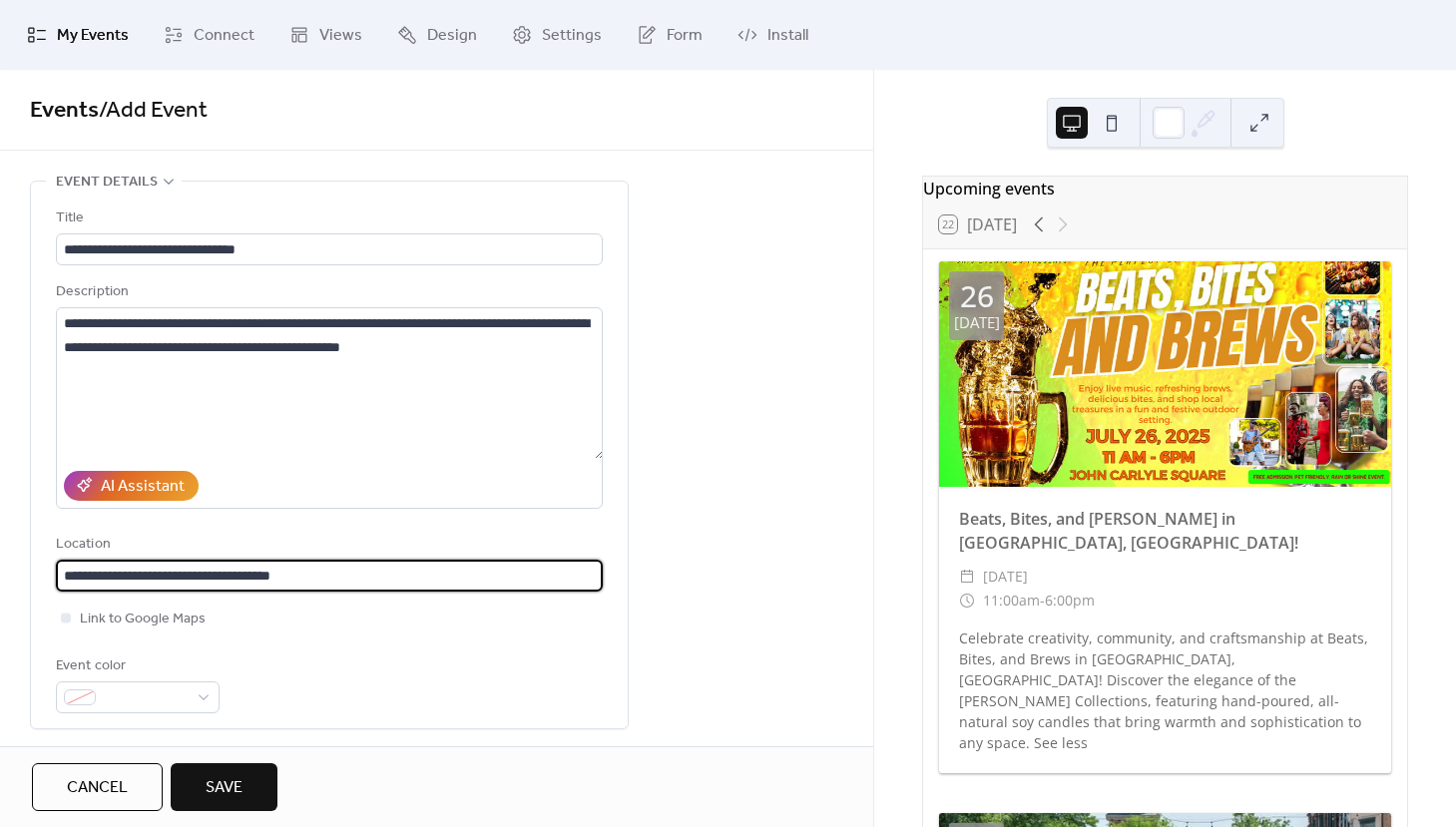 type on "**********" 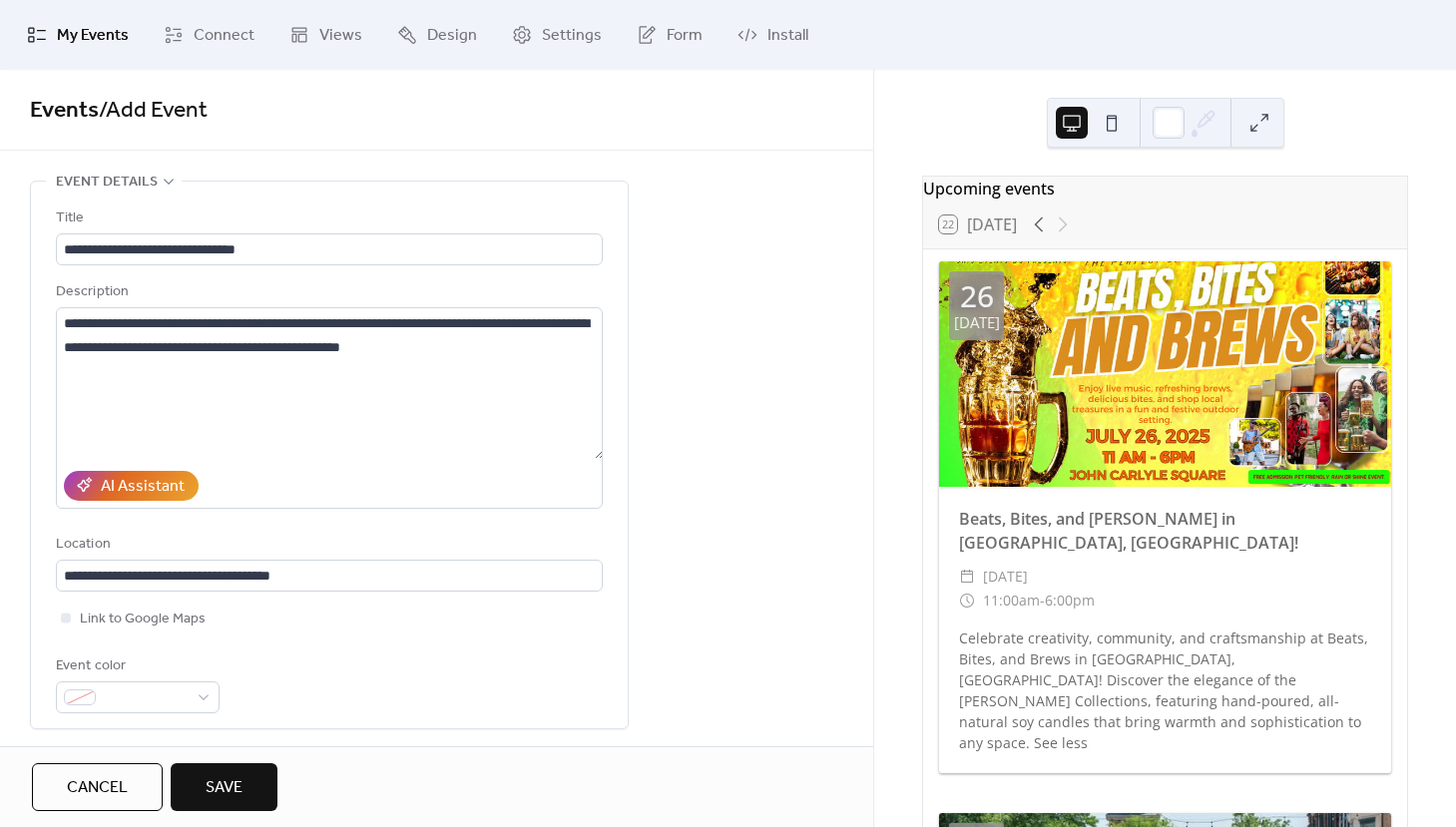 scroll, scrollTop: 465, scrollLeft: 0, axis: vertical 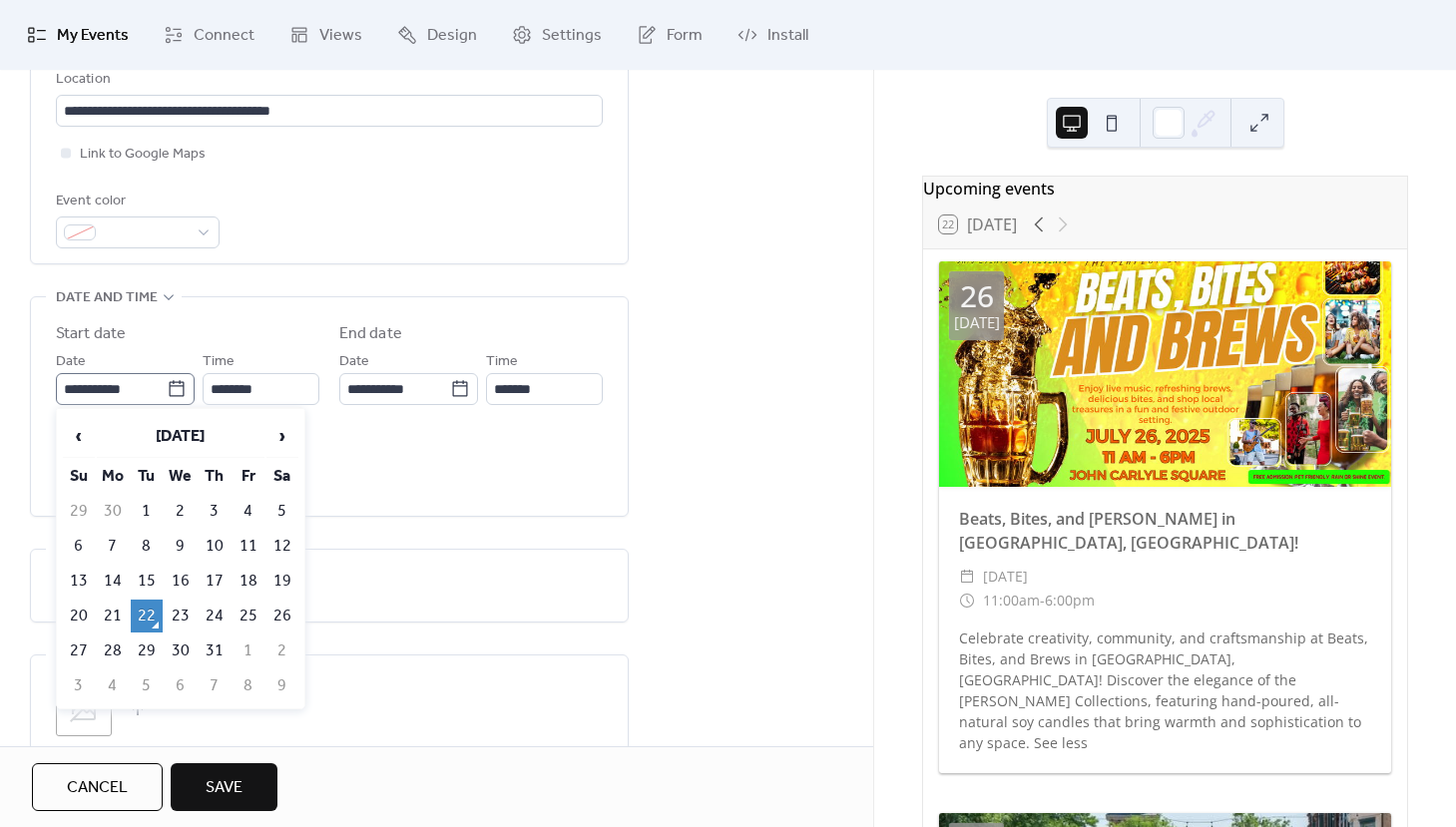 click 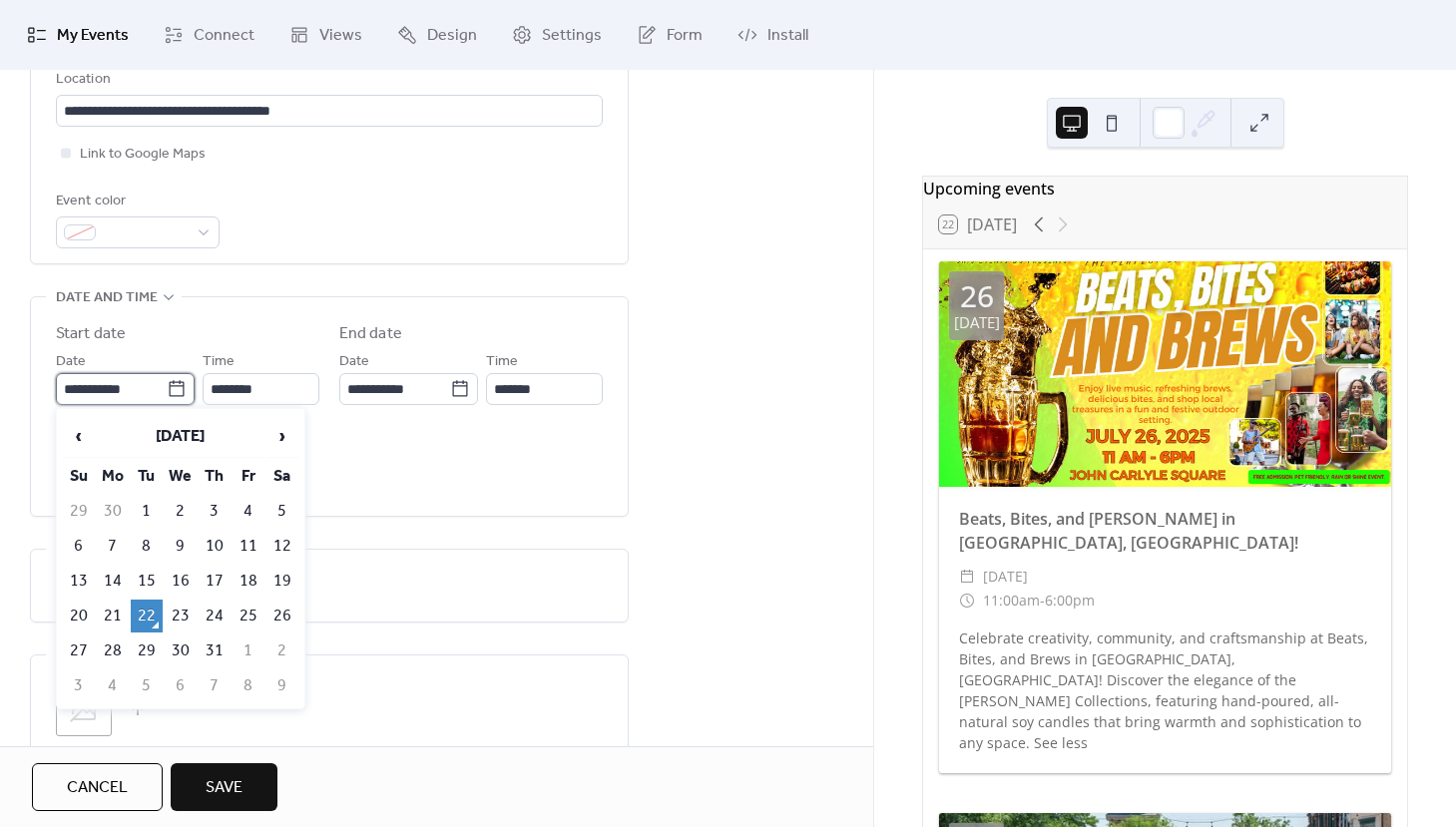 click on "**********" at bounding box center (111, 389) 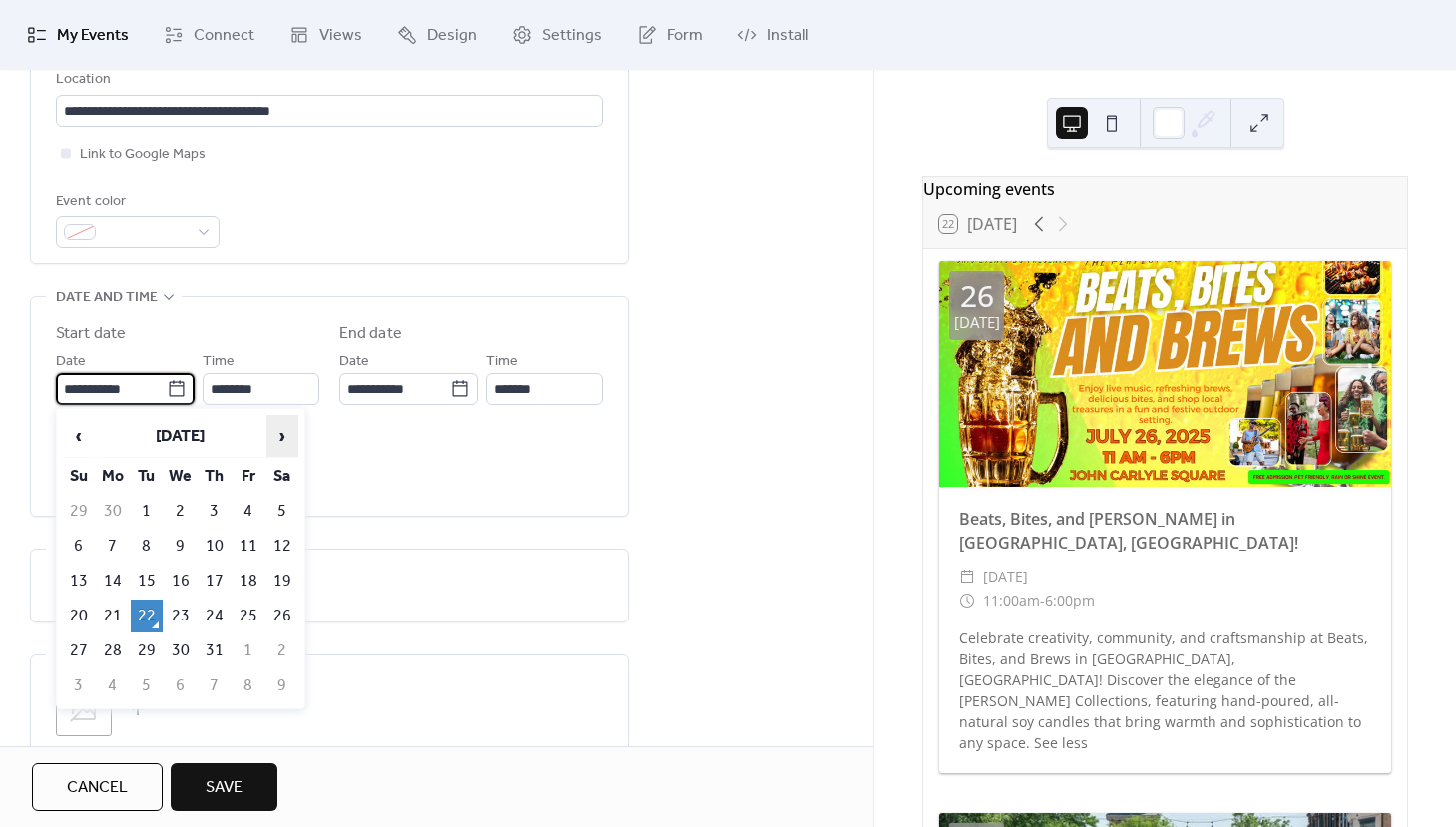 click on "›" at bounding box center (282, 436) 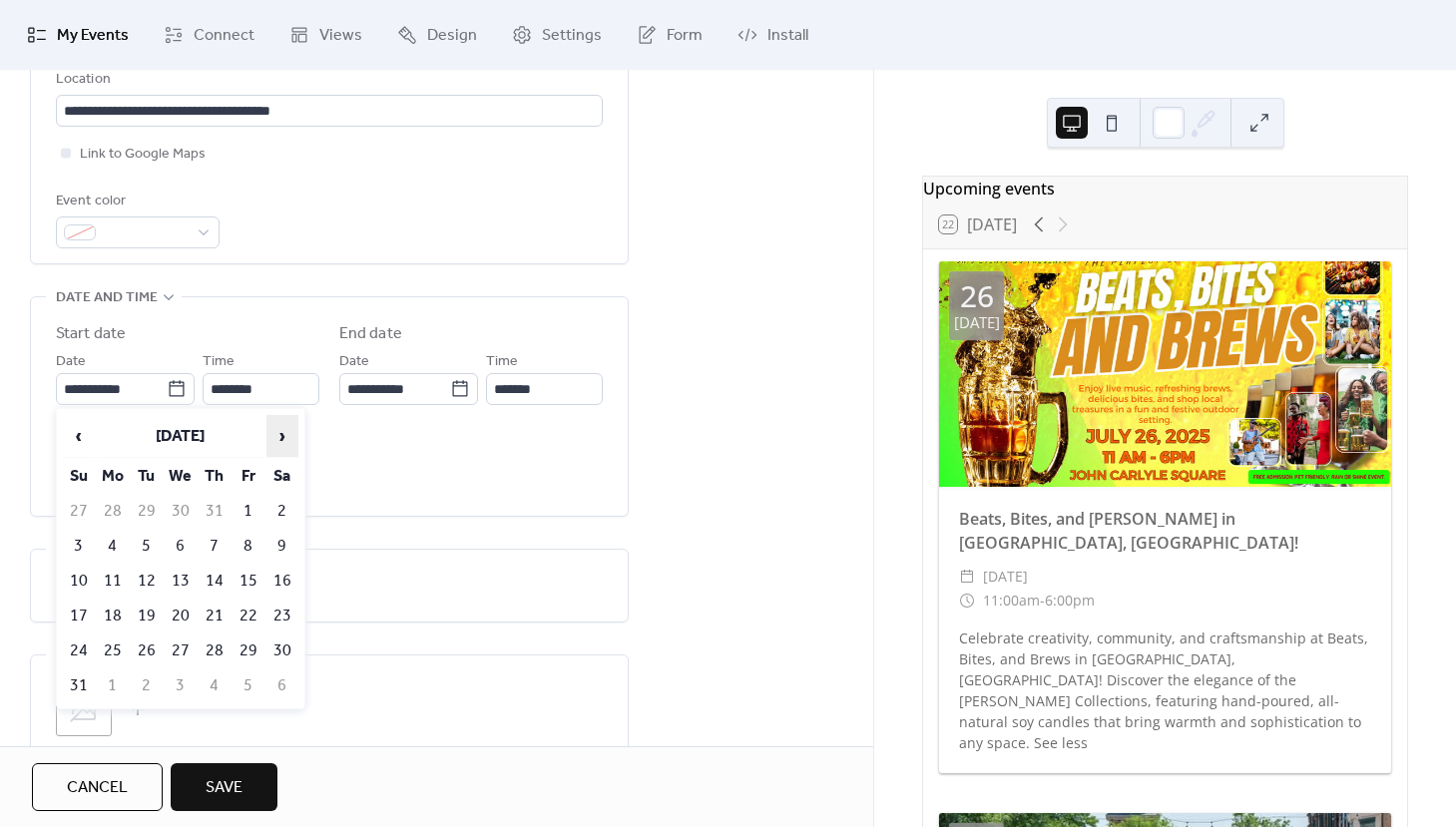 drag, startPoint x: 273, startPoint y: 433, endPoint x: 272, endPoint y: 443, distance: 10.049876 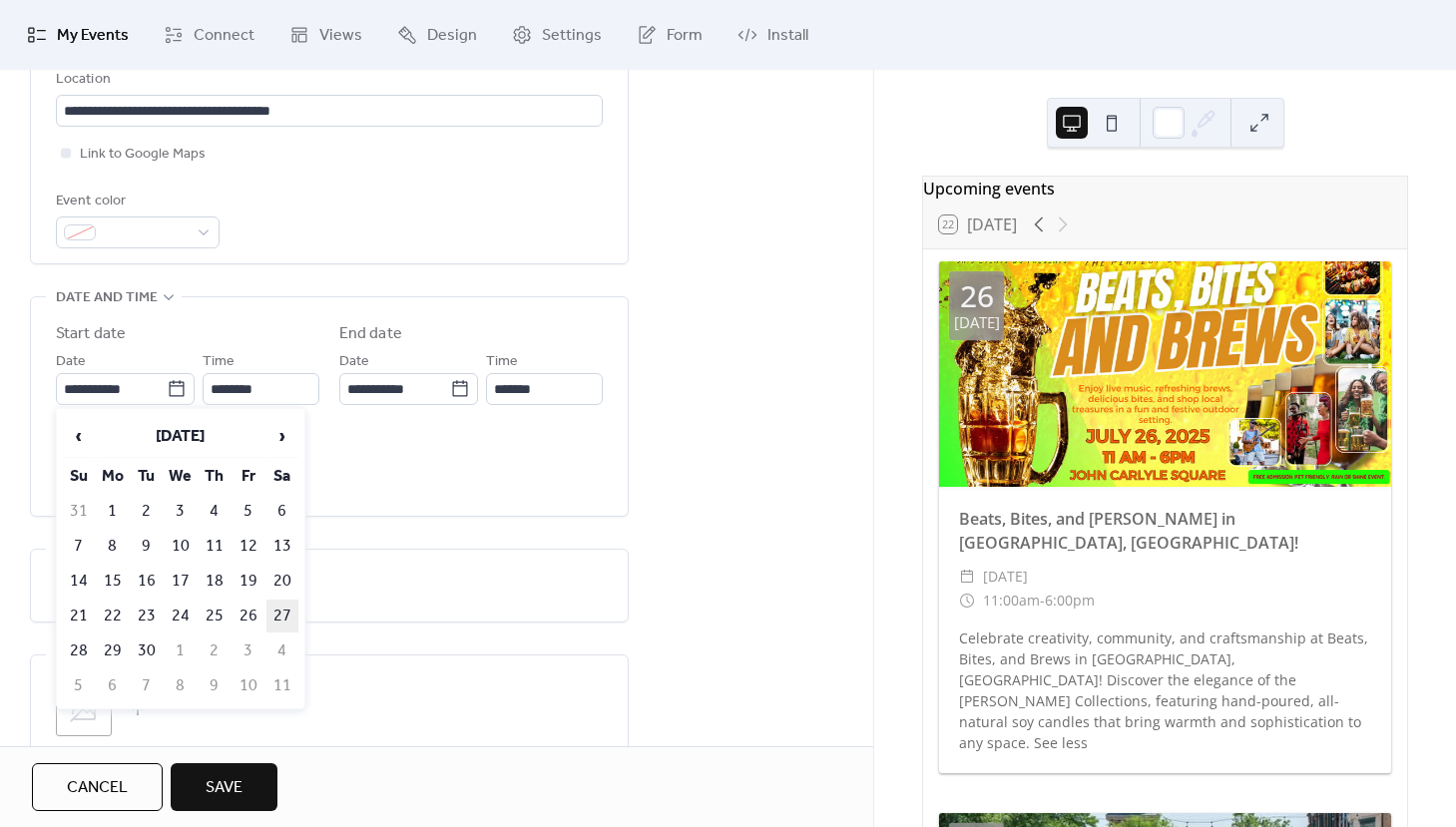 click on "27" at bounding box center [282, 616] 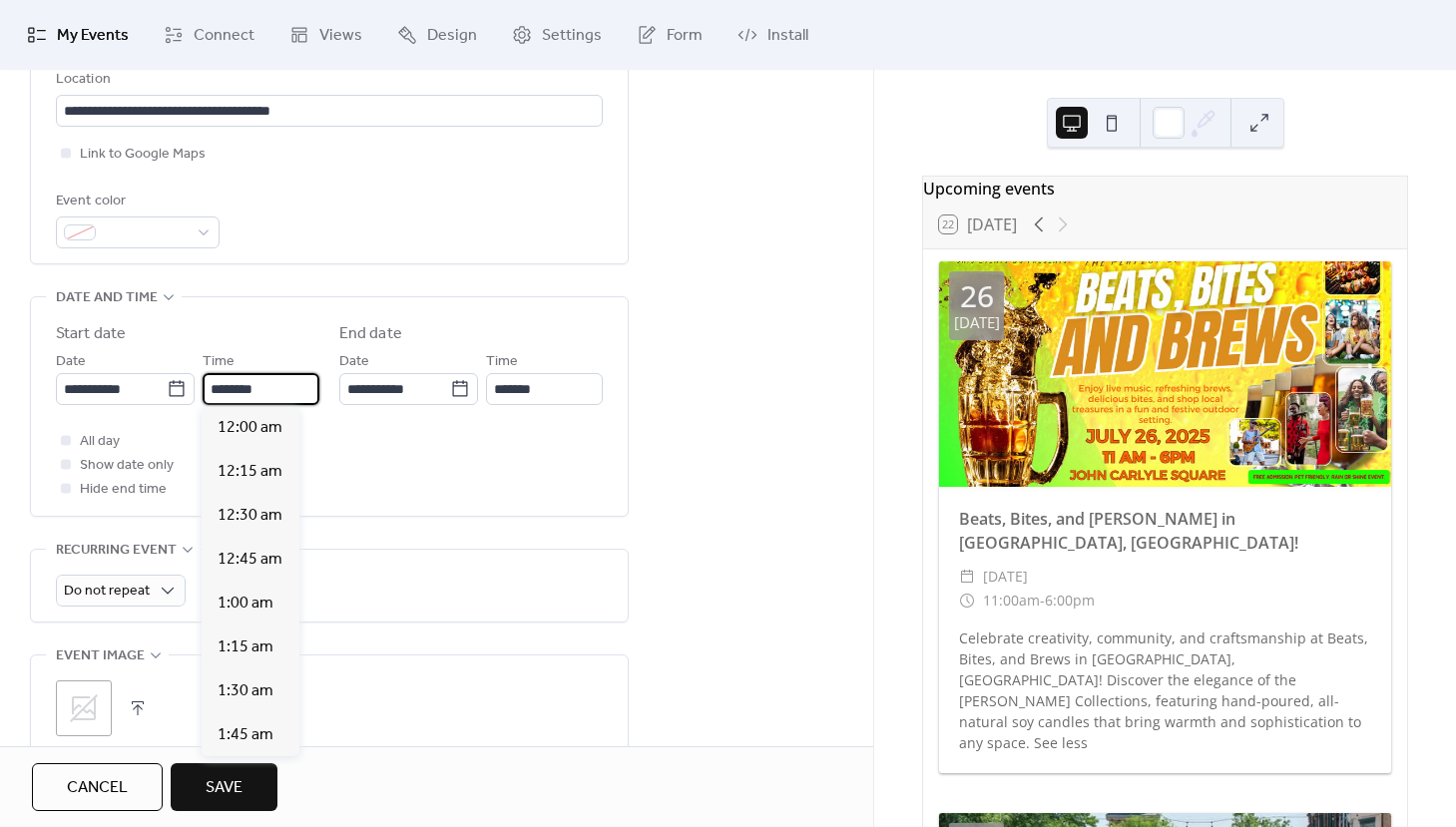 click on "********" at bounding box center (260, 389) 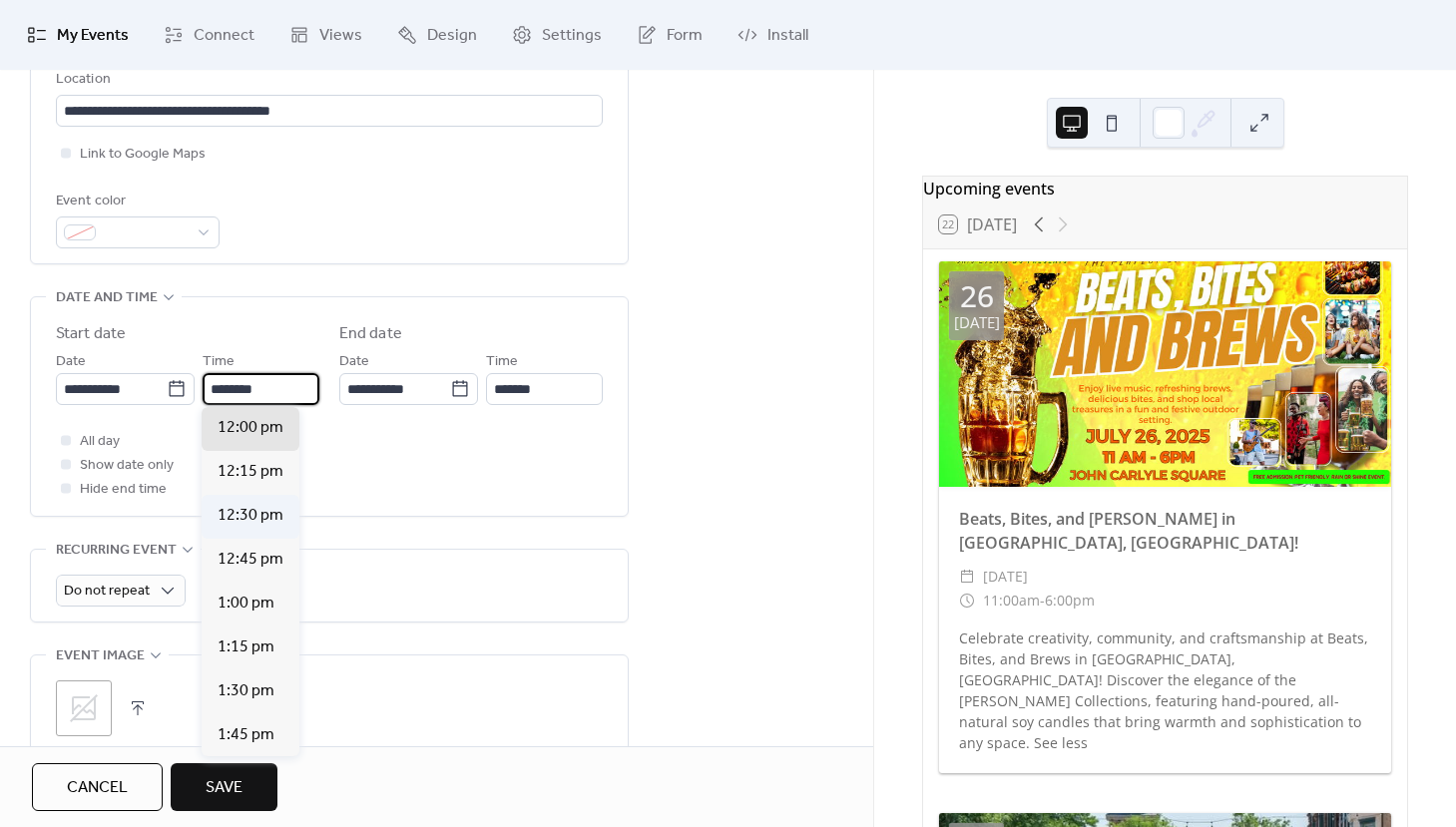 scroll, scrollTop: 1641, scrollLeft: 0, axis: vertical 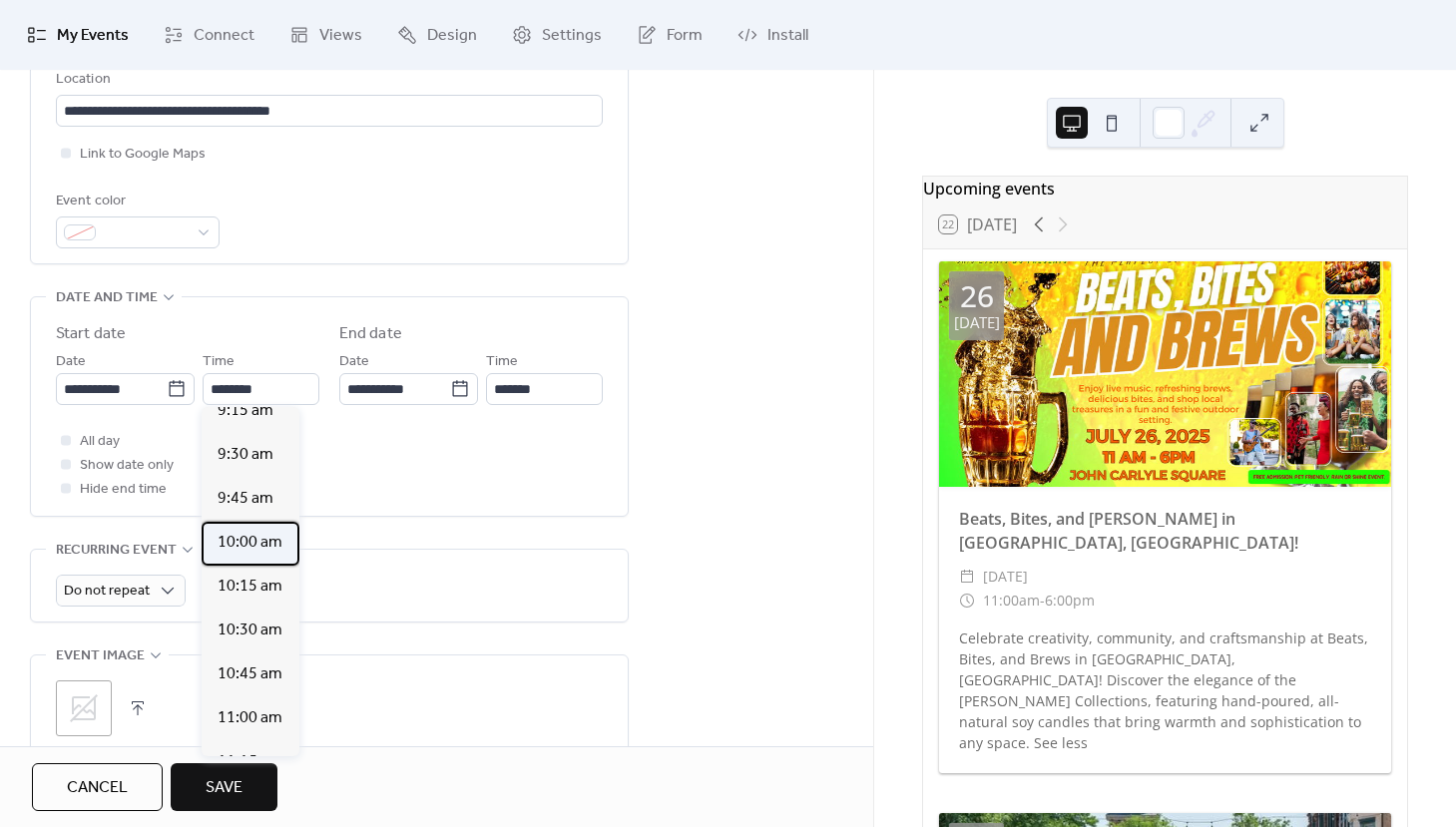 click on "10:00 am" at bounding box center (249, 543) 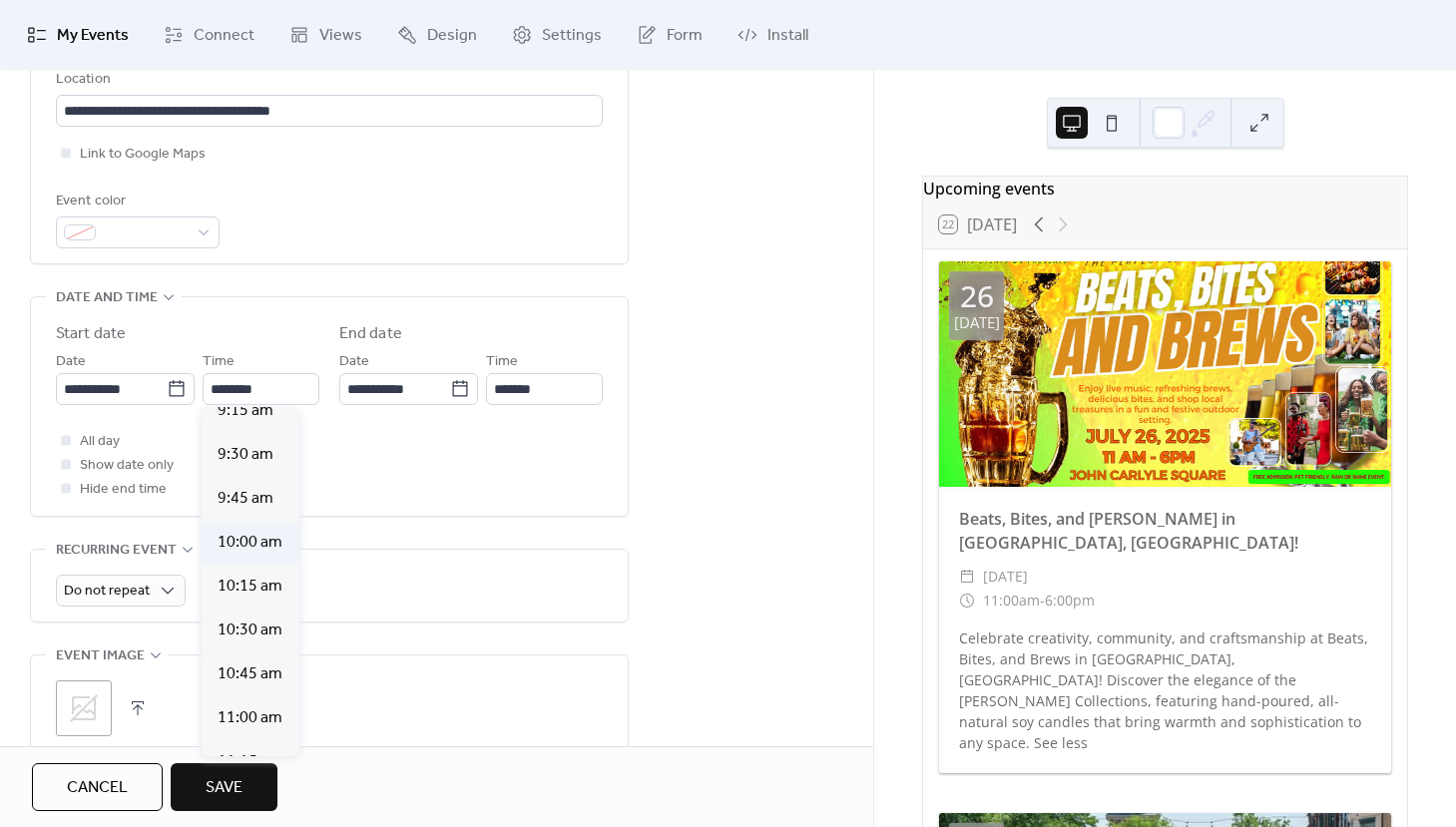 type on "********" 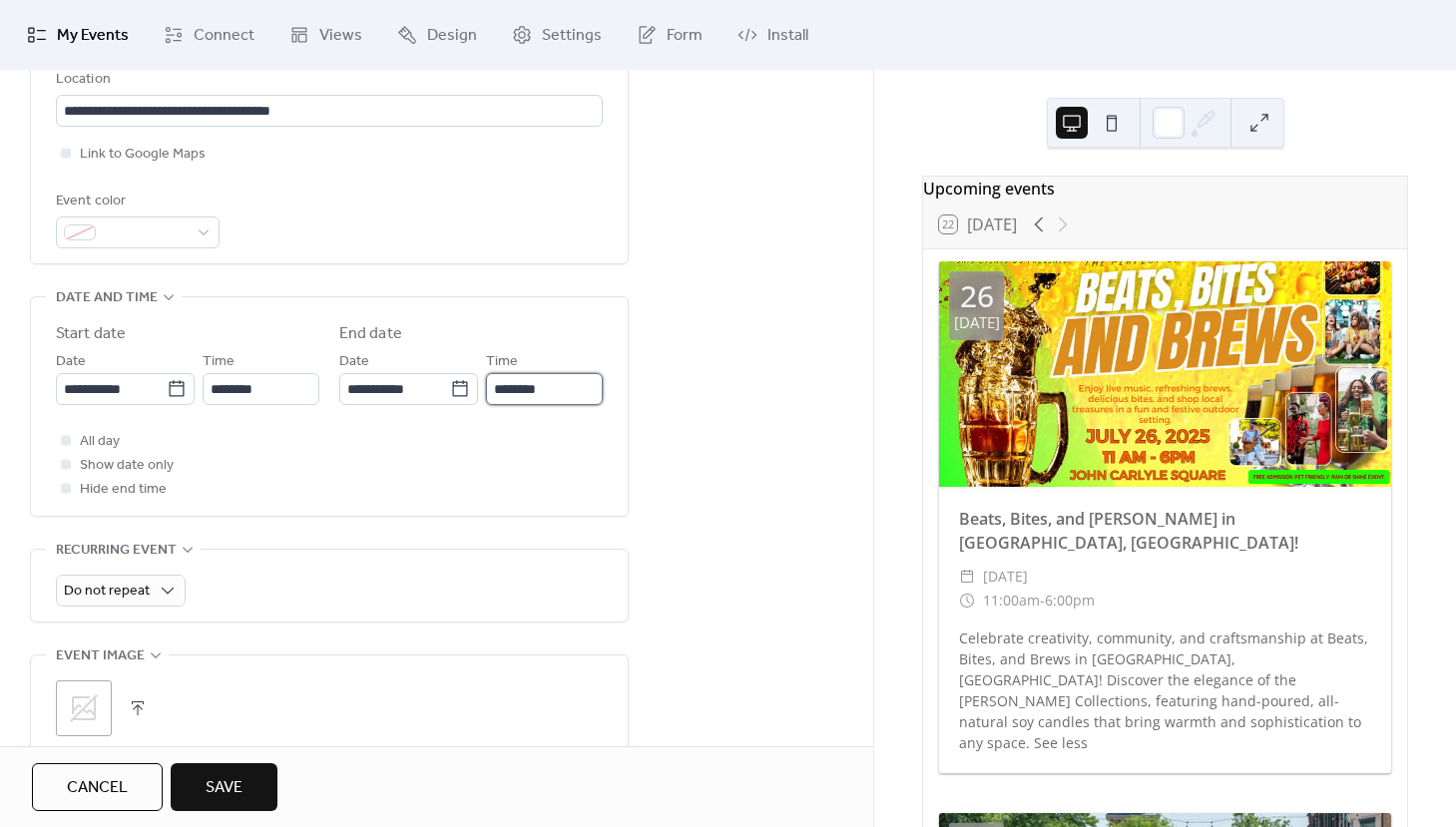 click on "********" at bounding box center [544, 389] 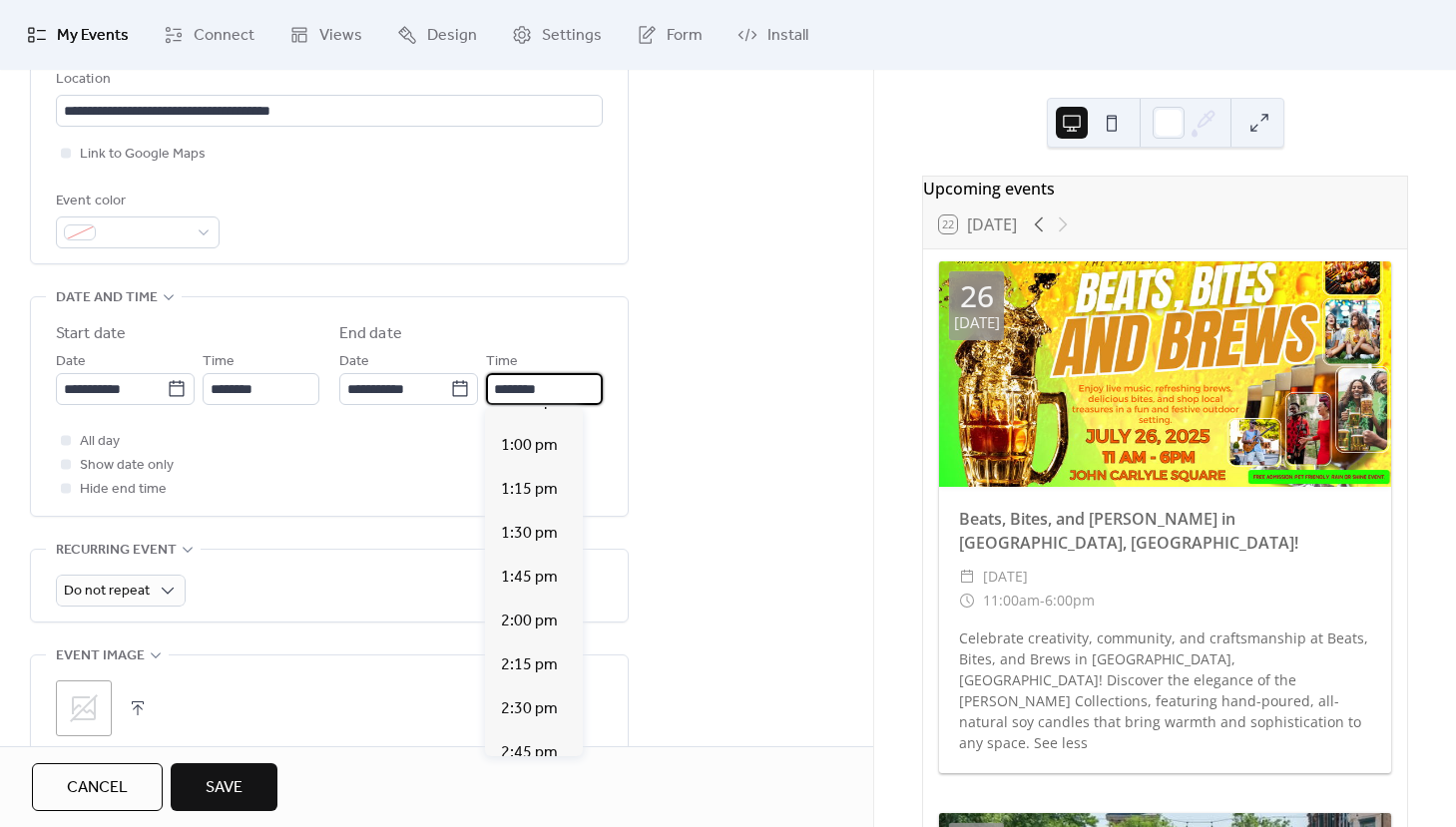 scroll, scrollTop: 931, scrollLeft: 0, axis: vertical 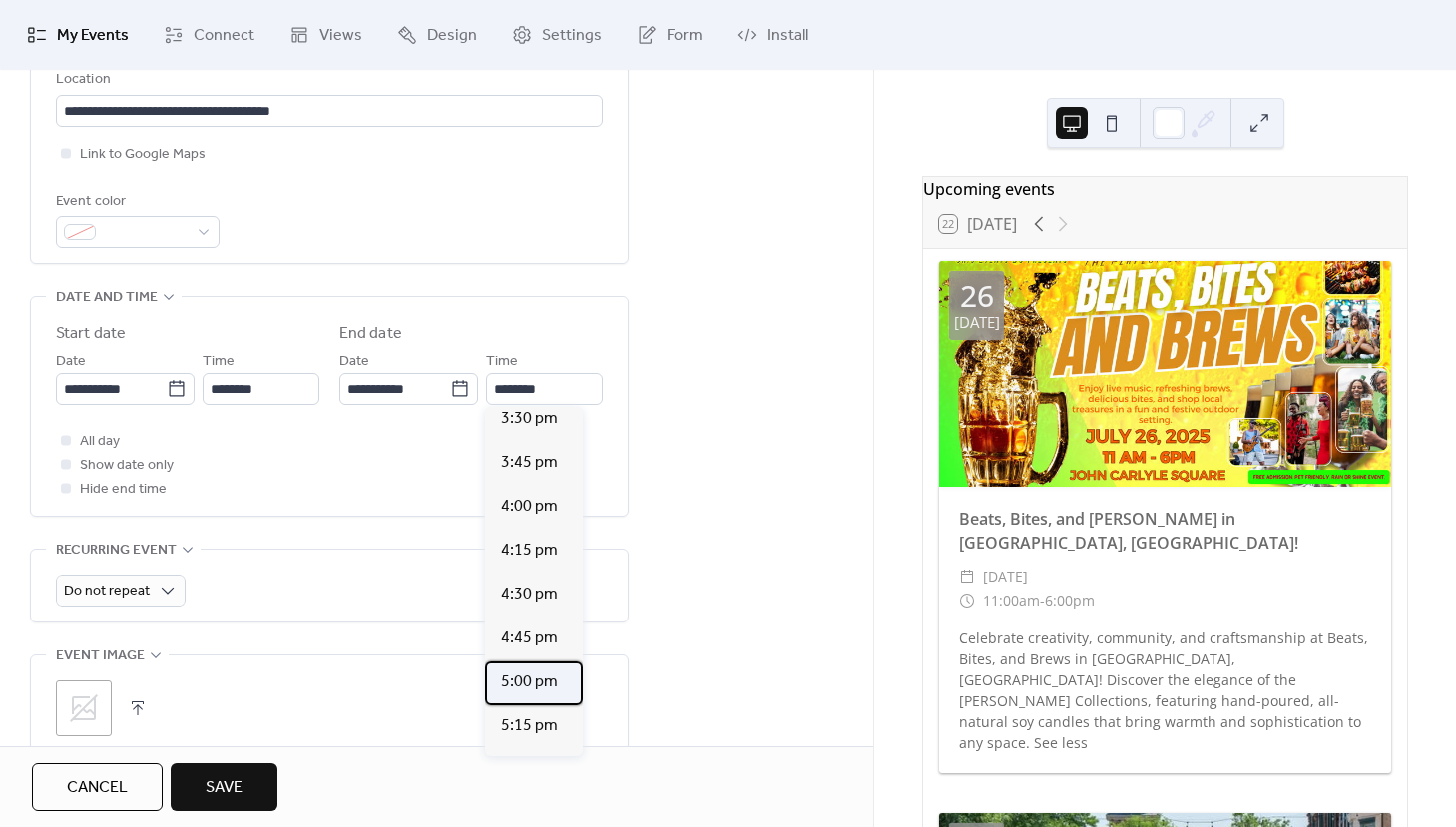 click on "5:00 pm" at bounding box center [529, 682] 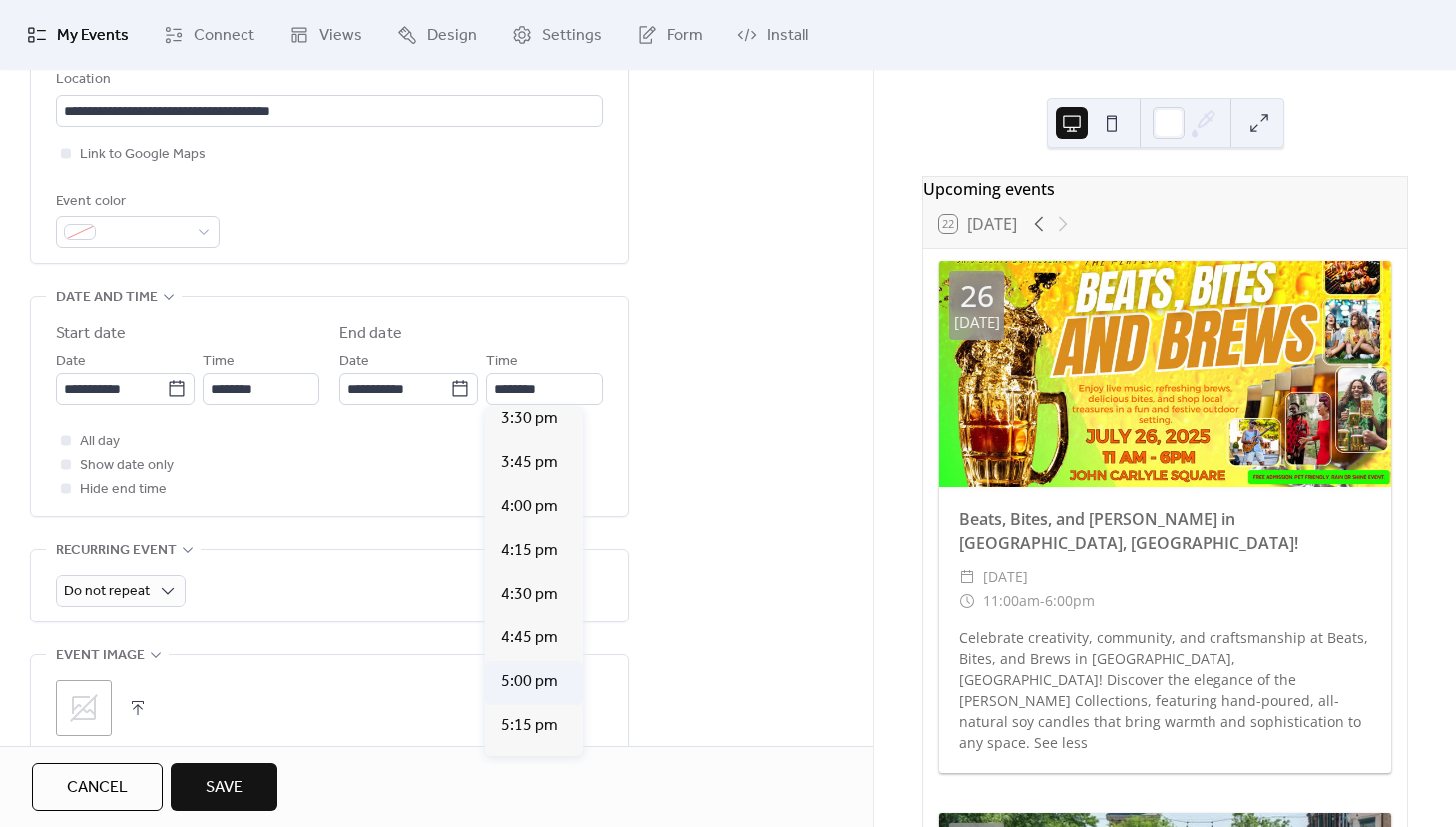 type on "*******" 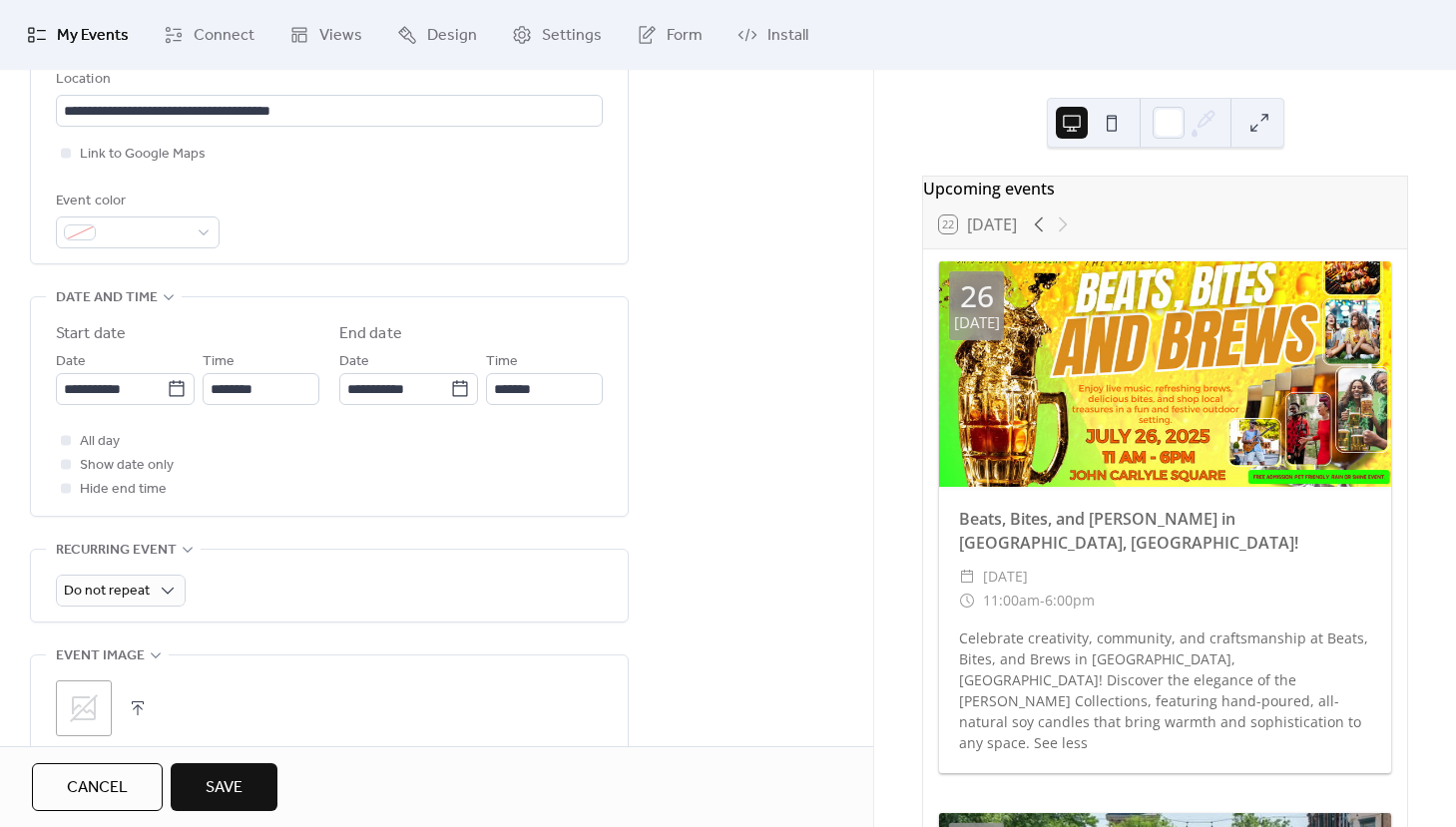 click at bounding box center (138, 708) 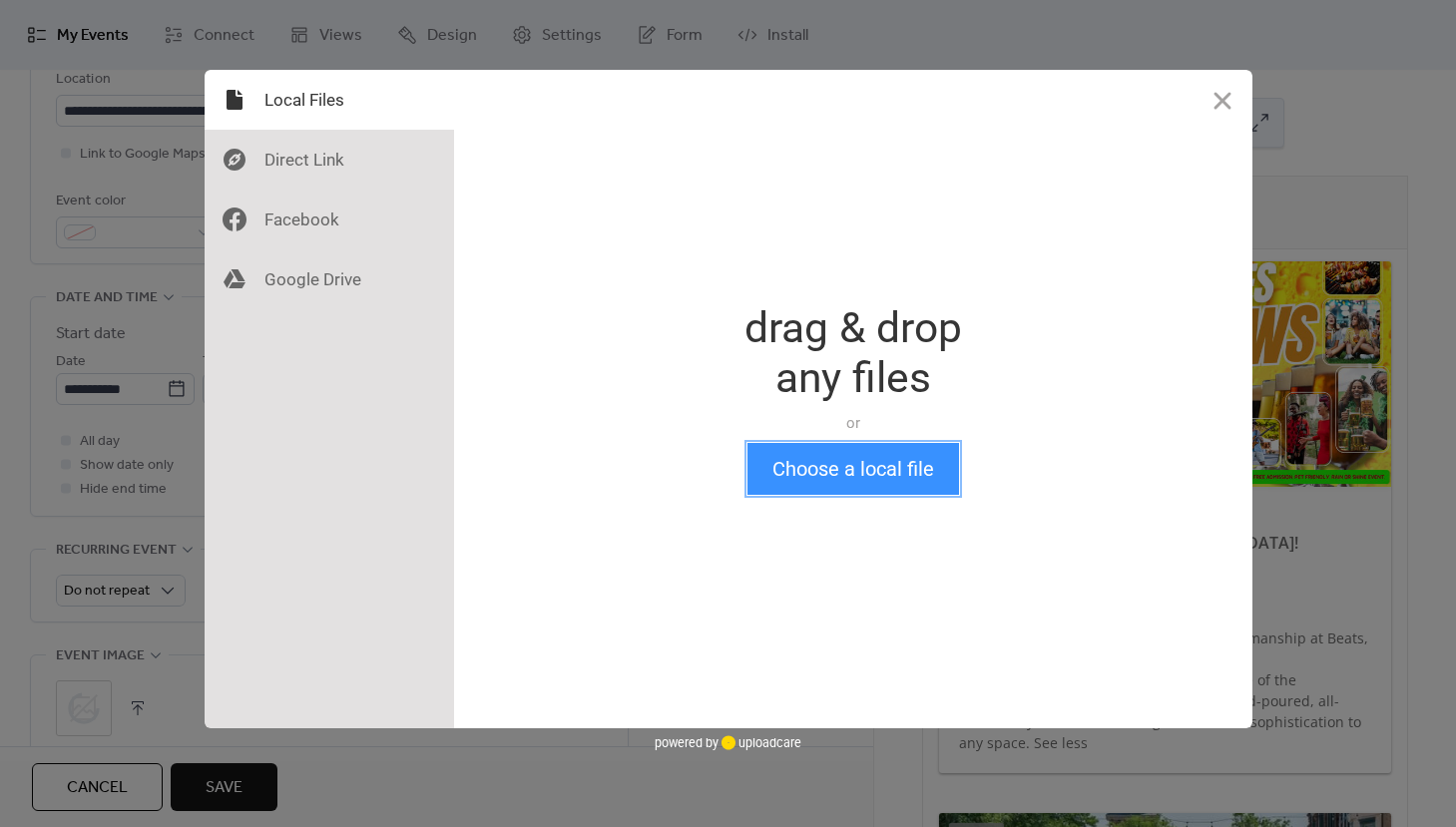 click on "Choose a local file" at bounding box center [853, 469] 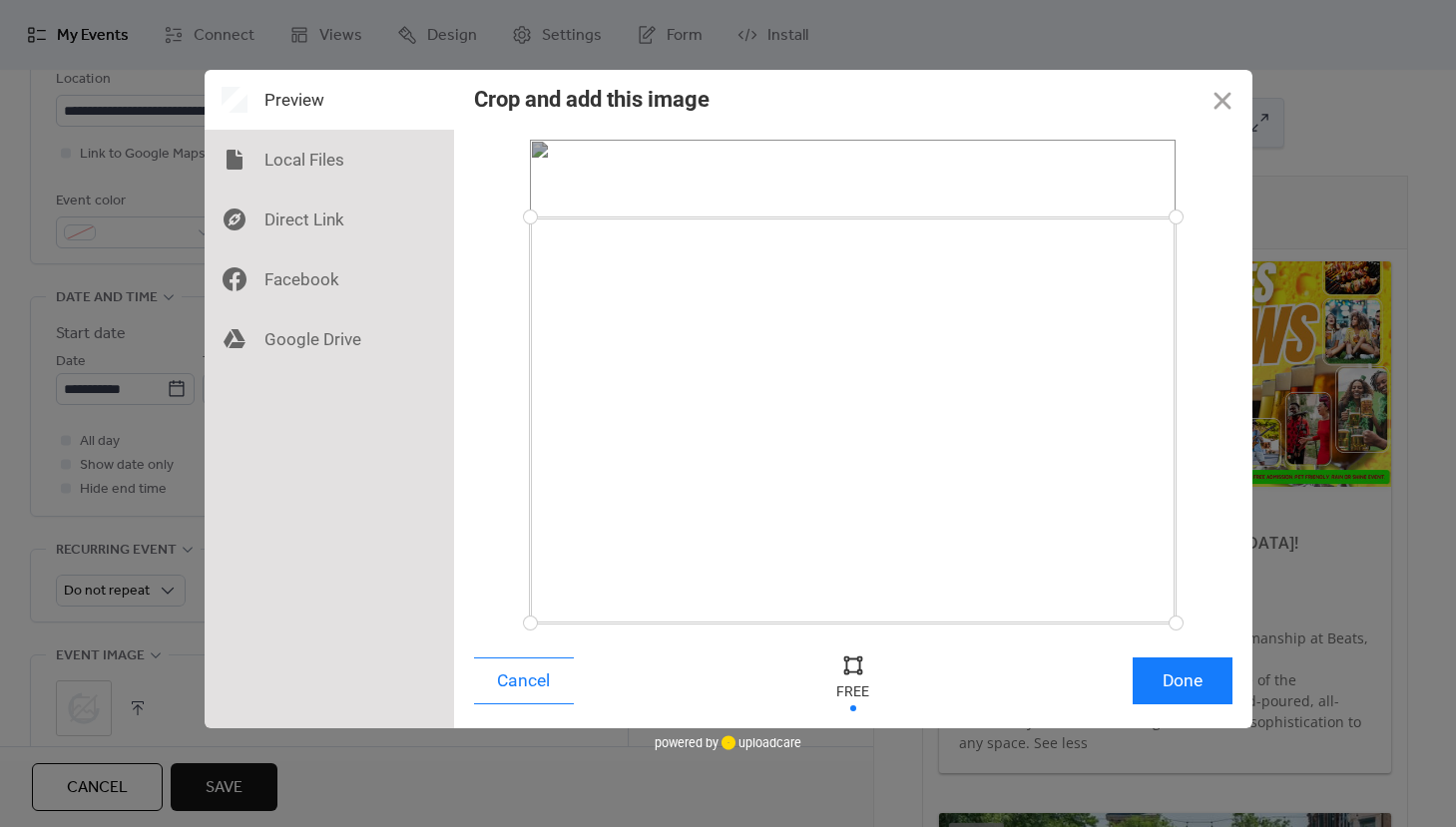 drag, startPoint x: 531, startPoint y: 141, endPoint x: 525, endPoint y: 217, distance: 76.23647 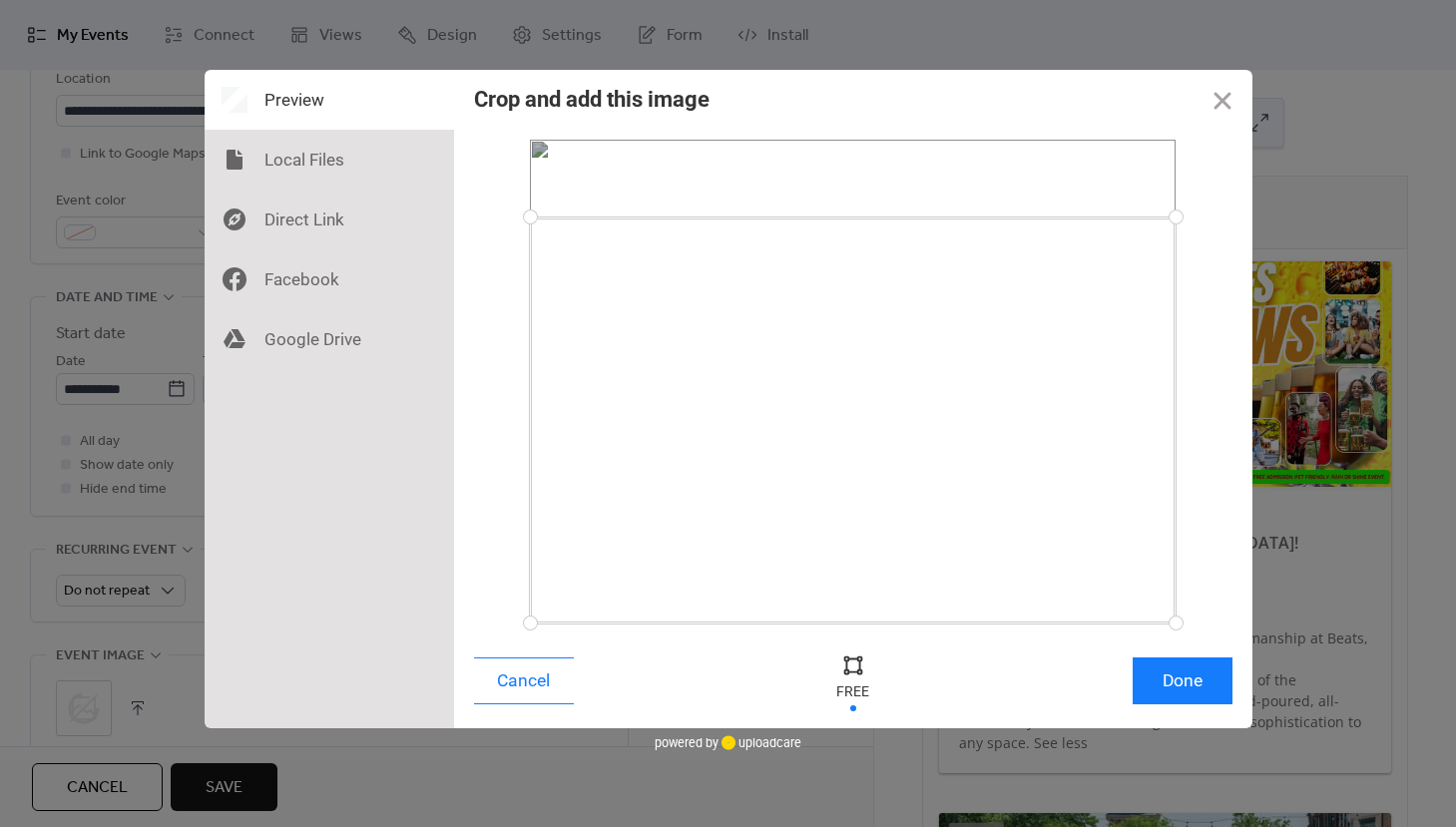 click at bounding box center [530, 216] 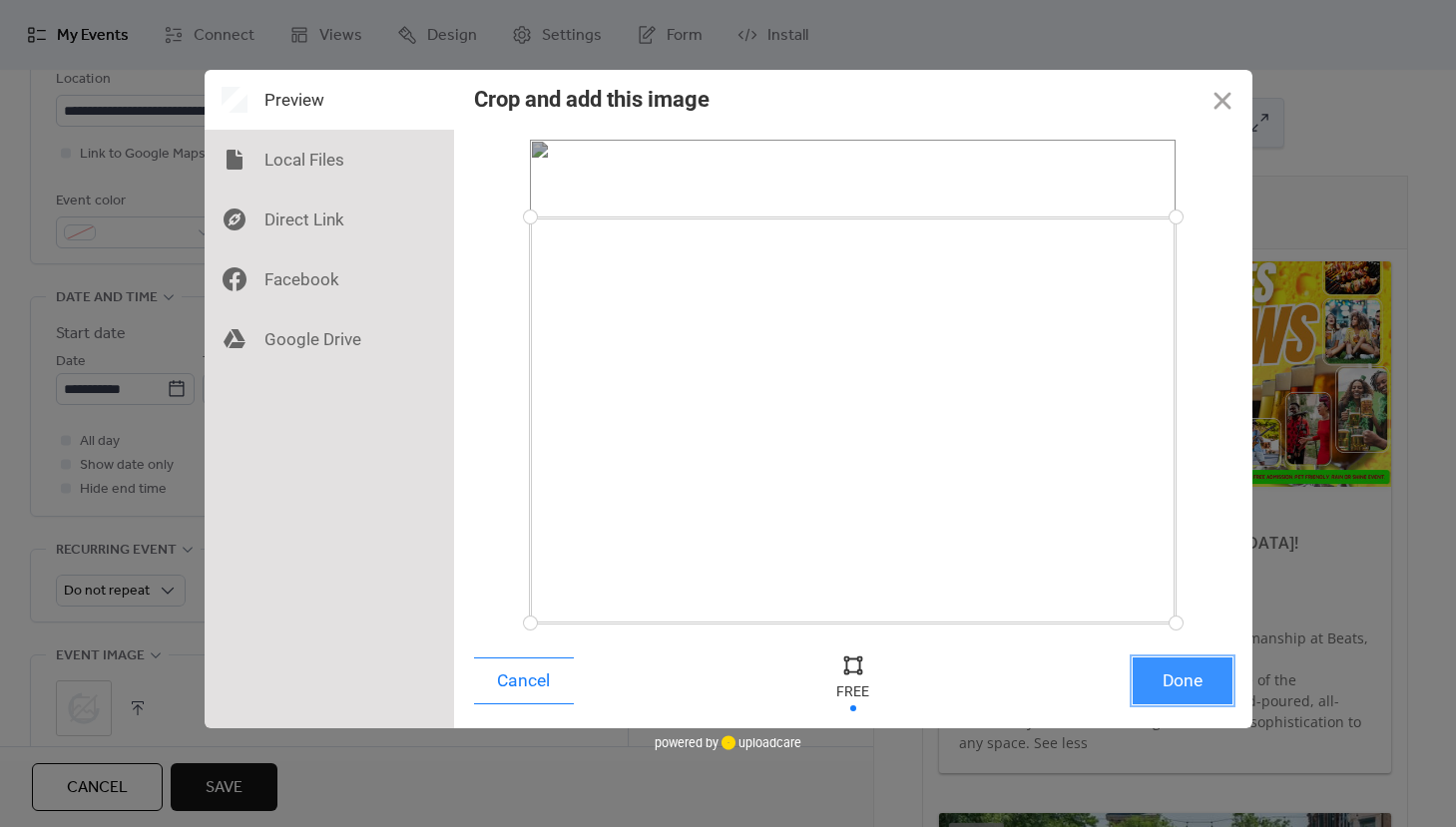 click on "Done" at bounding box center [1183, 680] 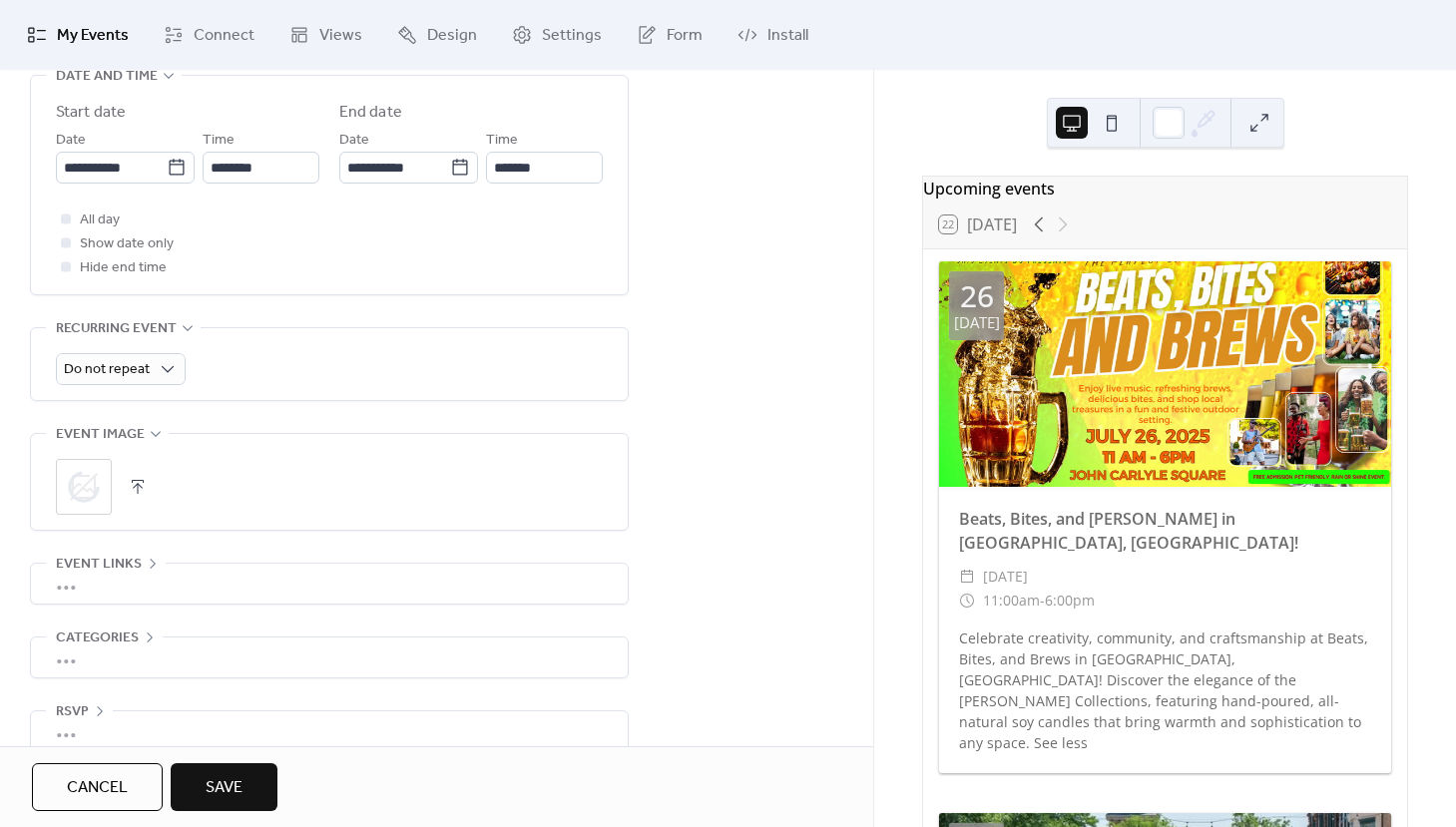 scroll, scrollTop: 710, scrollLeft: 0, axis: vertical 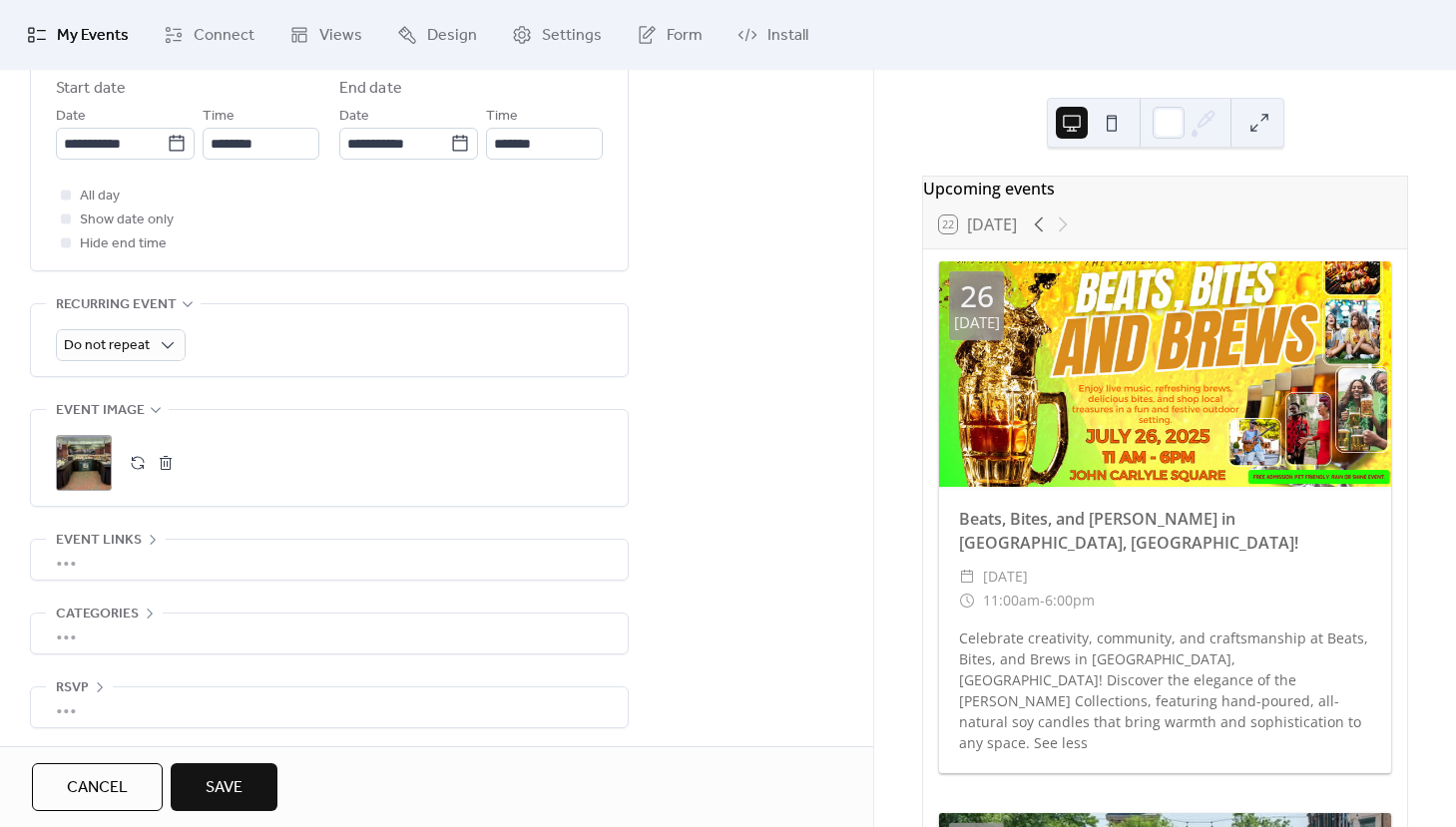 click on "Save" at bounding box center (224, 788) 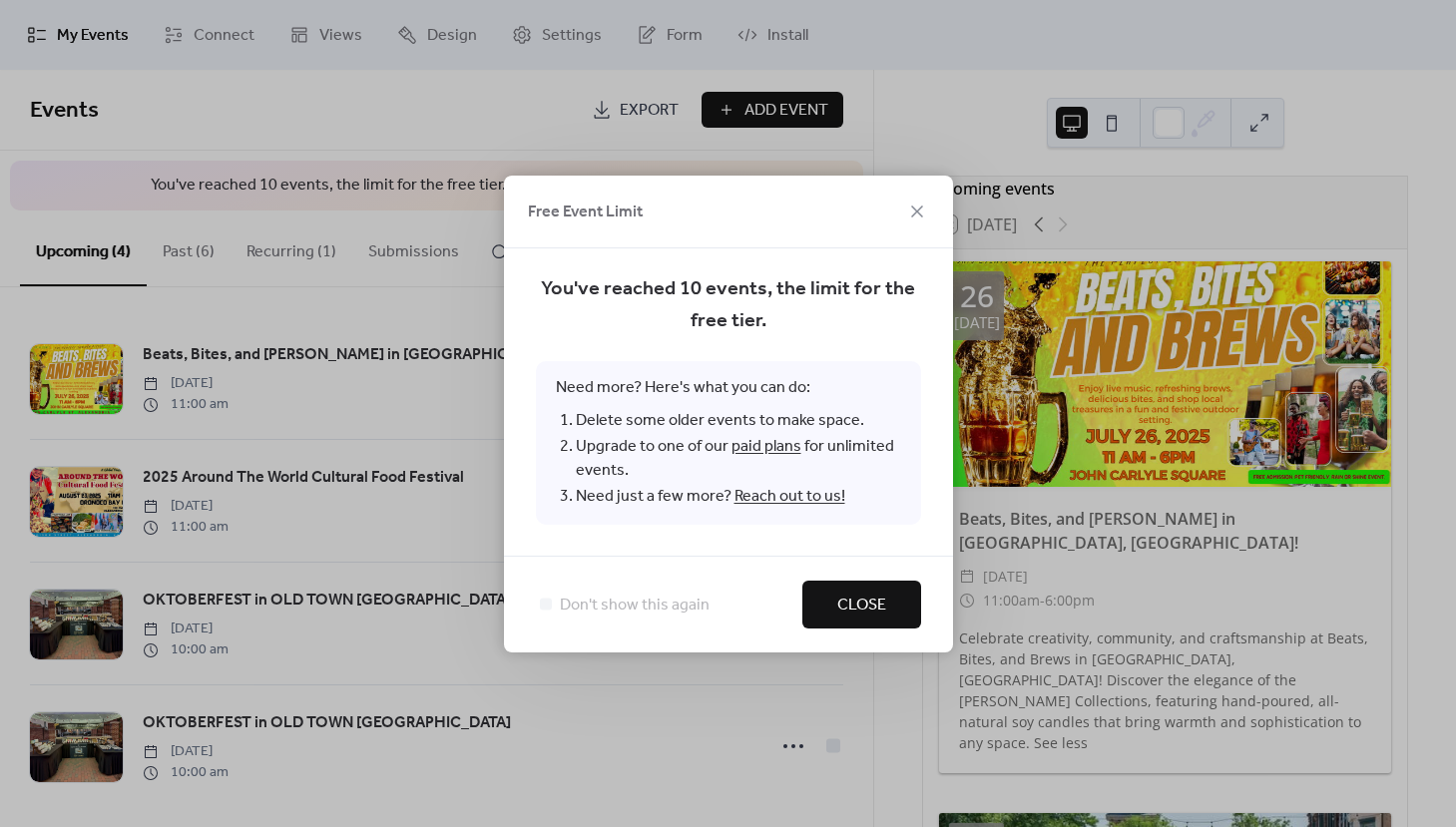 click on "Close" at bounding box center [861, 606] 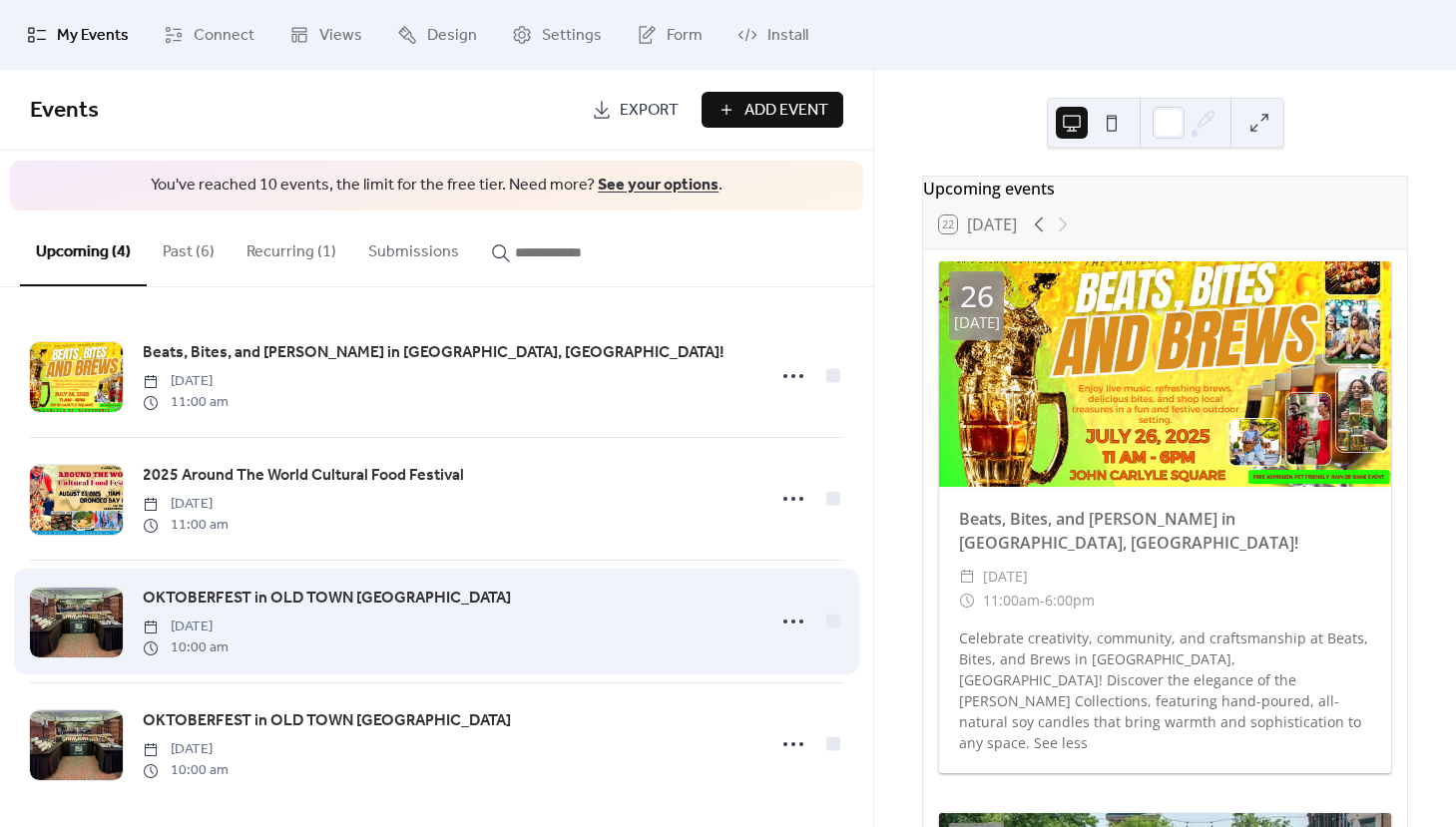 scroll, scrollTop: 0, scrollLeft: 0, axis: both 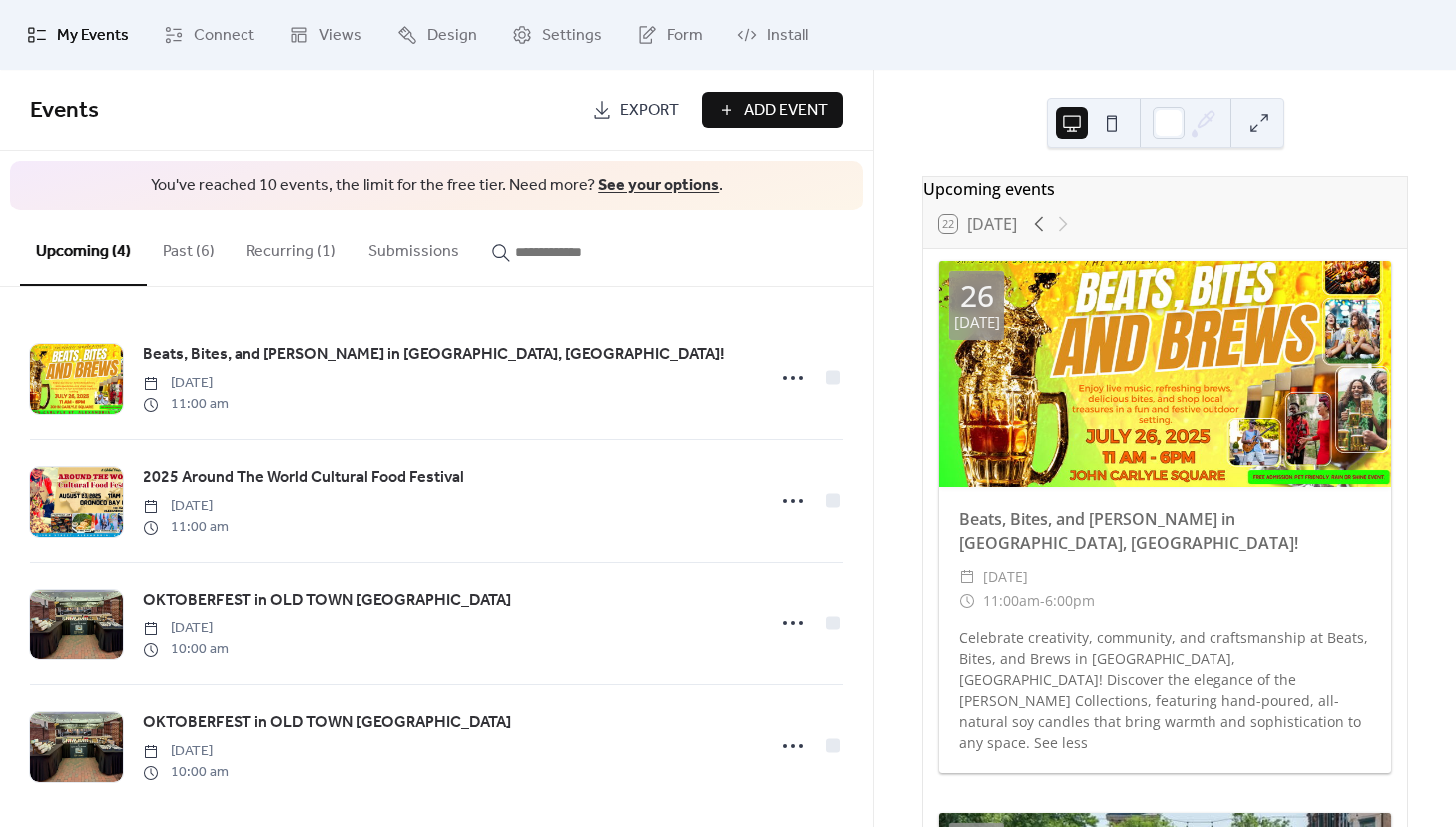 click on "Past (6)" at bounding box center [189, 247] 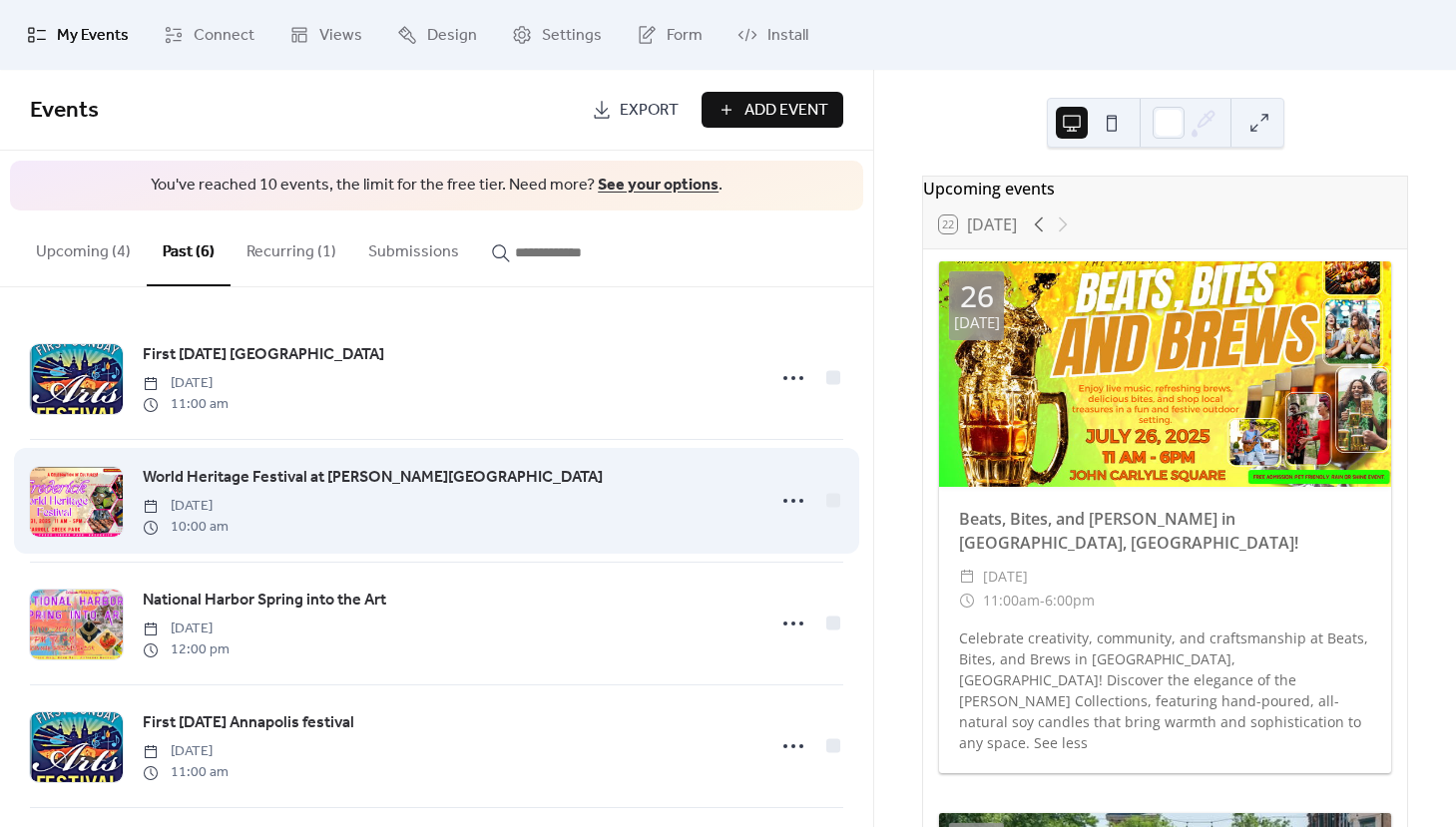 scroll, scrollTop: 0, scrollLeft: 0, axis: both 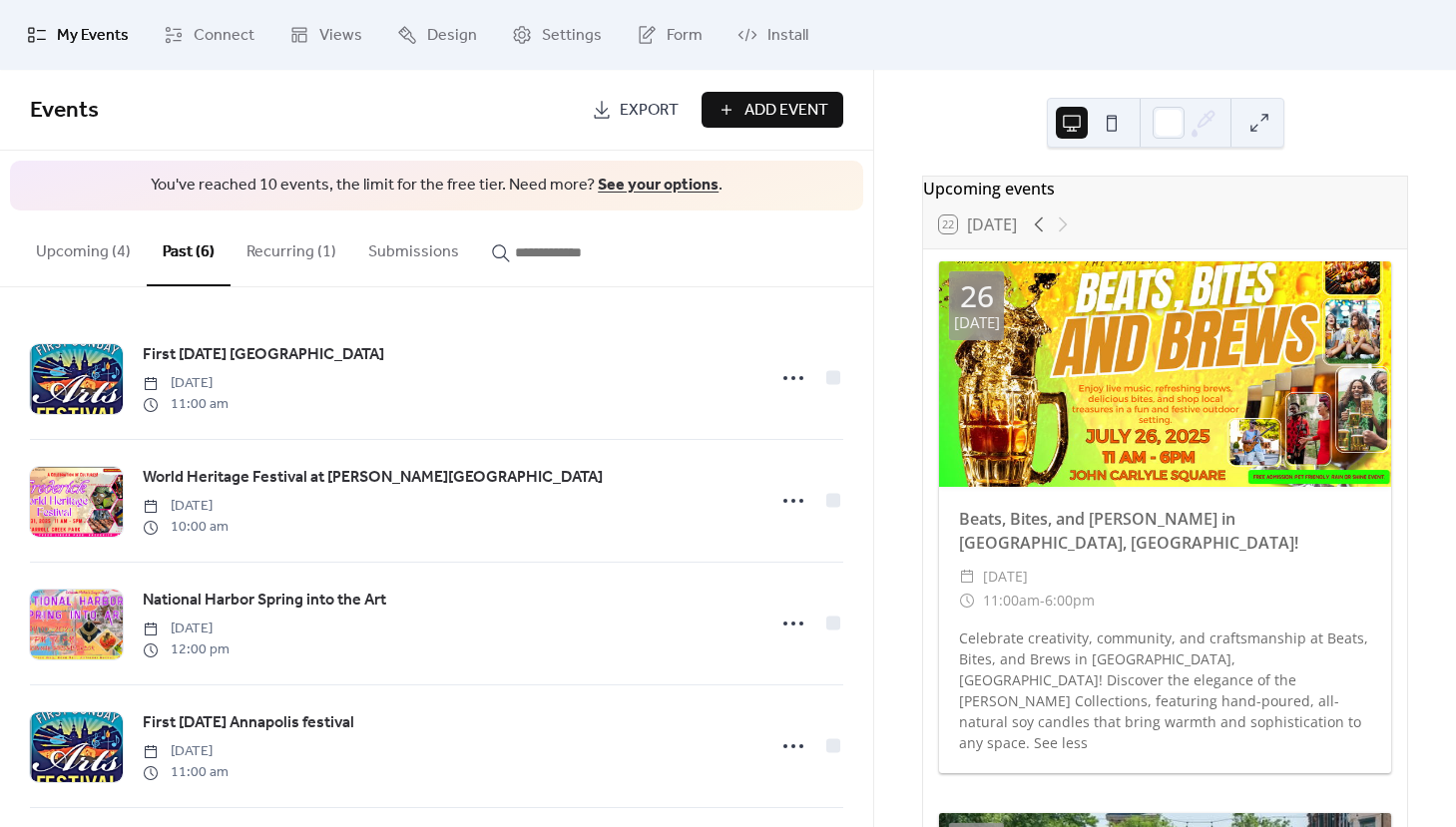 click on "Upcoming (4)" at bounding box center [83, 247] 